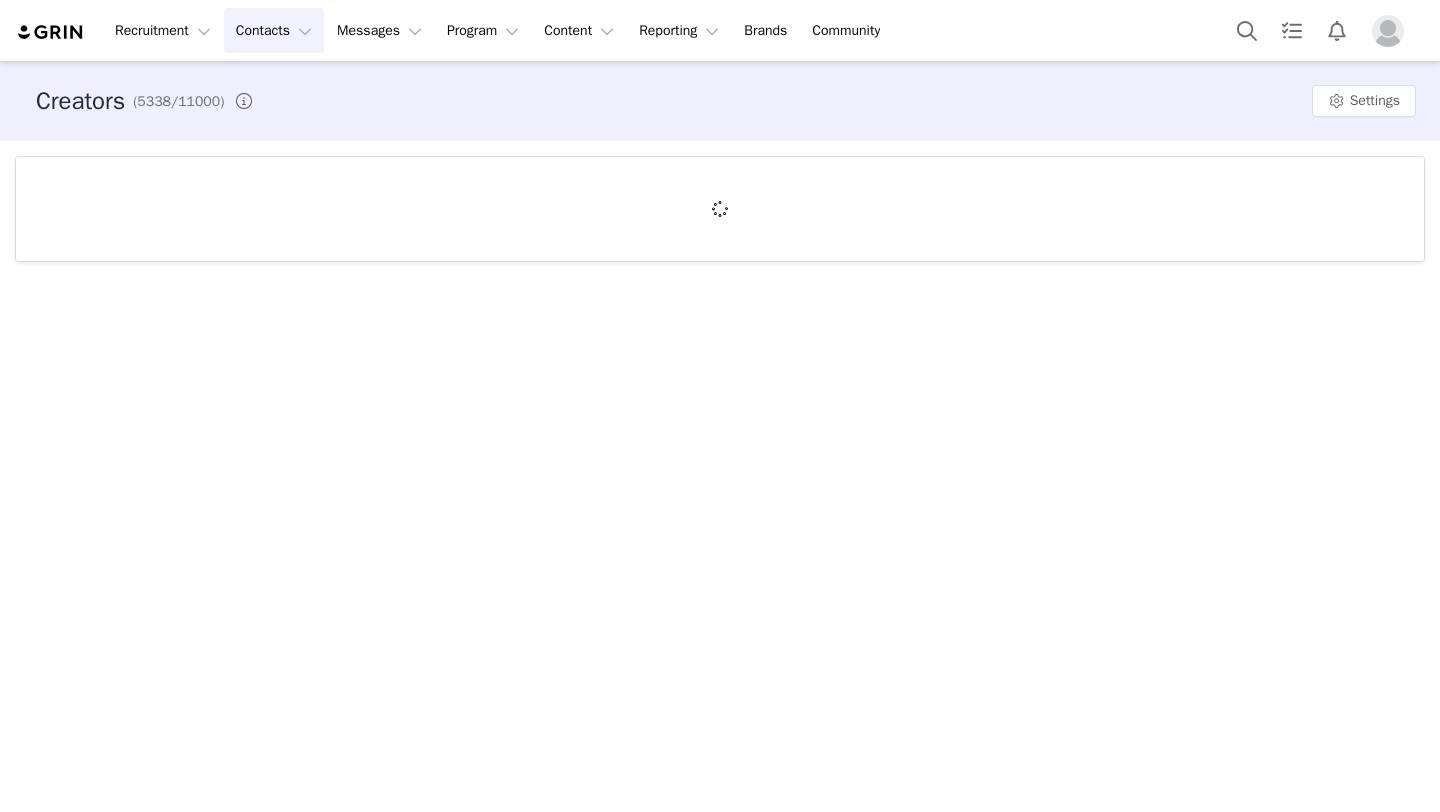 scroll, scrollTop: 0, scrollLeft: 0, axis: both 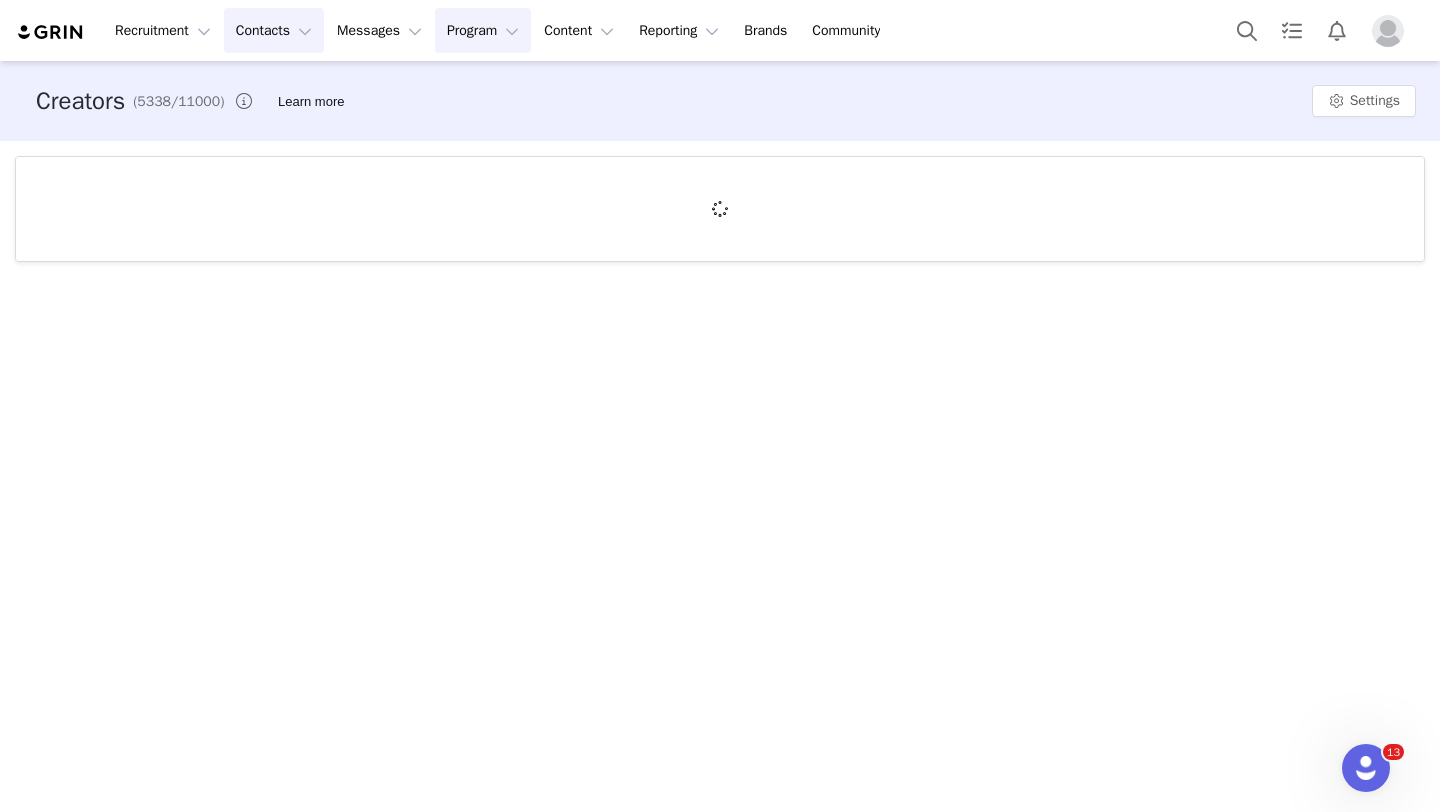 click on "Program Program" at bounding box center (483, 30) 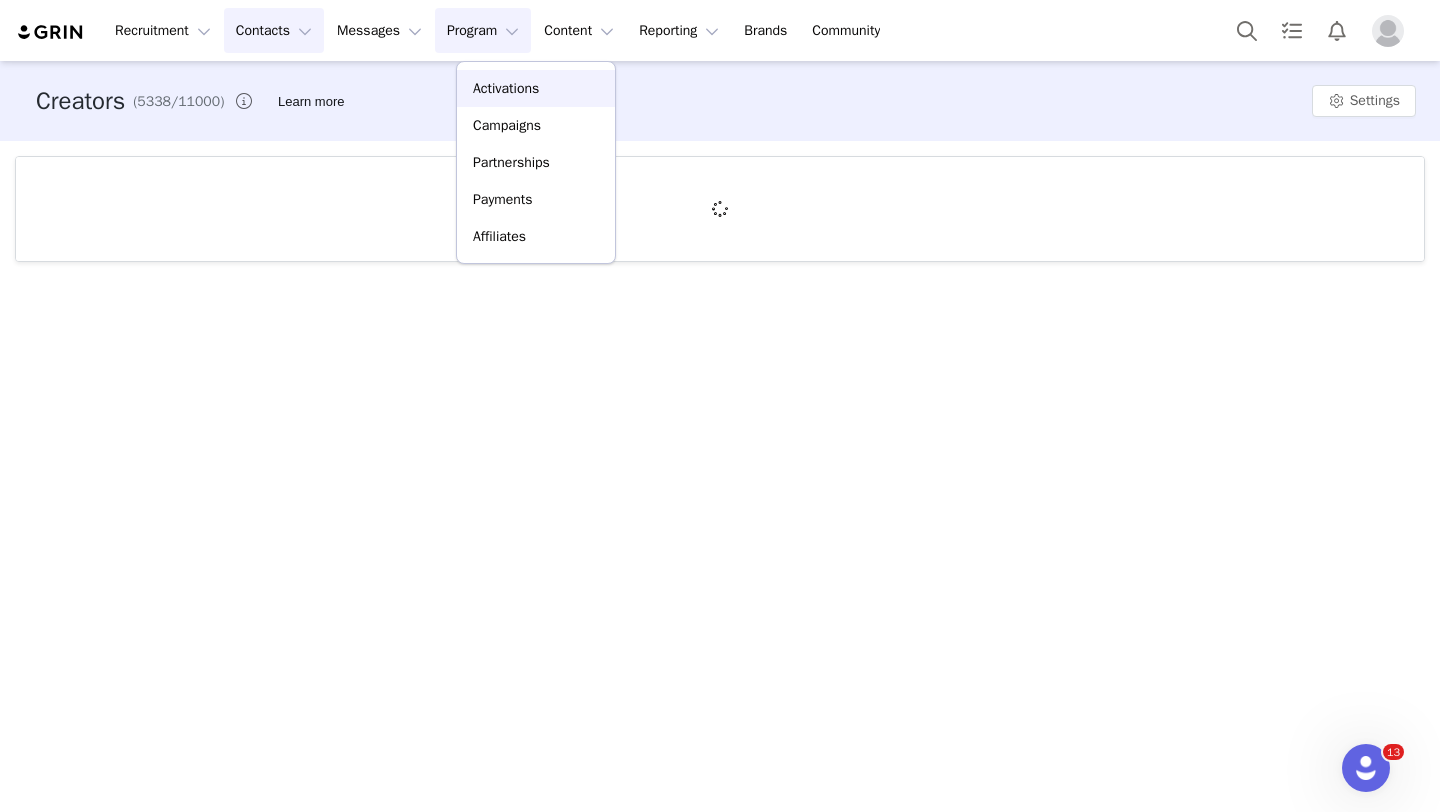 click on "Activations" at bounding box center [506, 88] 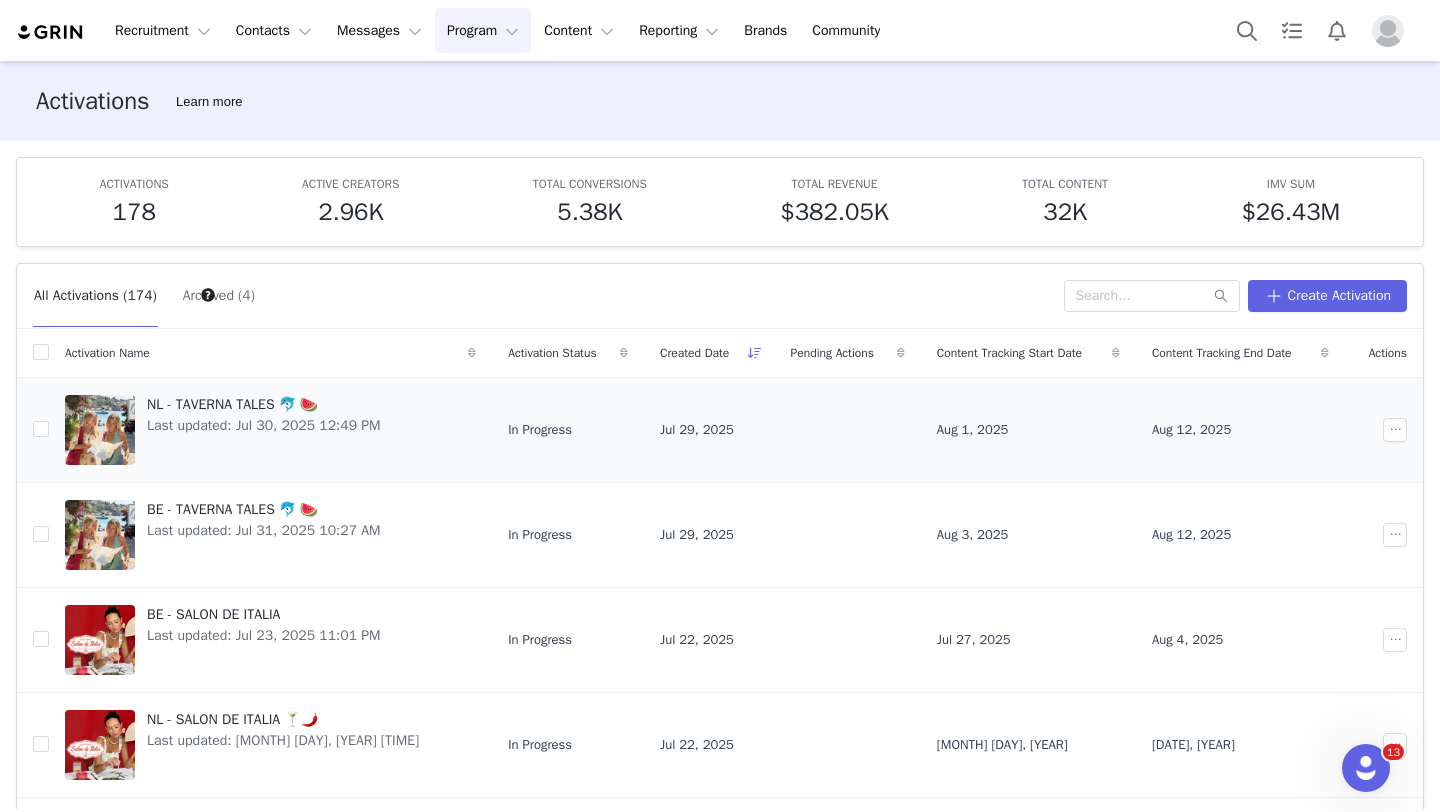 click on "NL - TAVERNA TALES 🐬 🍉" at bounding box center (264, 404) 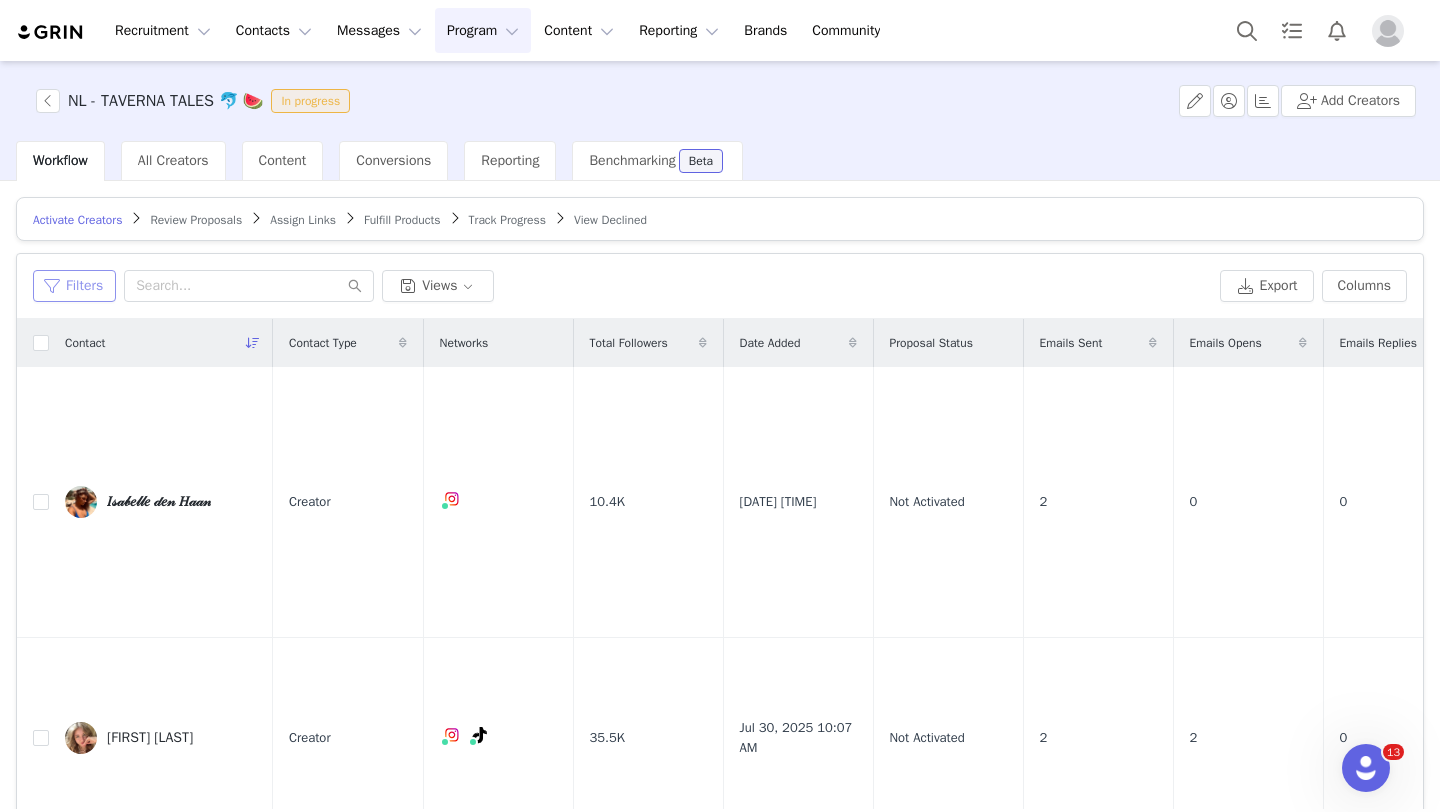 click on "Filters" at bounding box center [74, 286] 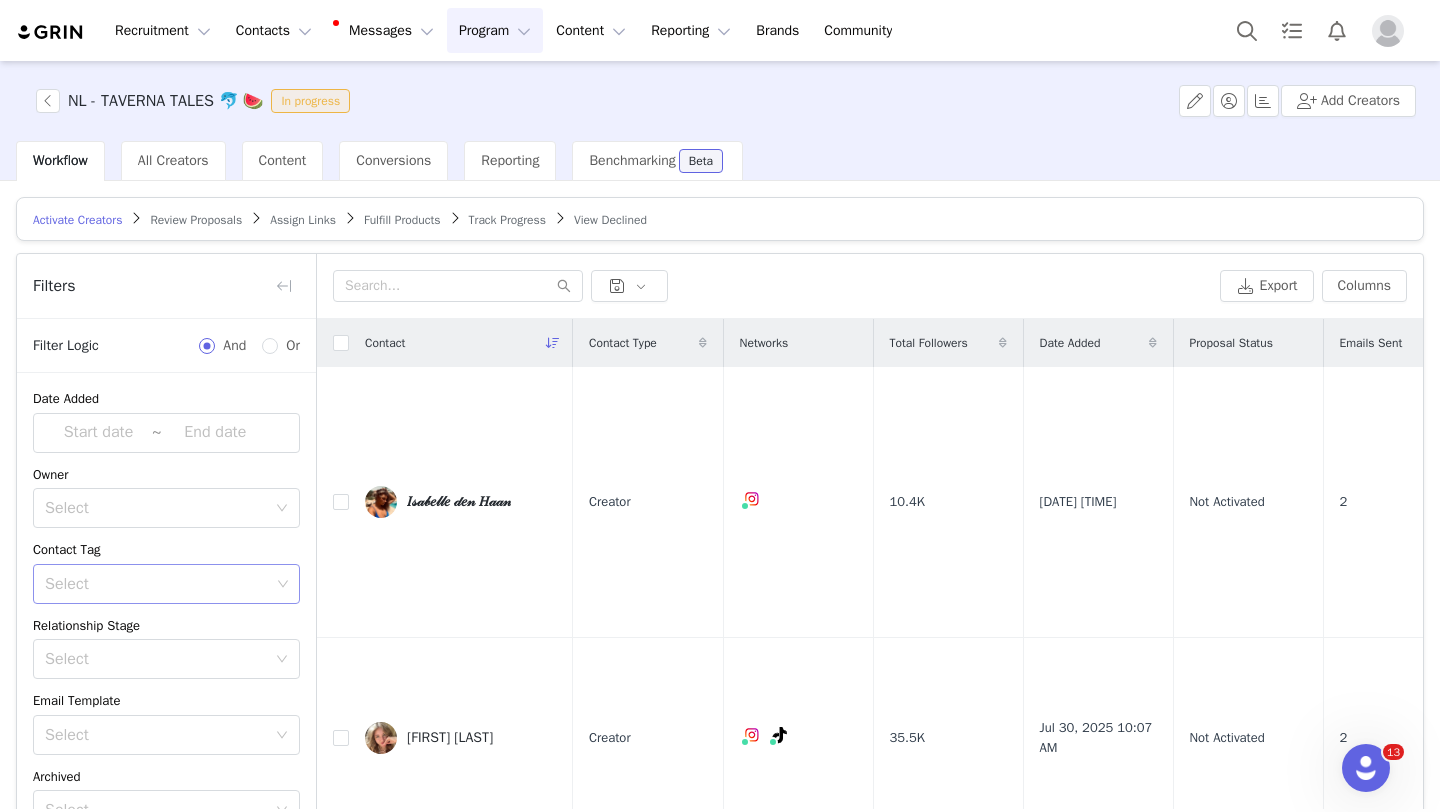 click on "Select" at bounding box center [157, 584] 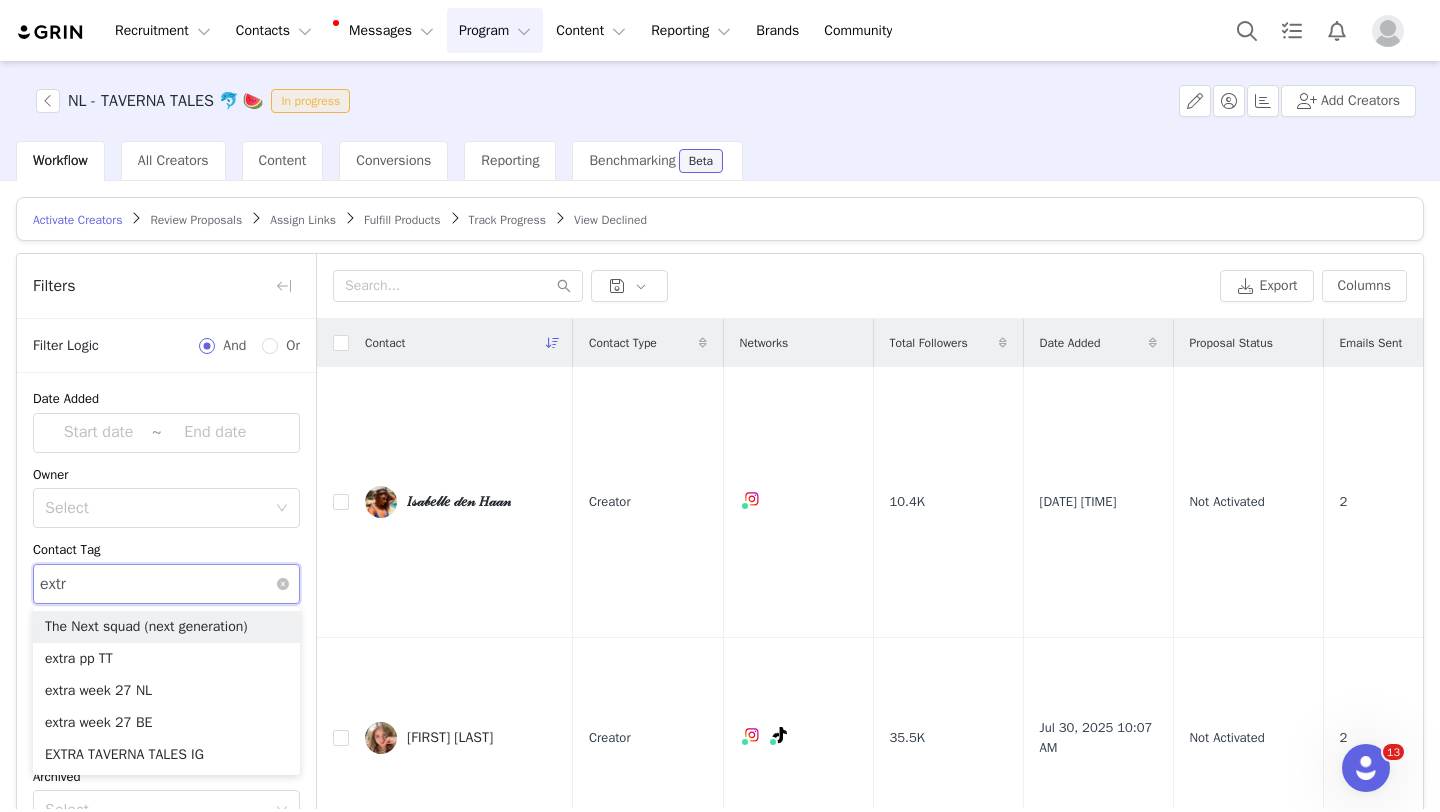 type on "extra" 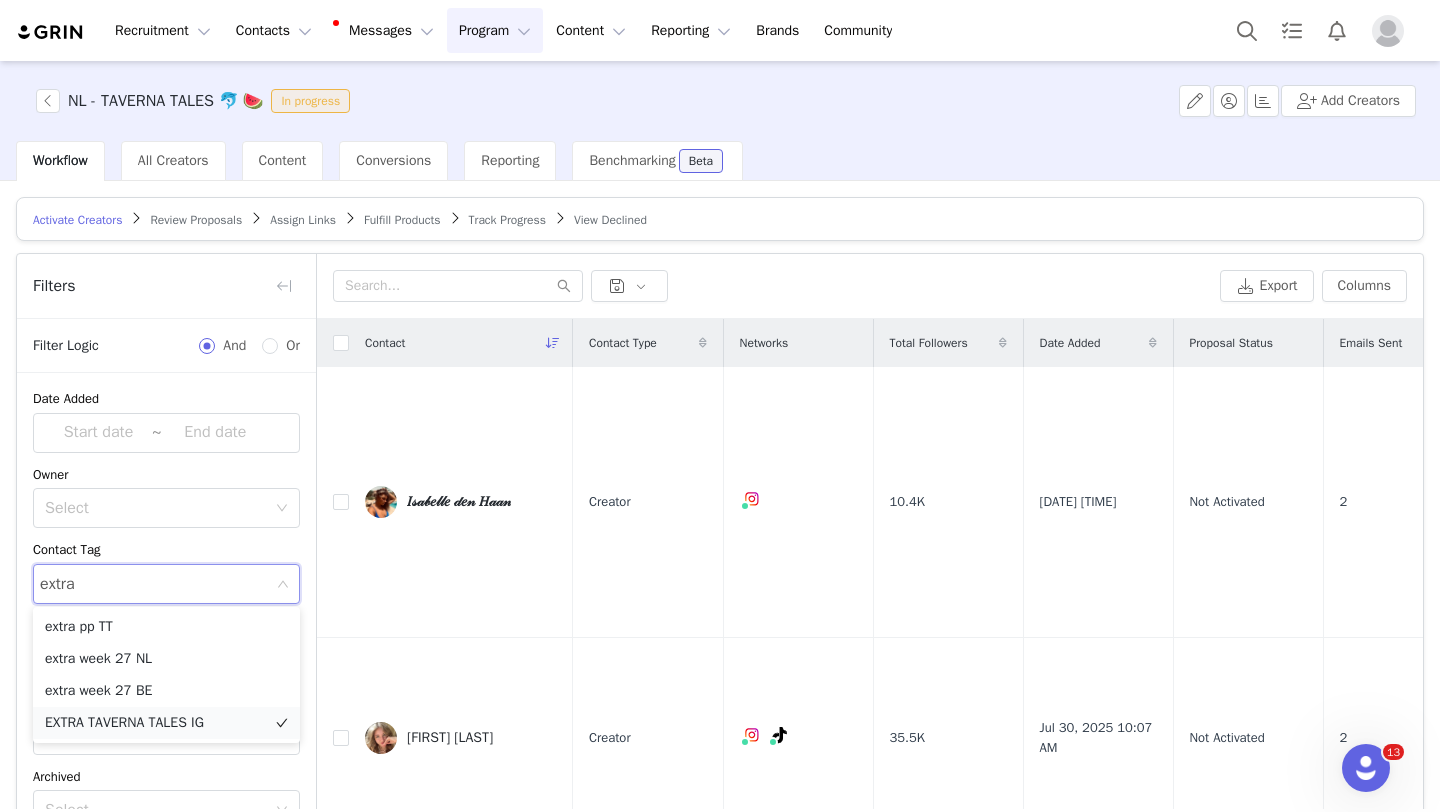 click on "EXTRA TAVERNA TALES IG" at bounding box center [166, 723] 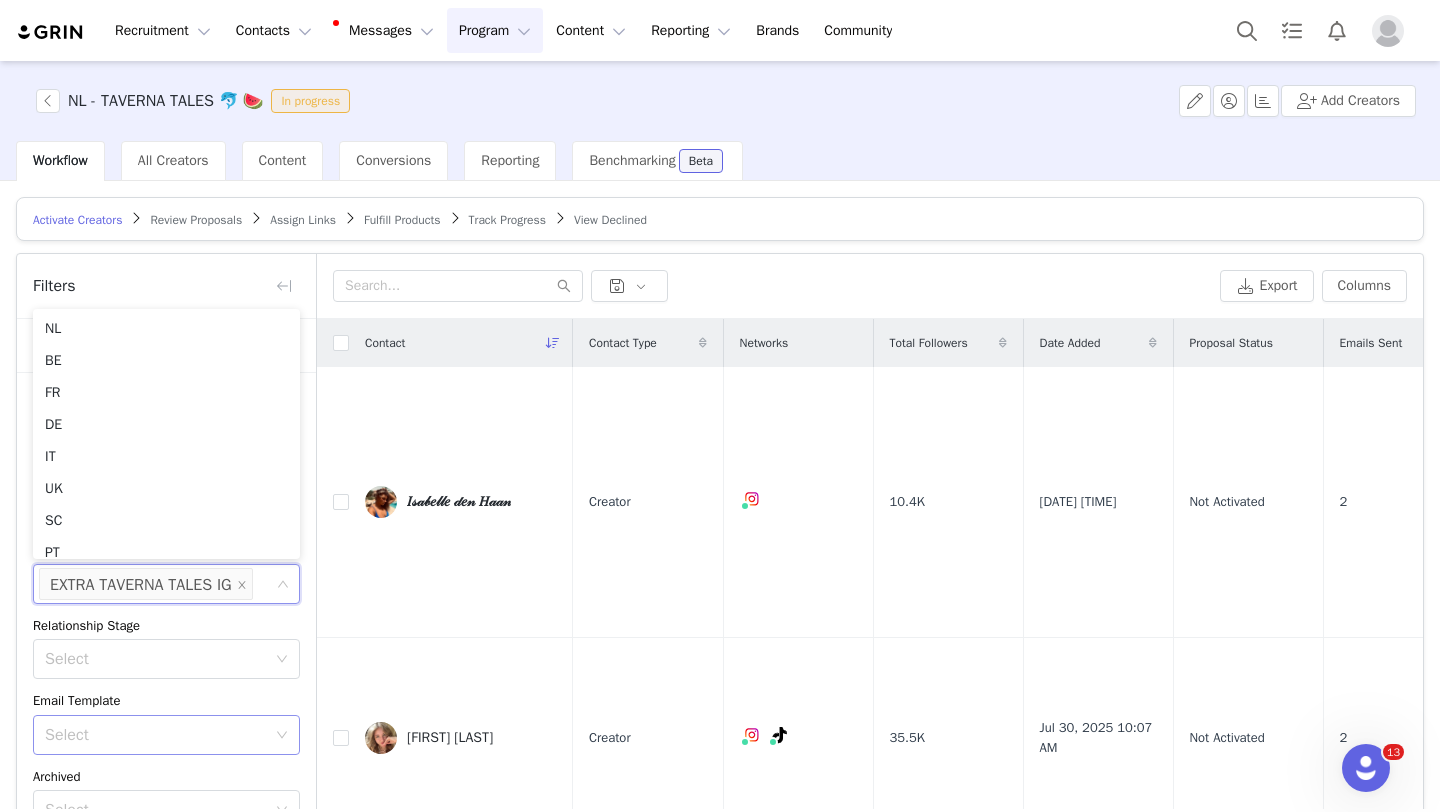 scroll, scrollTop: 131, scrollLeft: 0, axis: vertical 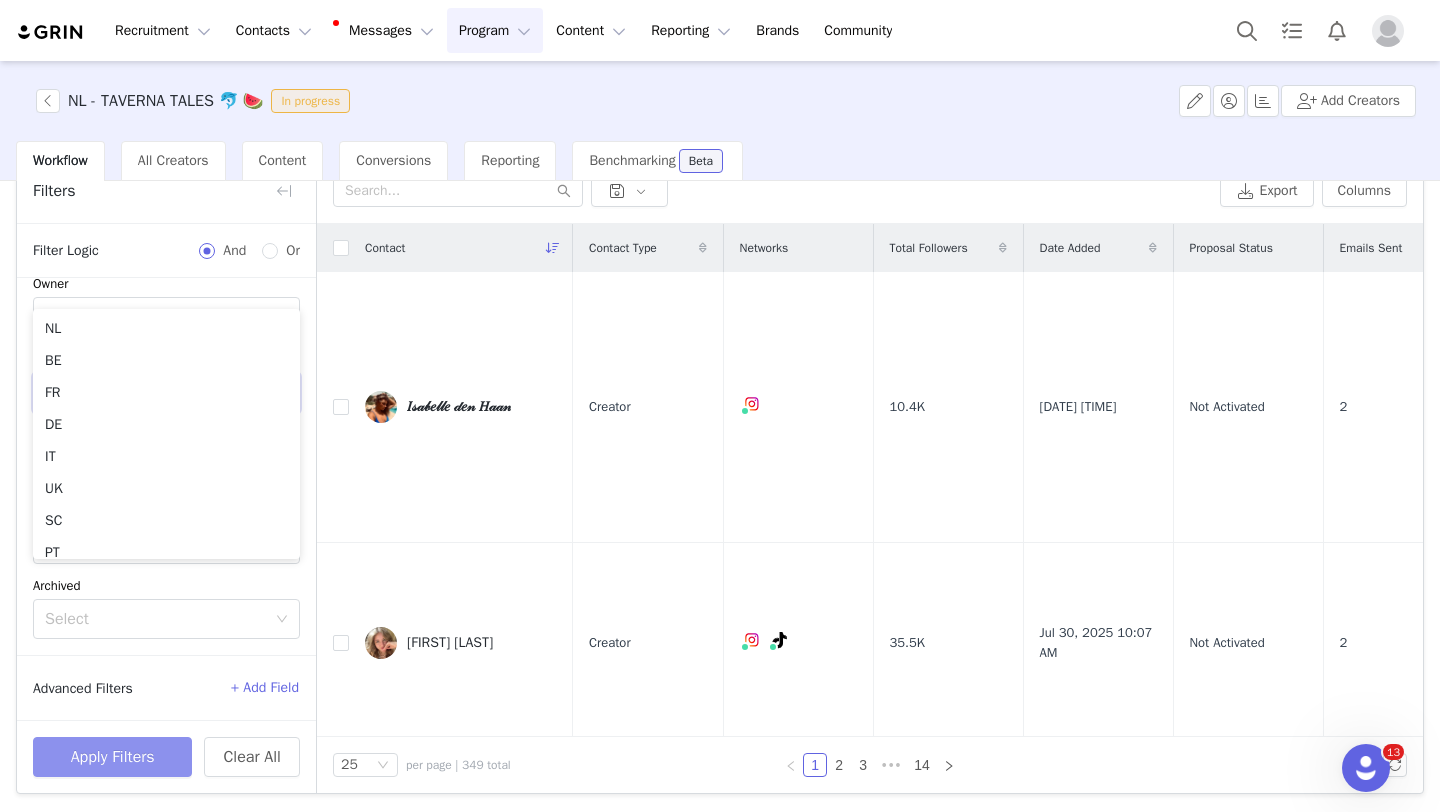 click on "Apply Filters" at bounding box center (112, 757) 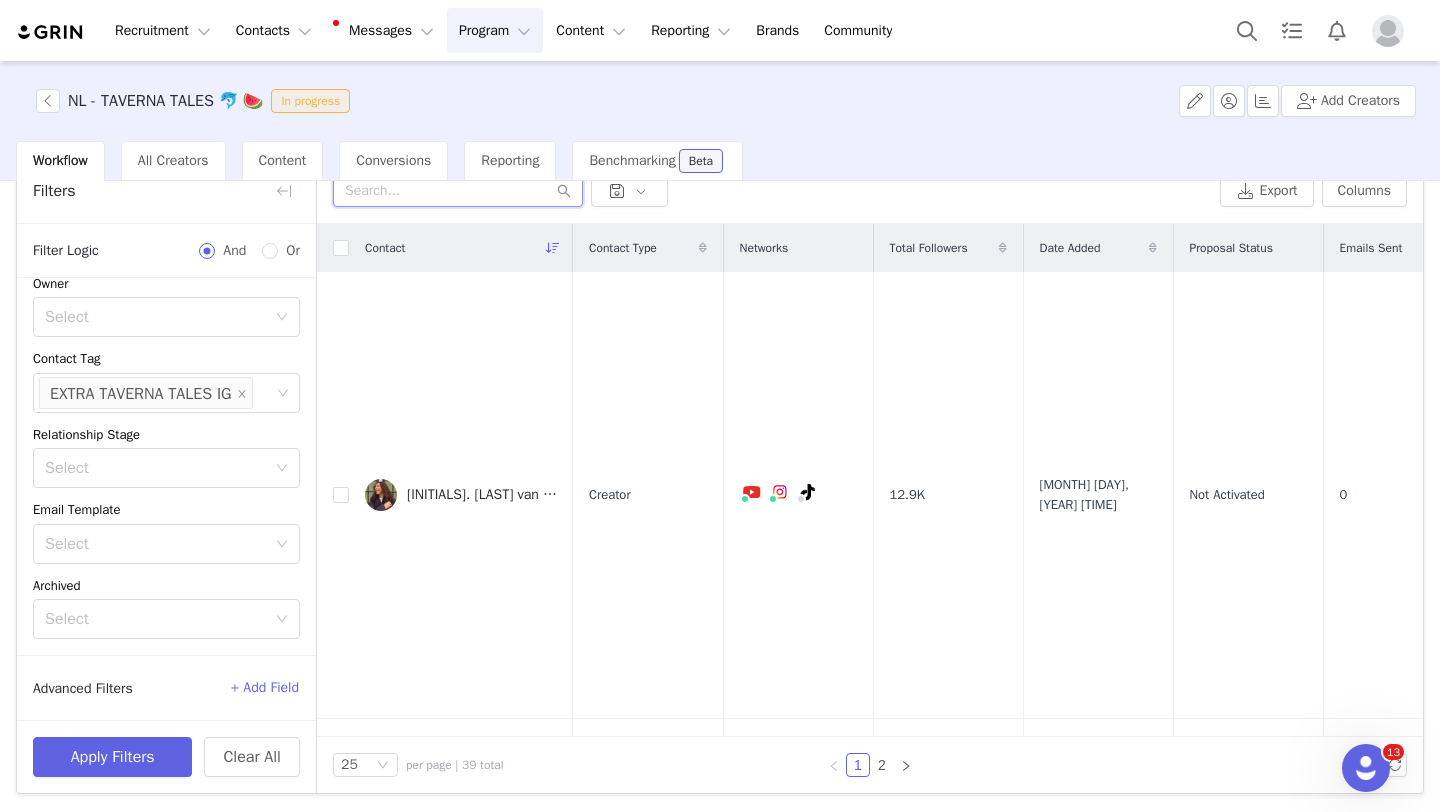 click at bounding box center (458, 191) 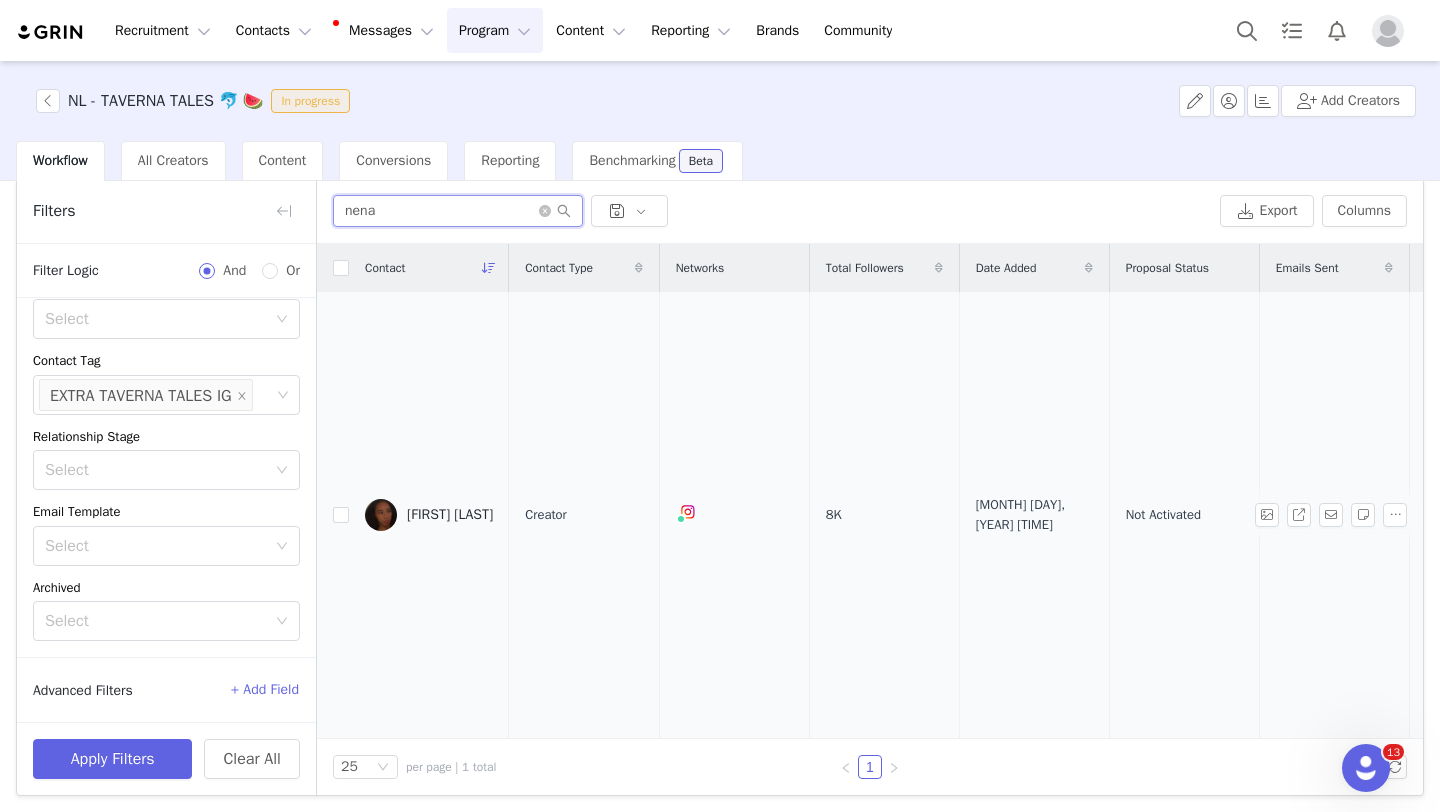 scroll, scrollTop: 0, scrollLeft: 0, axis: both 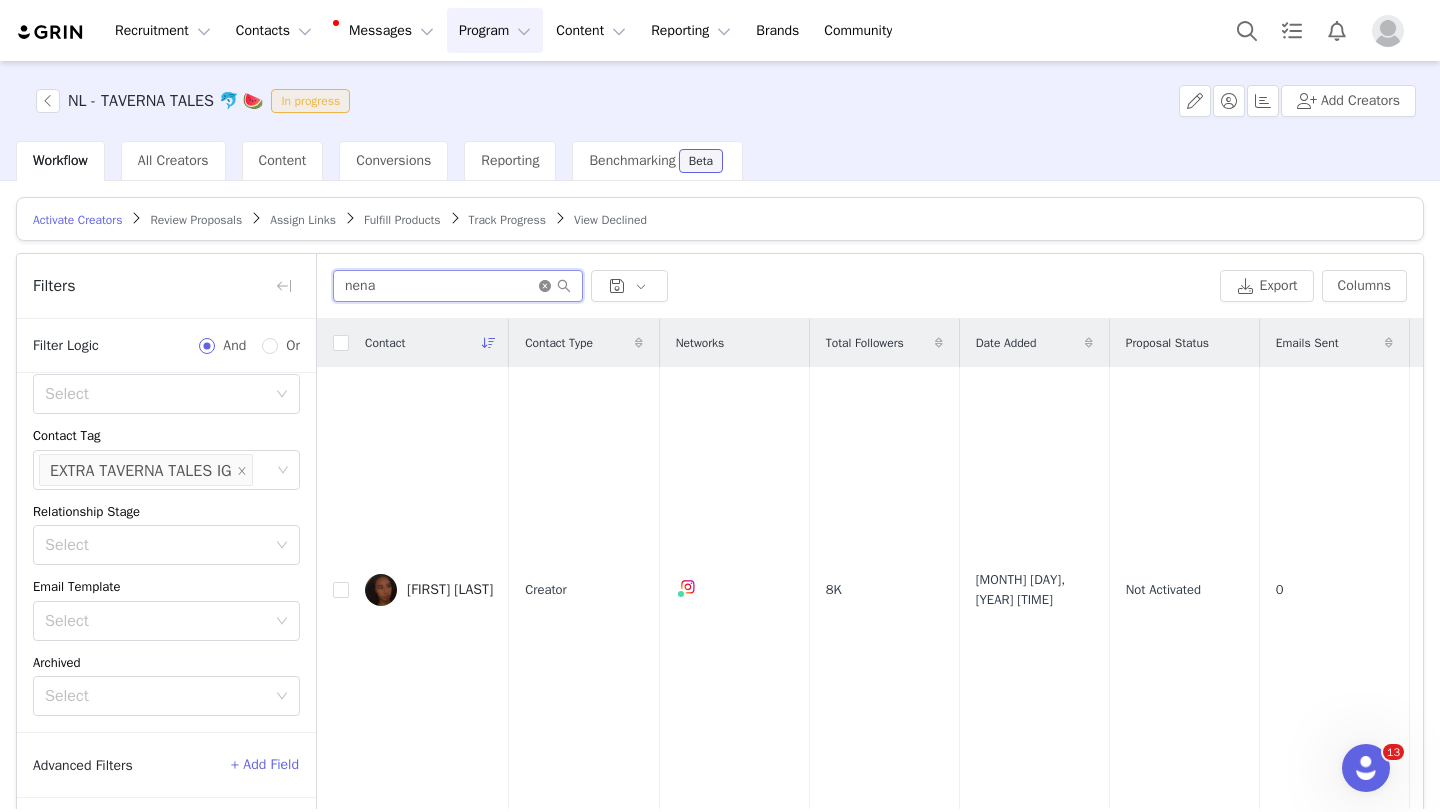 type on "nena" 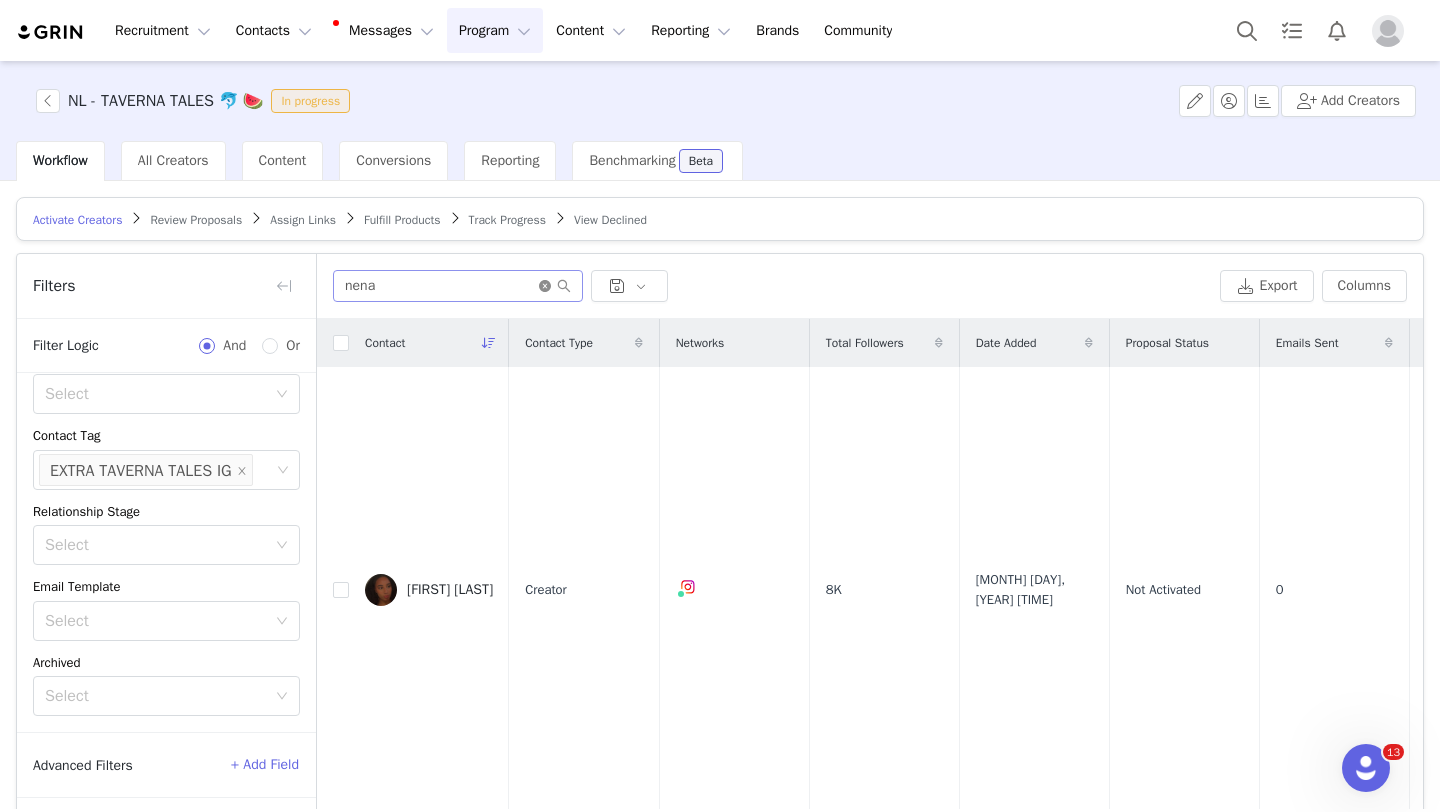 click 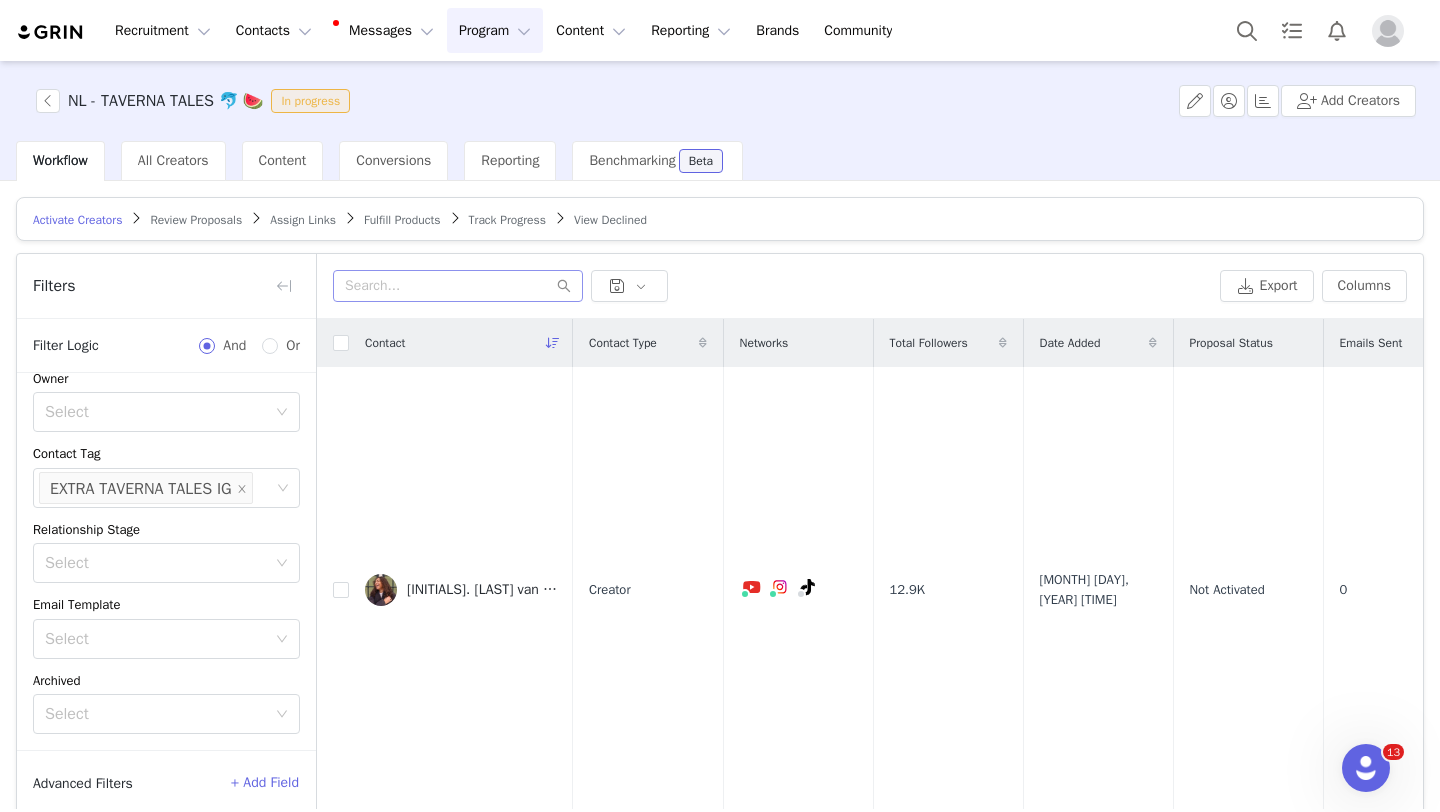scroll, scrollTop: 95, scrollLeft: 0, axis: vertical 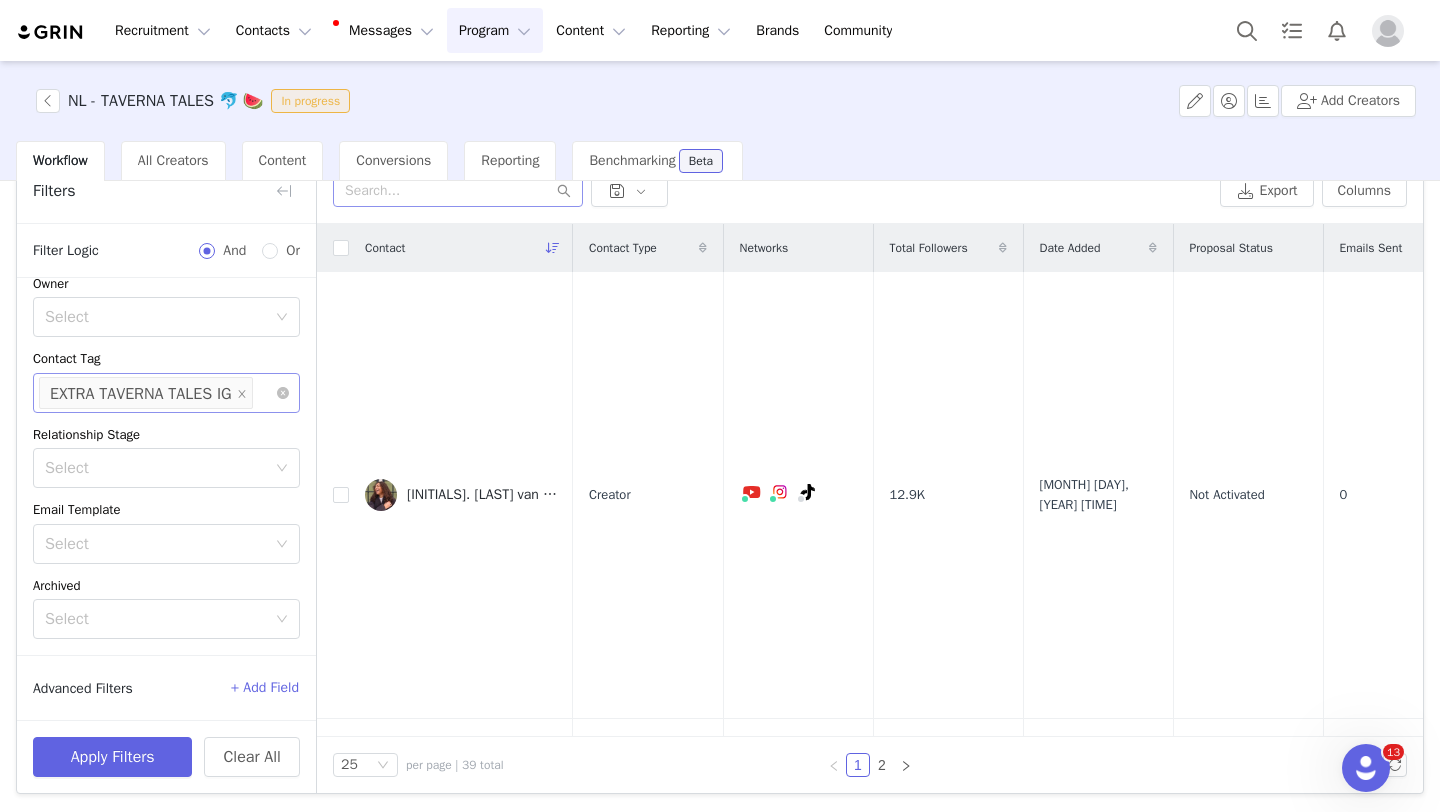 click on "Select EXTRA TAVERNA TALES IG" at bounding box center (166, 393) 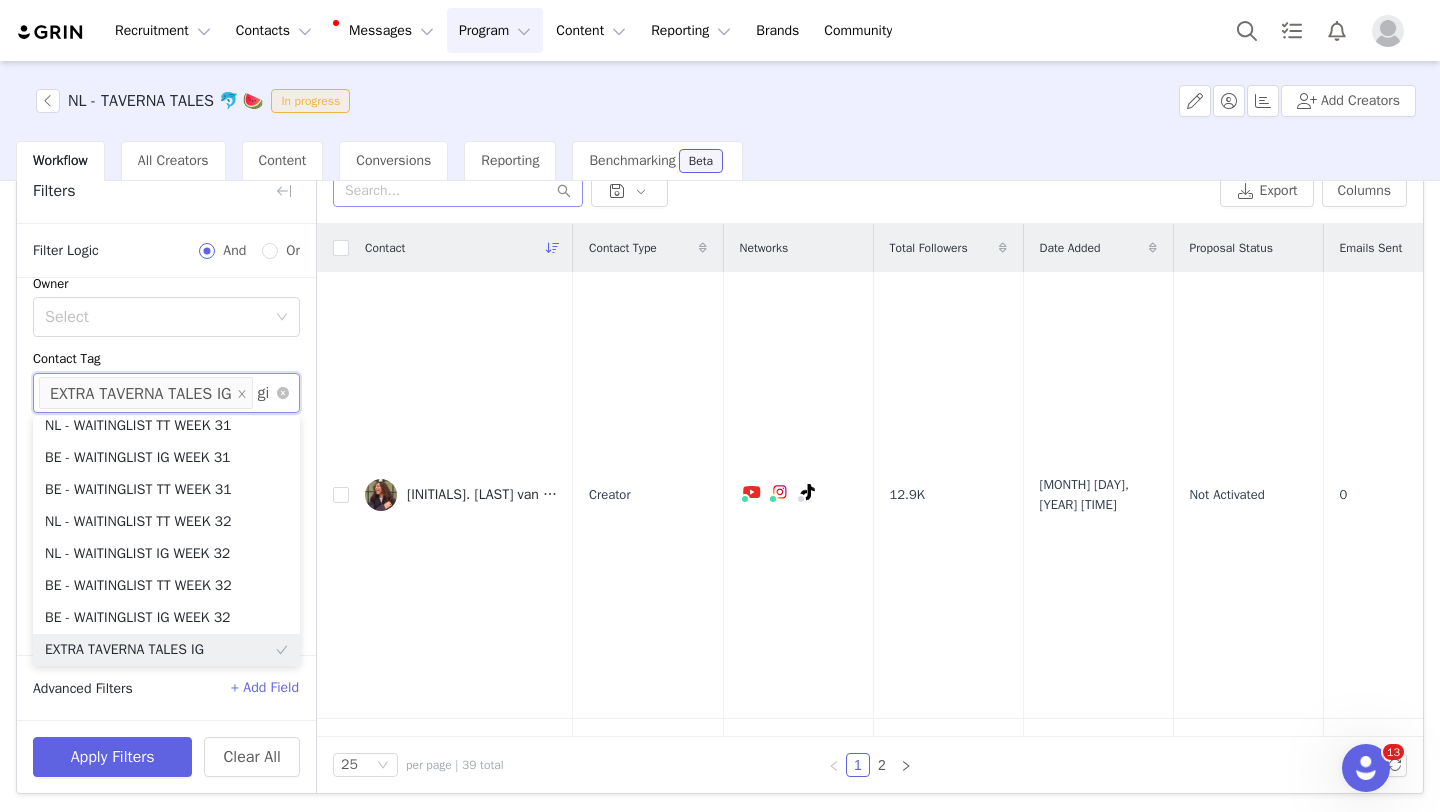 scroll, scrollTop: 0, scrollLeft: 0, axis: both 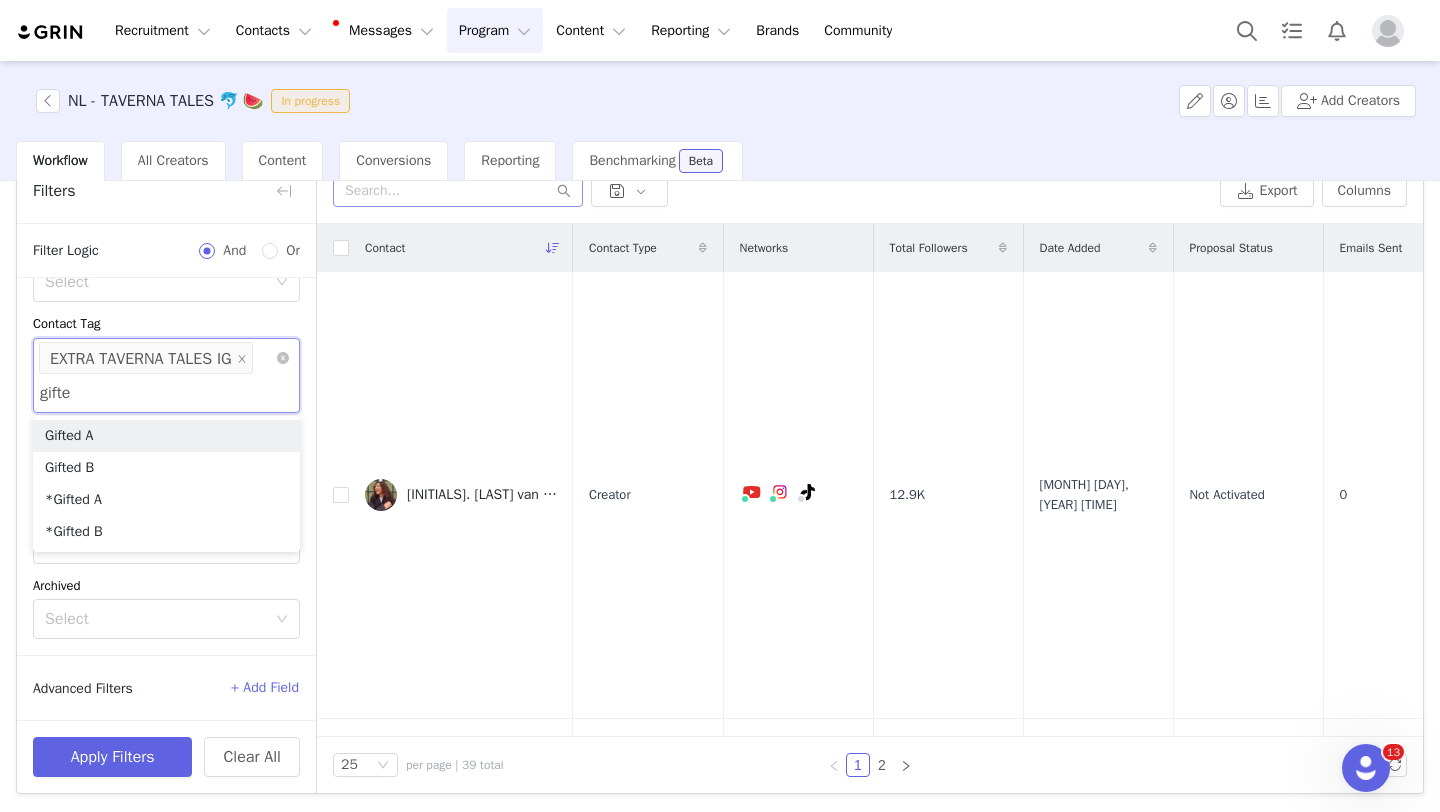 type on "gifted" 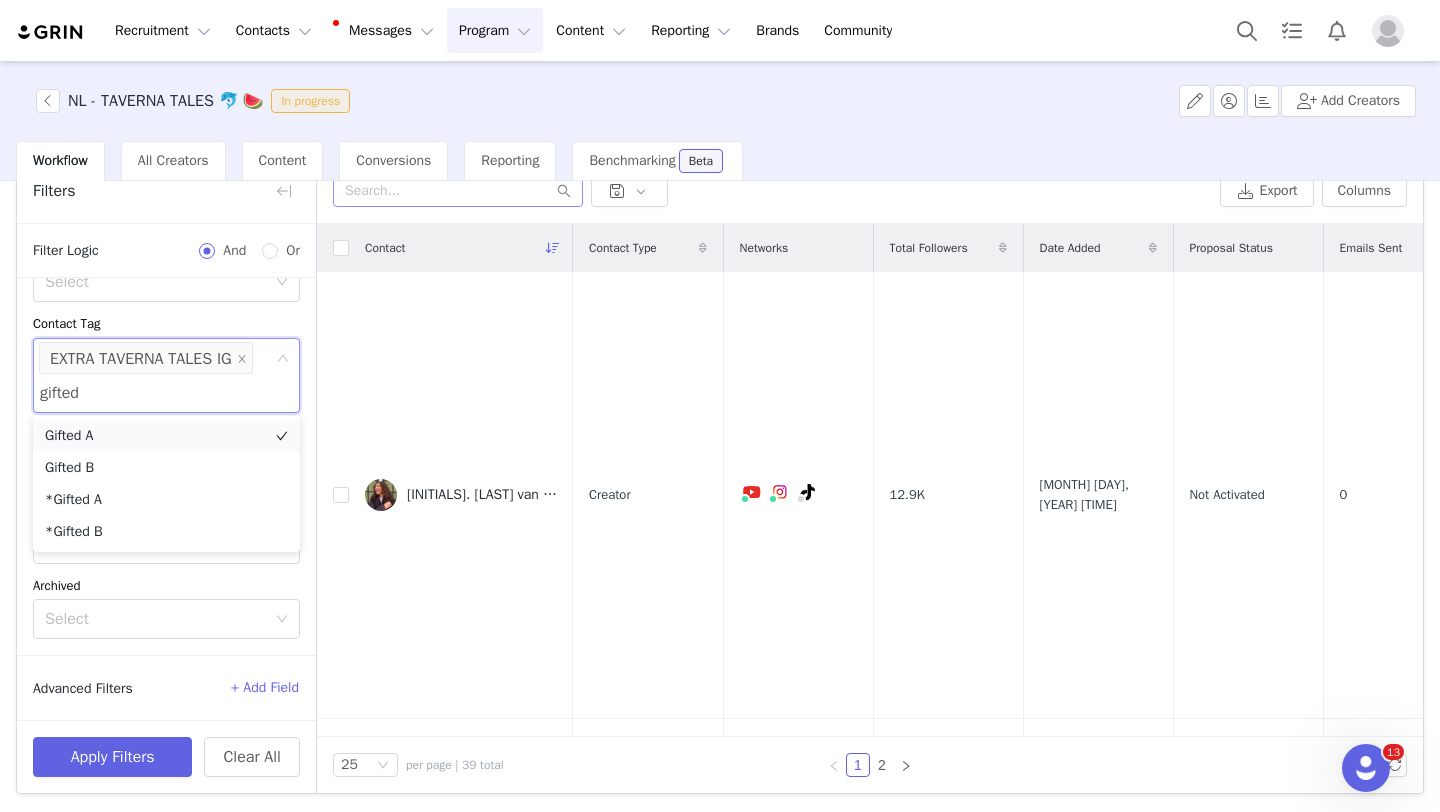 click on "Gifted A" at bounding box center [166, 436] 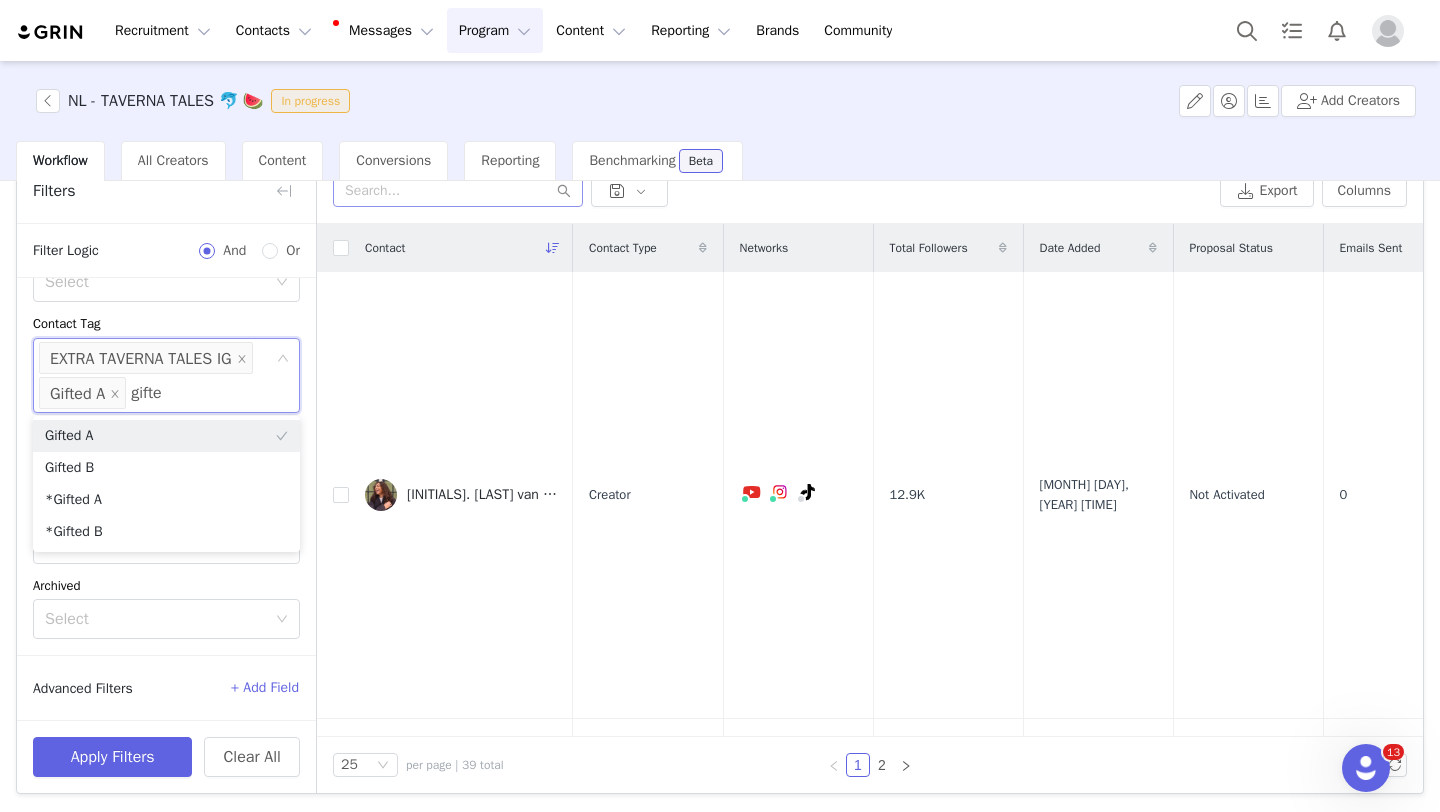 type on "gifted" 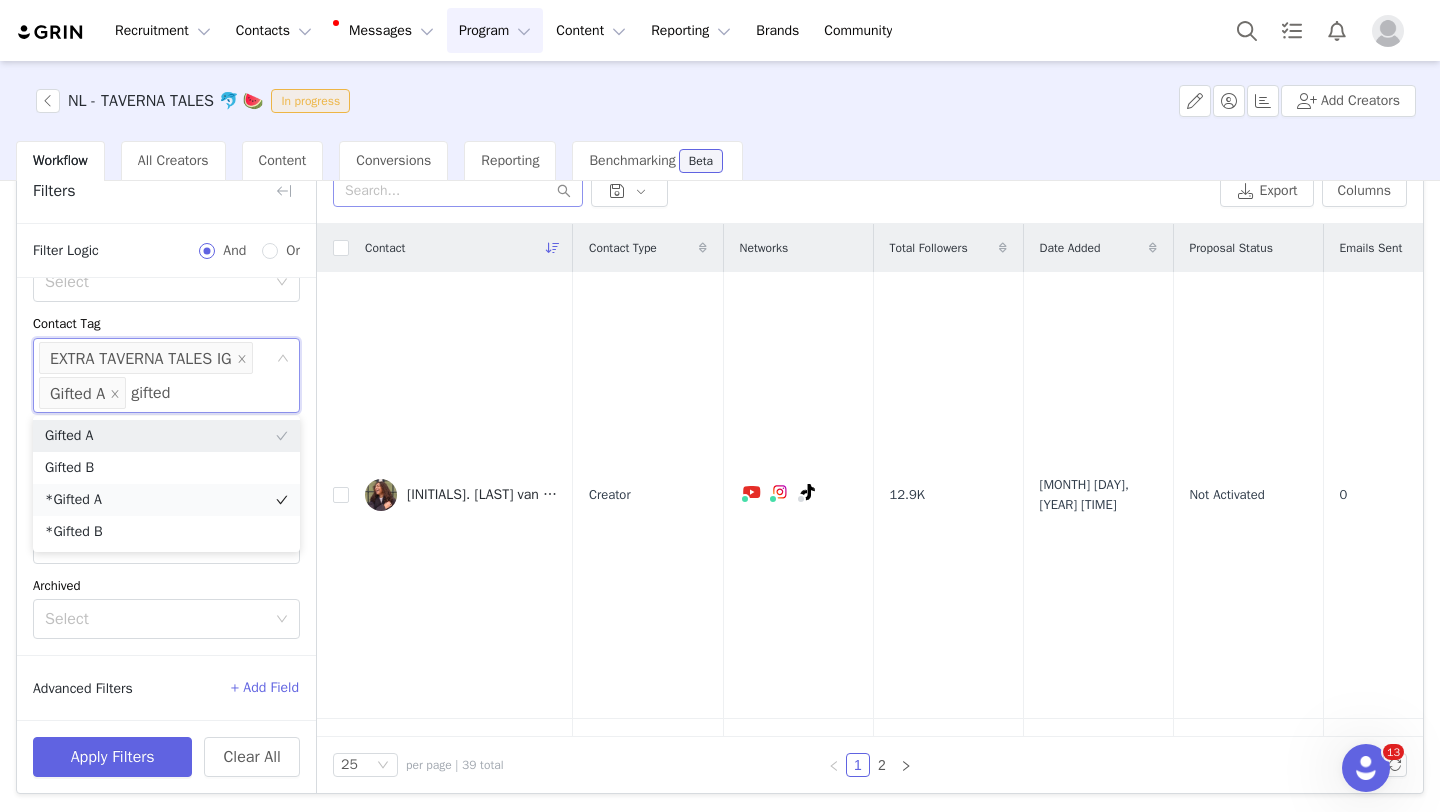 click on "*Gifted A" at bounding box center (166, 500) 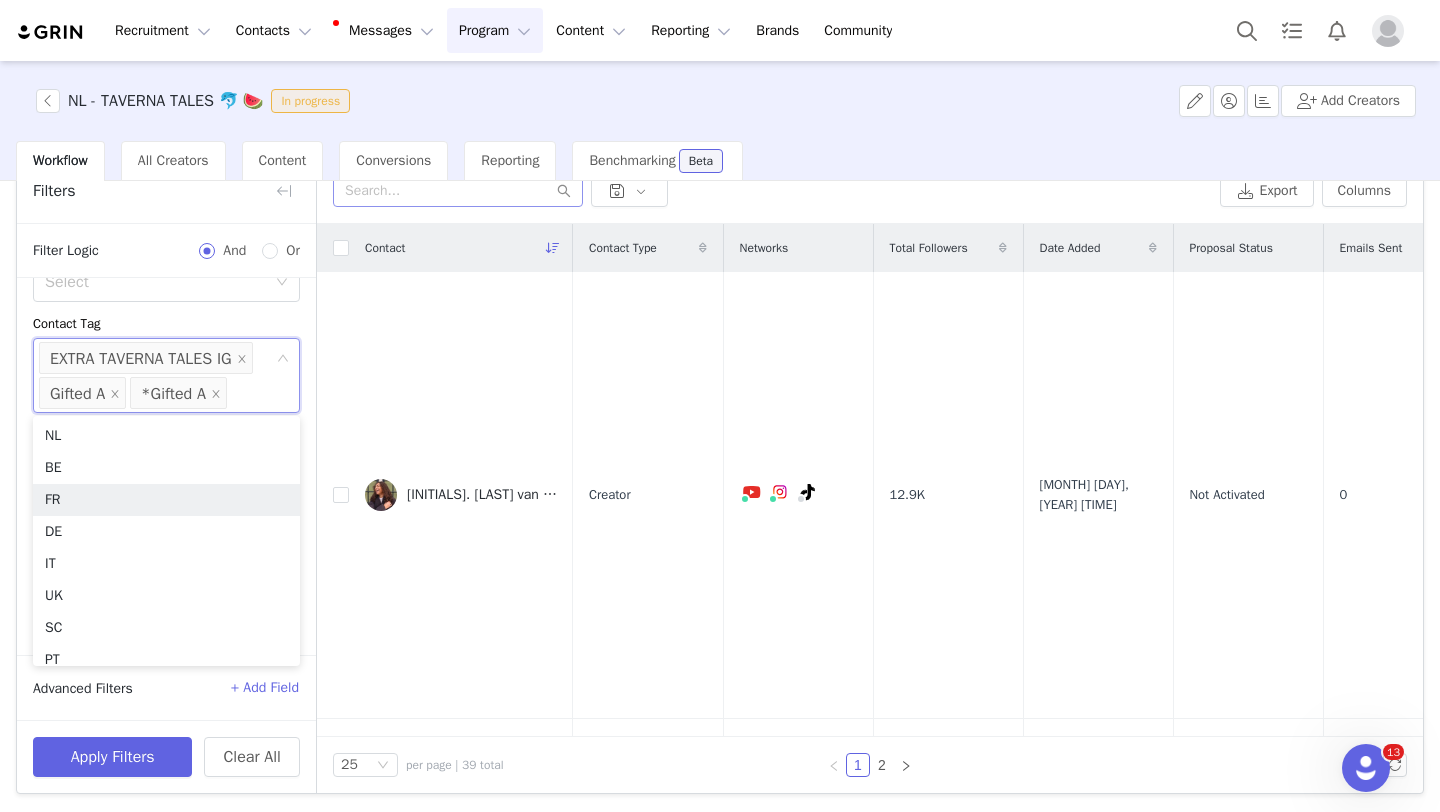 scroll, scrollTop: 10, scrollLeft: 0, axis: vertical 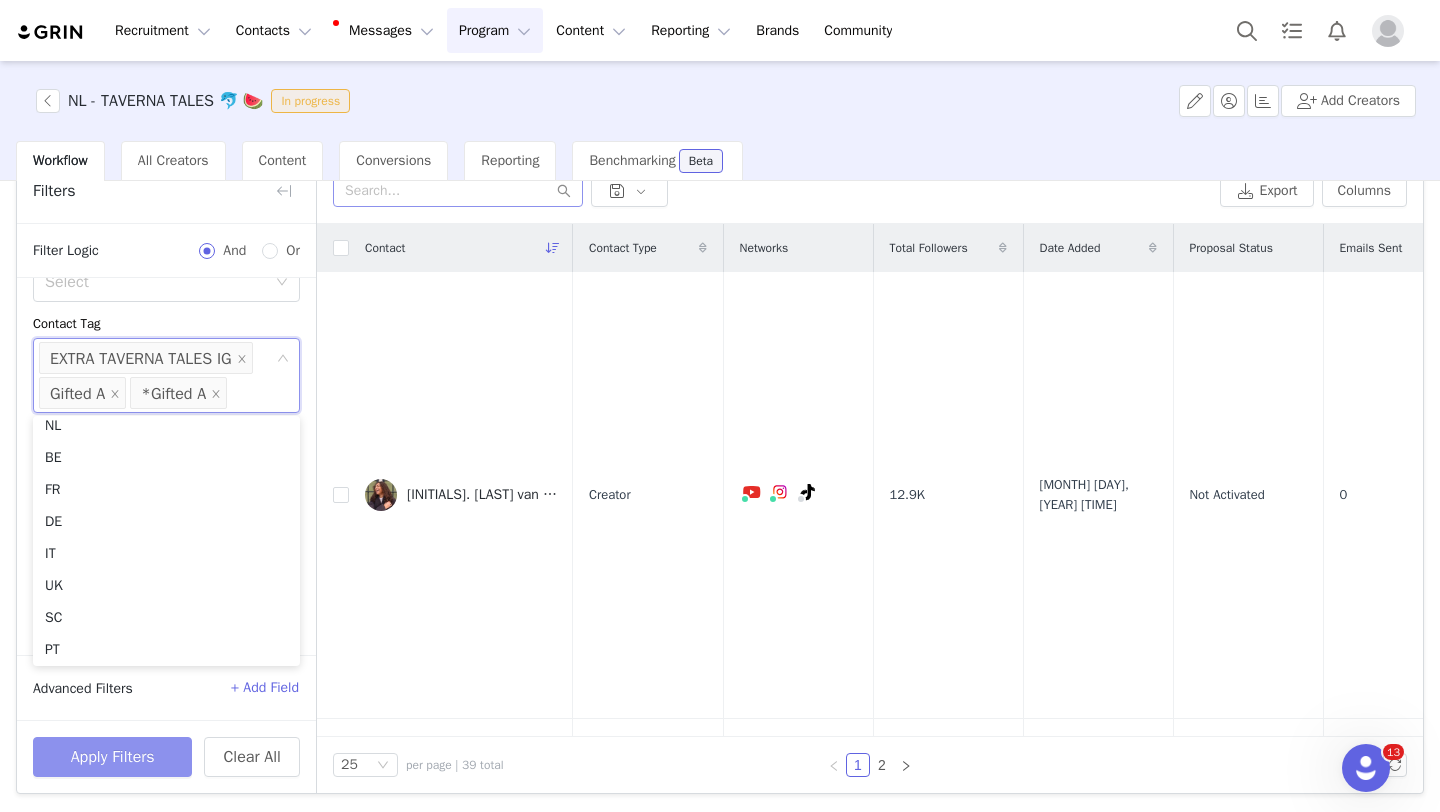 click on "Apply Filters" at bounding box center [112, 757] 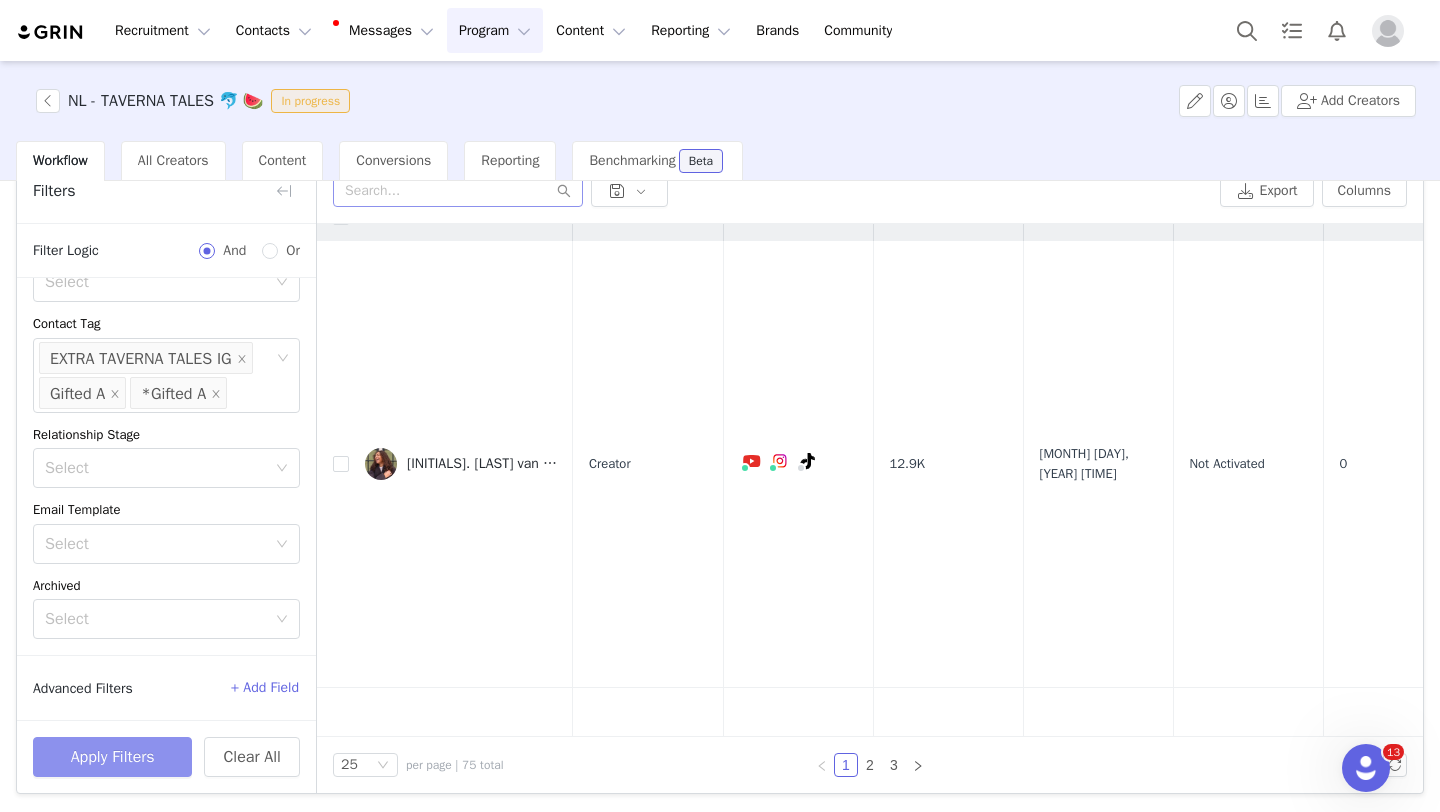 scroll, scrollTop: 0, scrollLeft: 0, axis: both 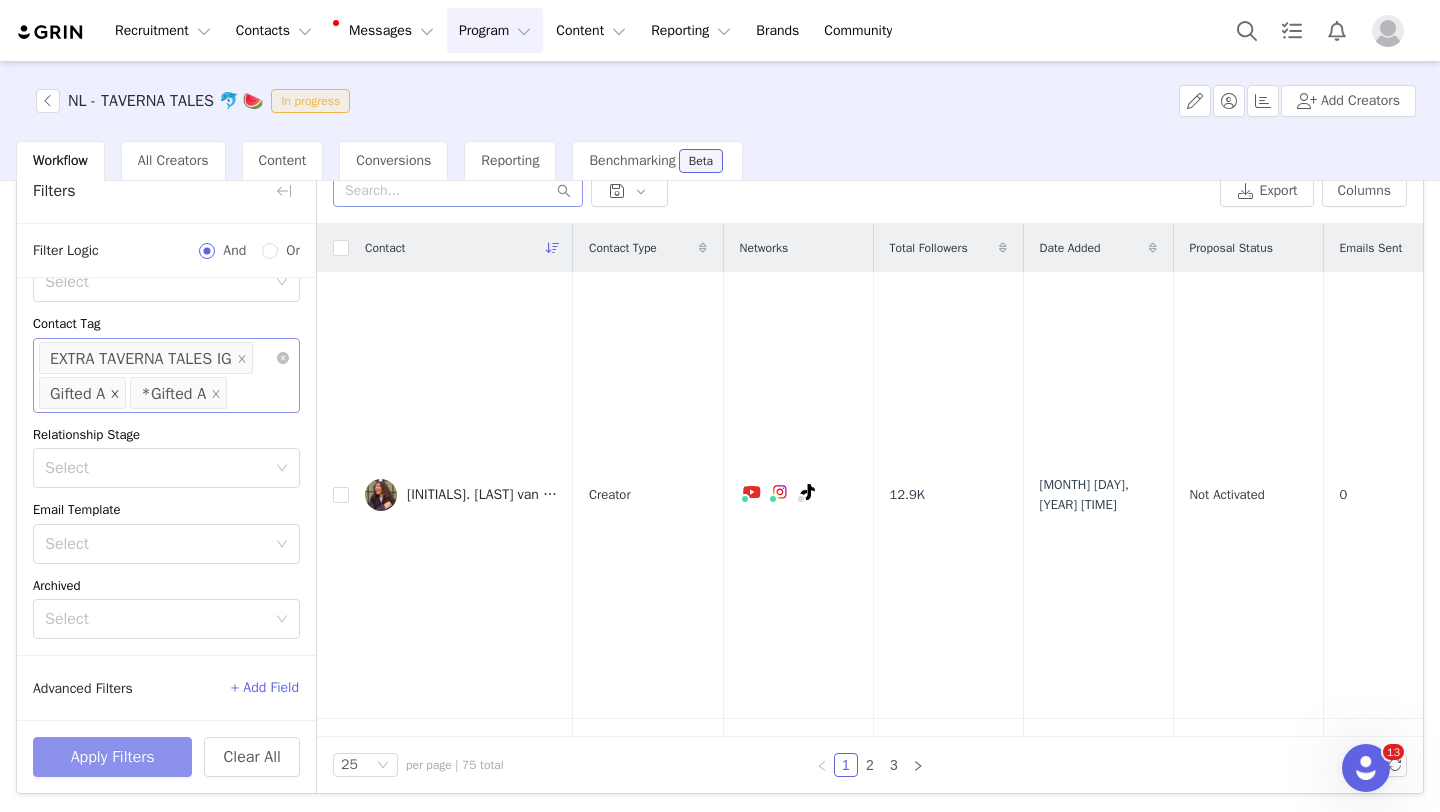 click 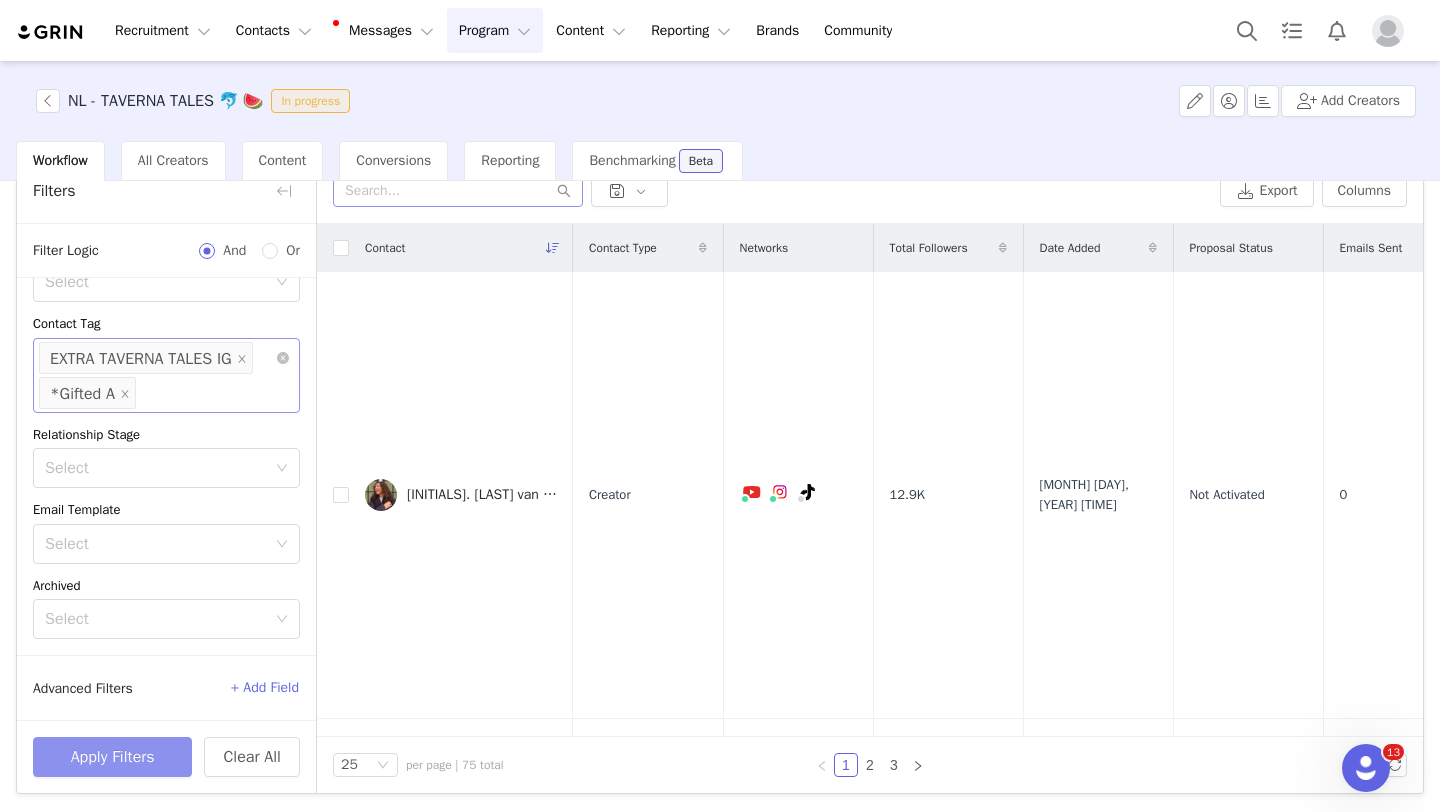 click on "*Gifted A" at bounding box center [87, 393] 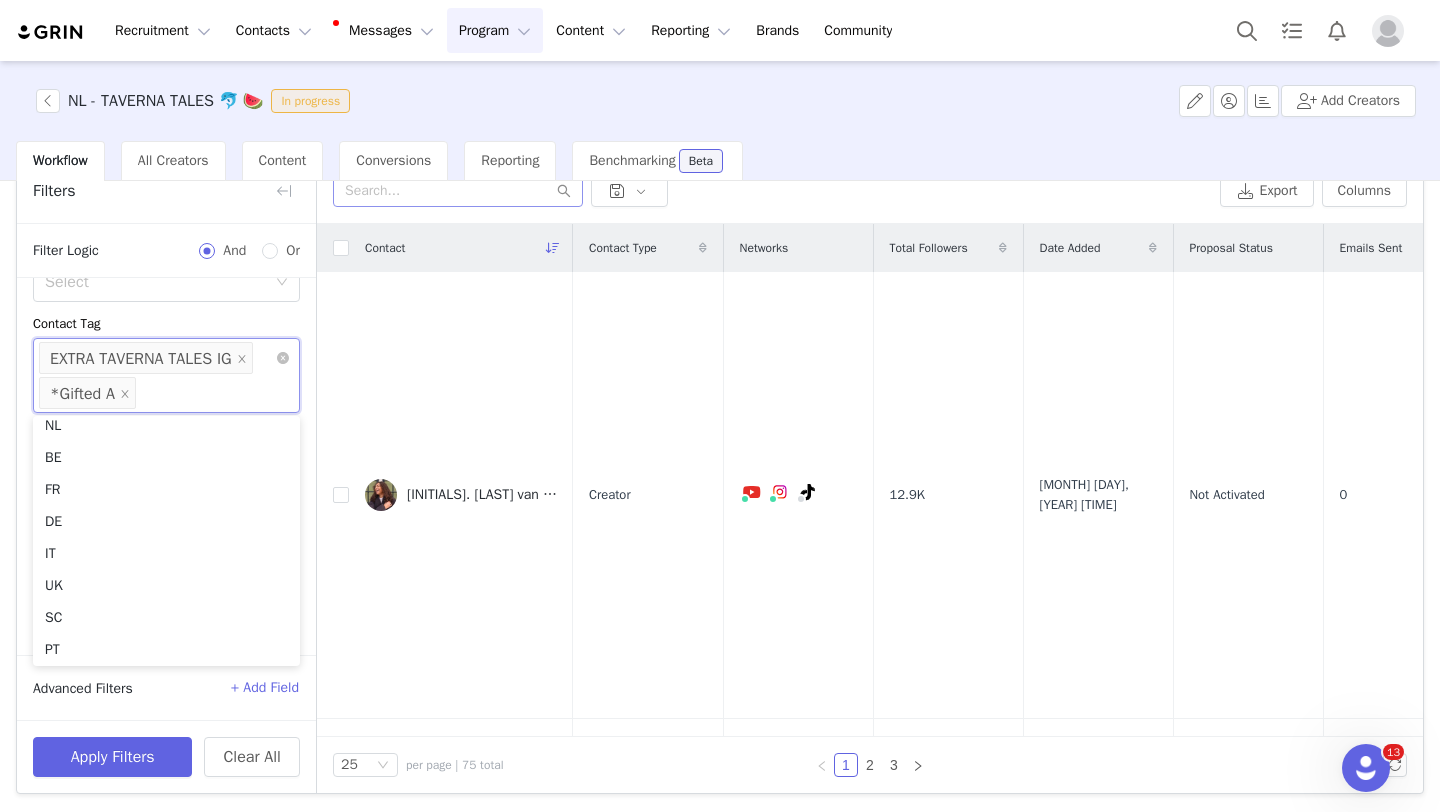 scroll, scrollTop: 1418, scrollLeft: 0, axis: vertical 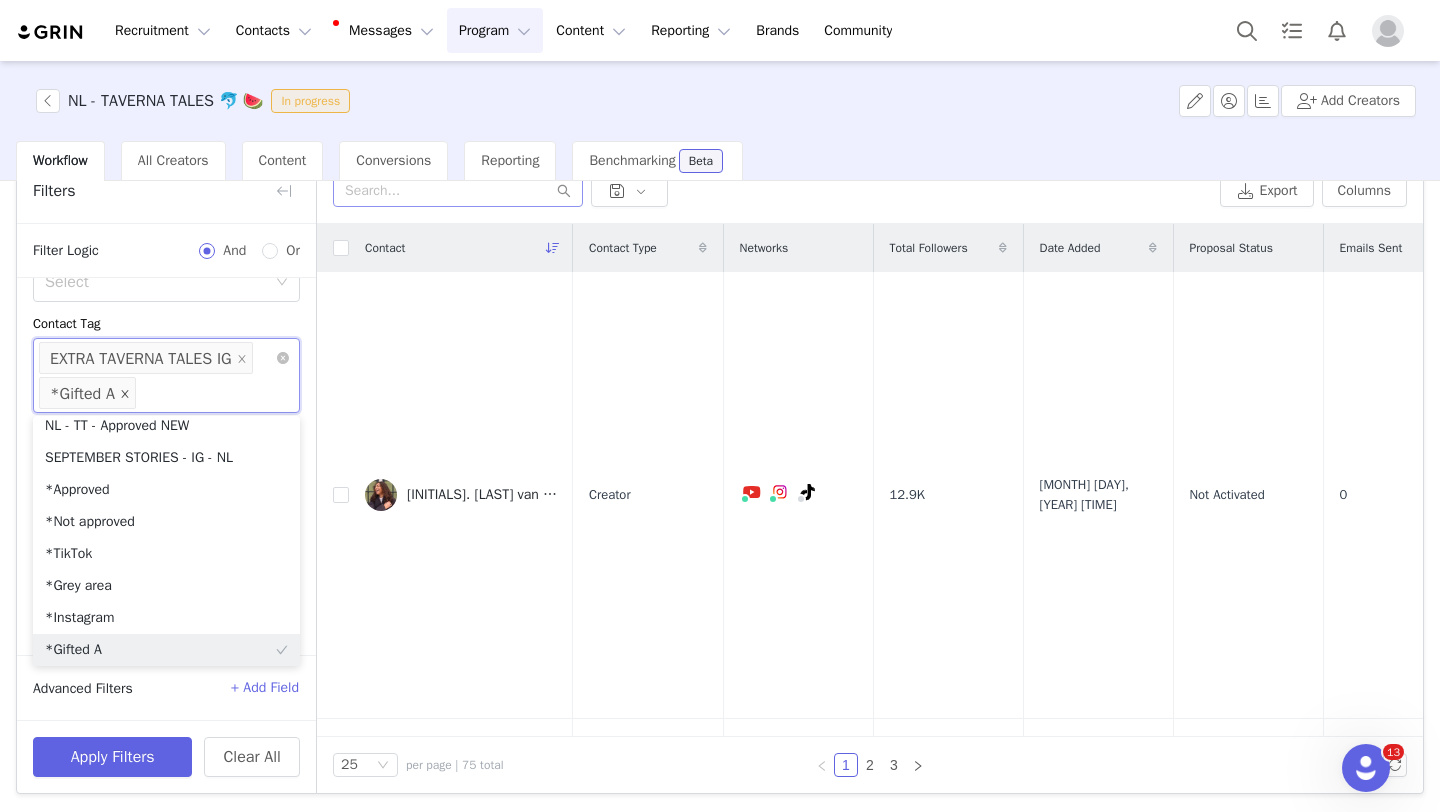 click 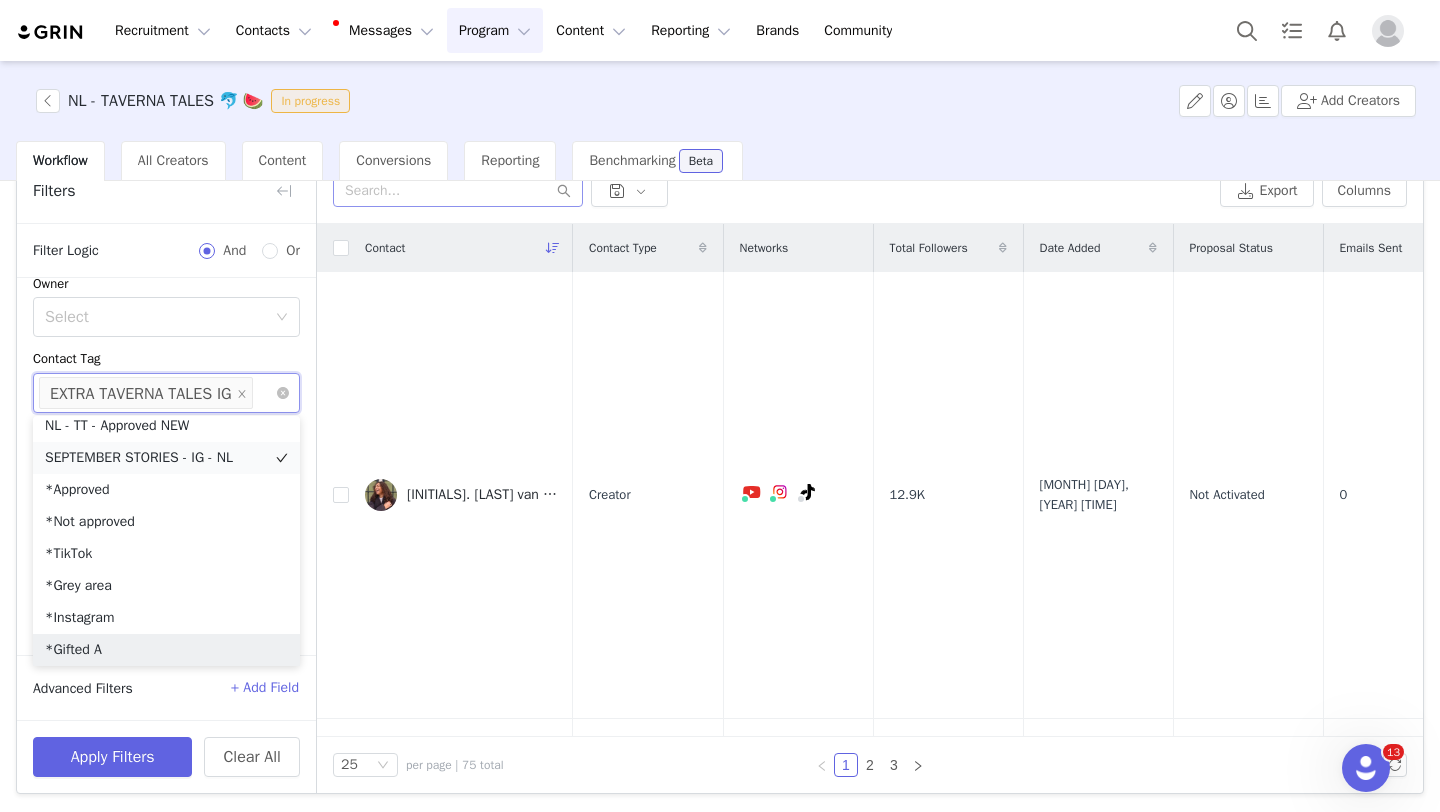 scroll, scrollTop: 1412, scrollLeft: 0, axis: vertical 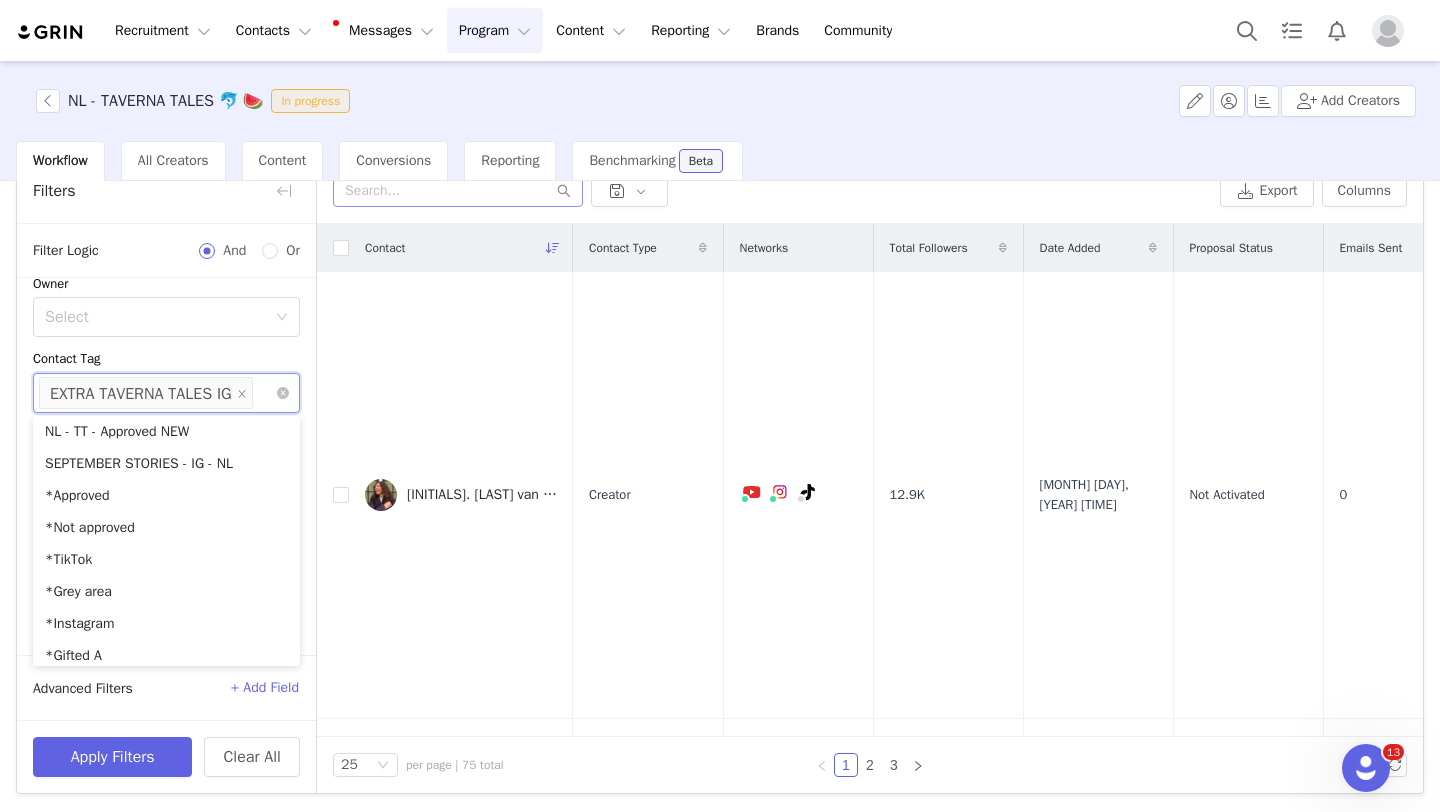 click on "Date Added ~ Owner Select Select EXTRA TAVERNA TALES IG Relationship Stage Select Email Template Select Archived Select" at bounding box center (166, 418) 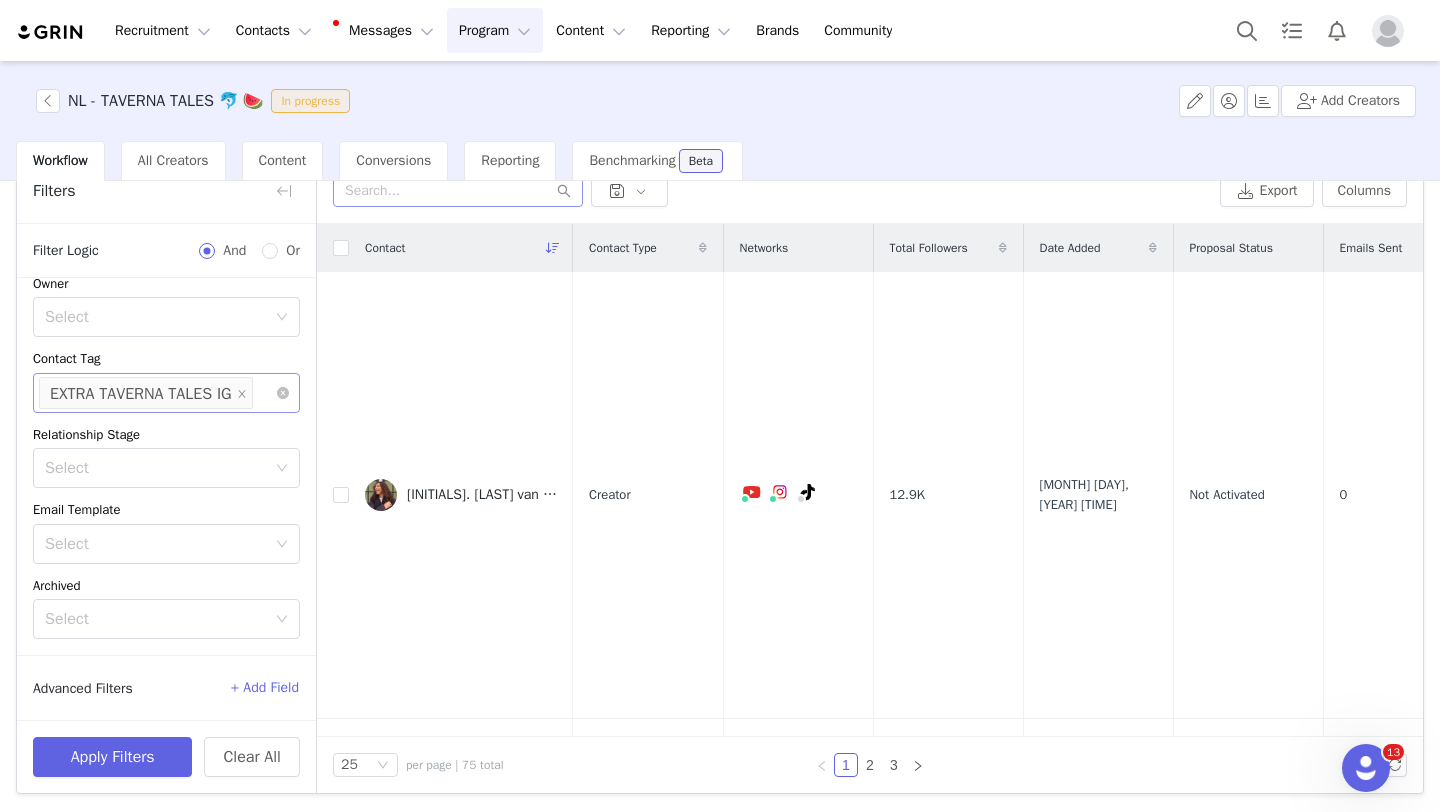 click on "+ Add Field" at bounding box center [265, 688] 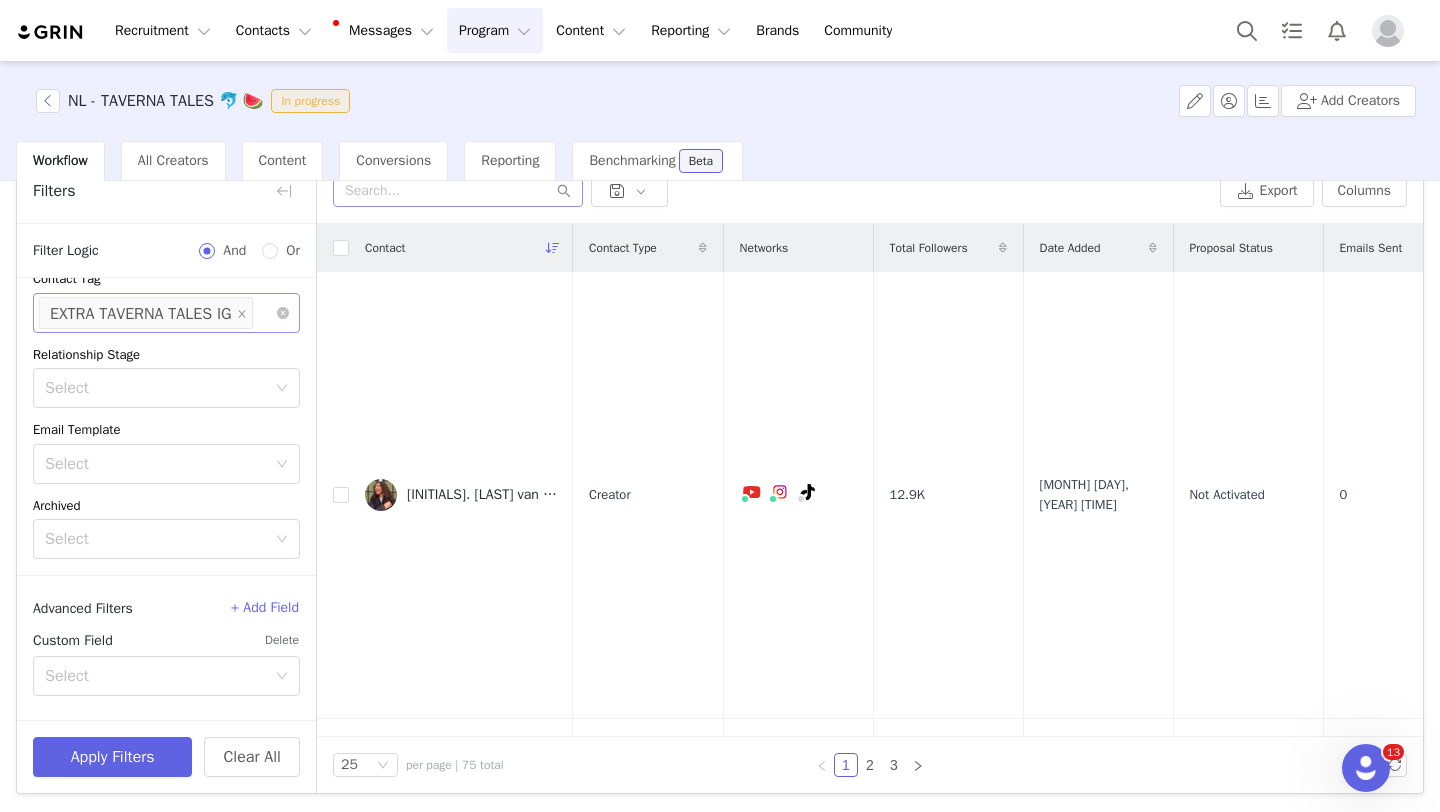 scroll, scrollTop: 211, scrollLeft: 0, axis: vertical 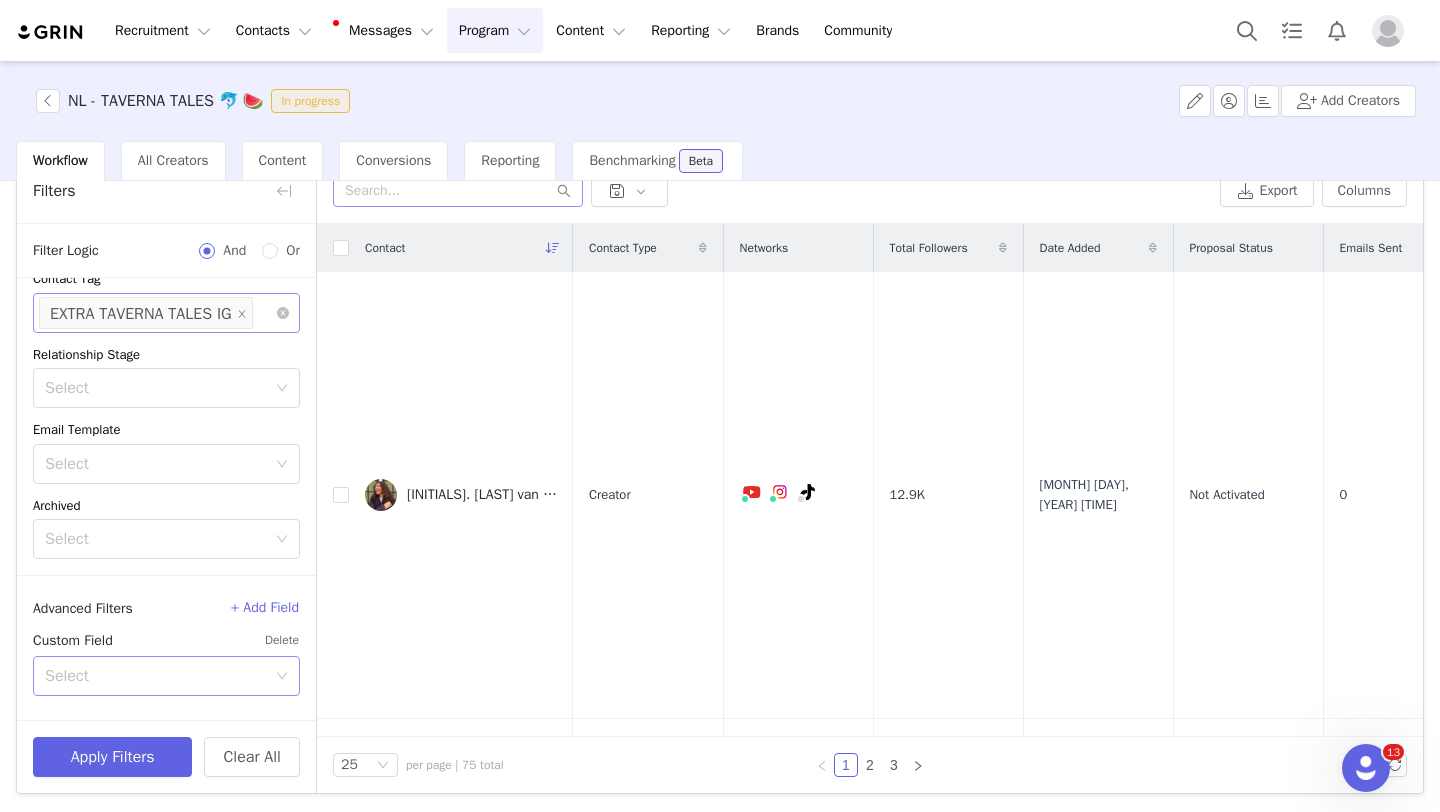 click on "Select" at bounding box center (155, 676) 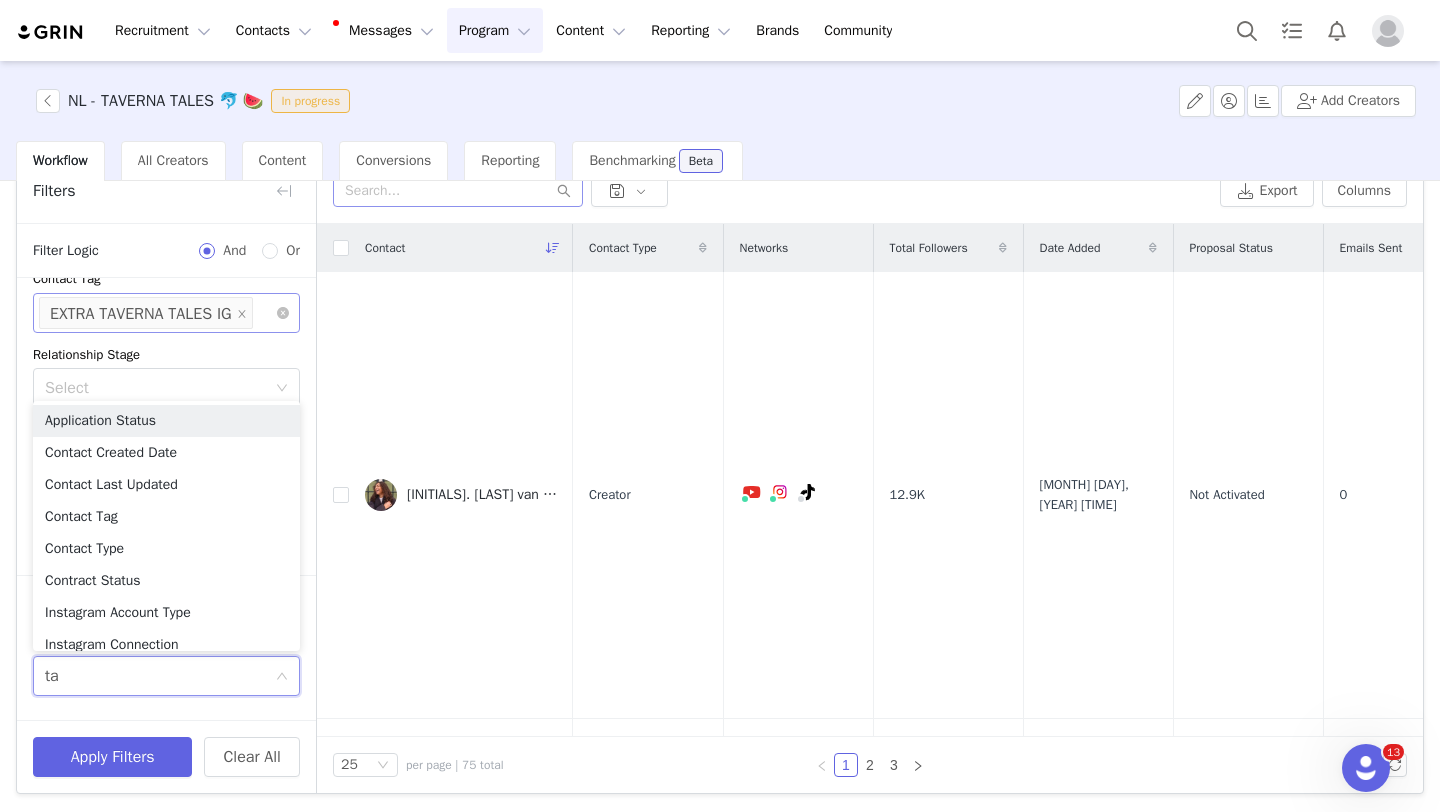 type on "tag" 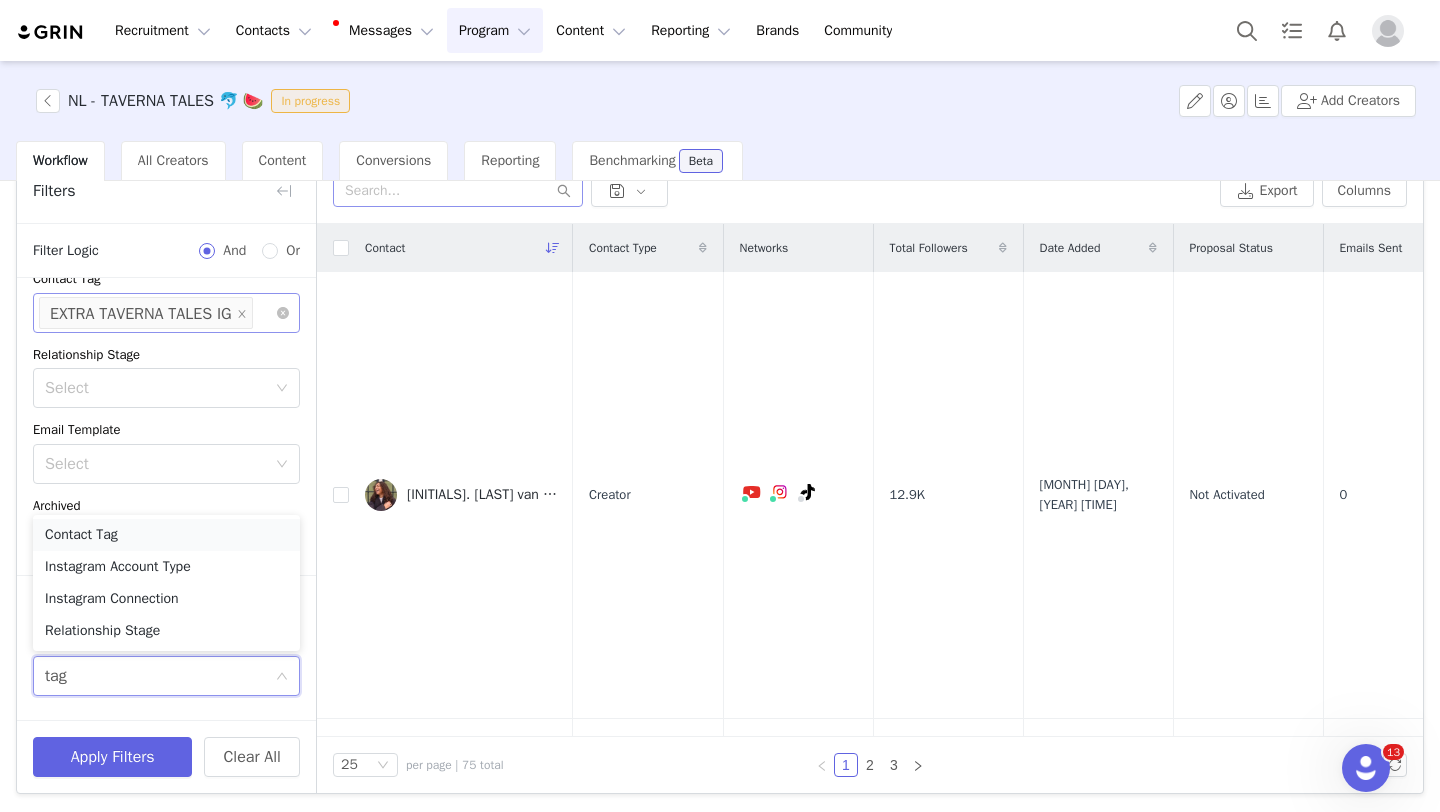 click on "Contact Tag" at bounding box center (166, 535) 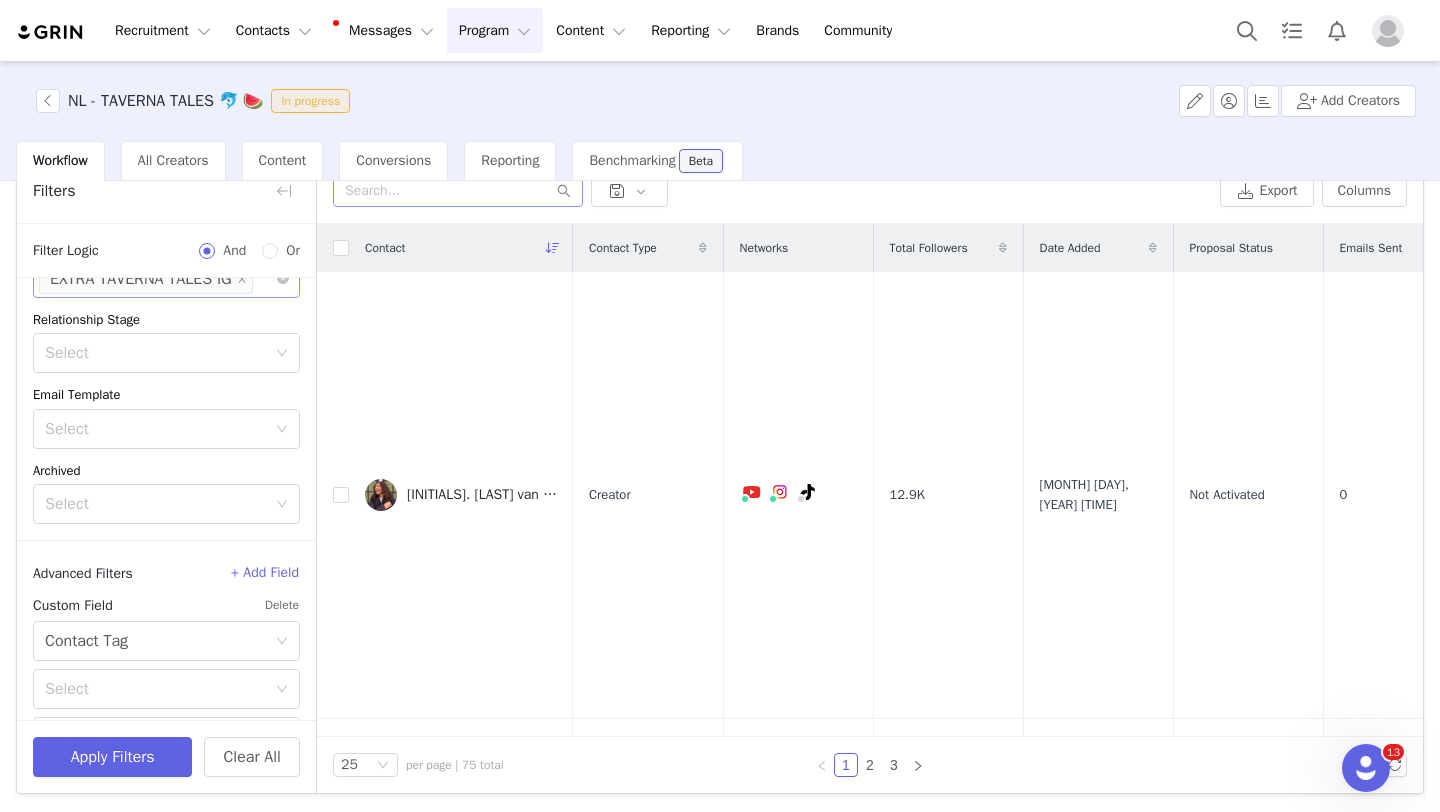 scroll, scrollTop: 299, scrollLeft: 0, axis: vertical 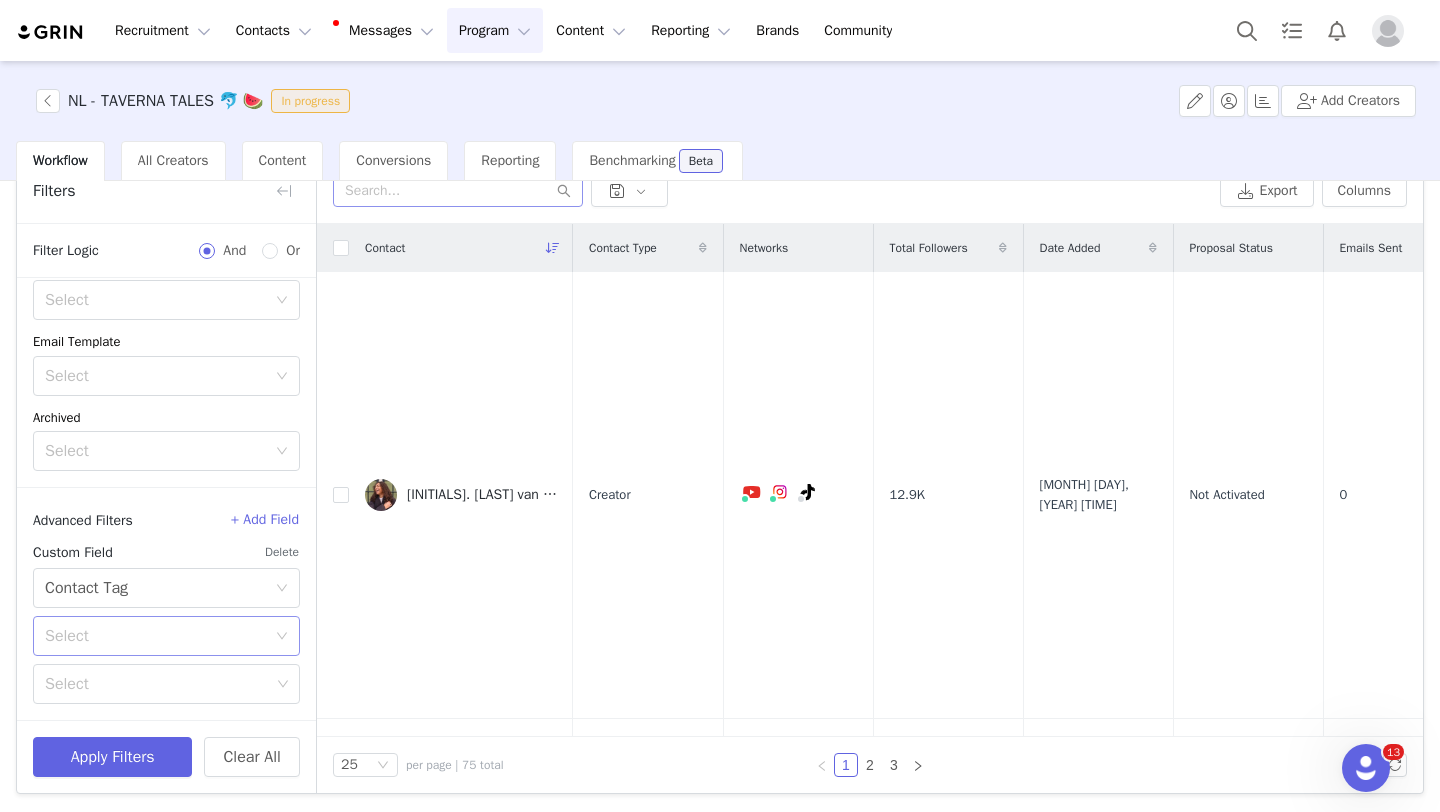 click on "Select" at bounding box center [155, 636] 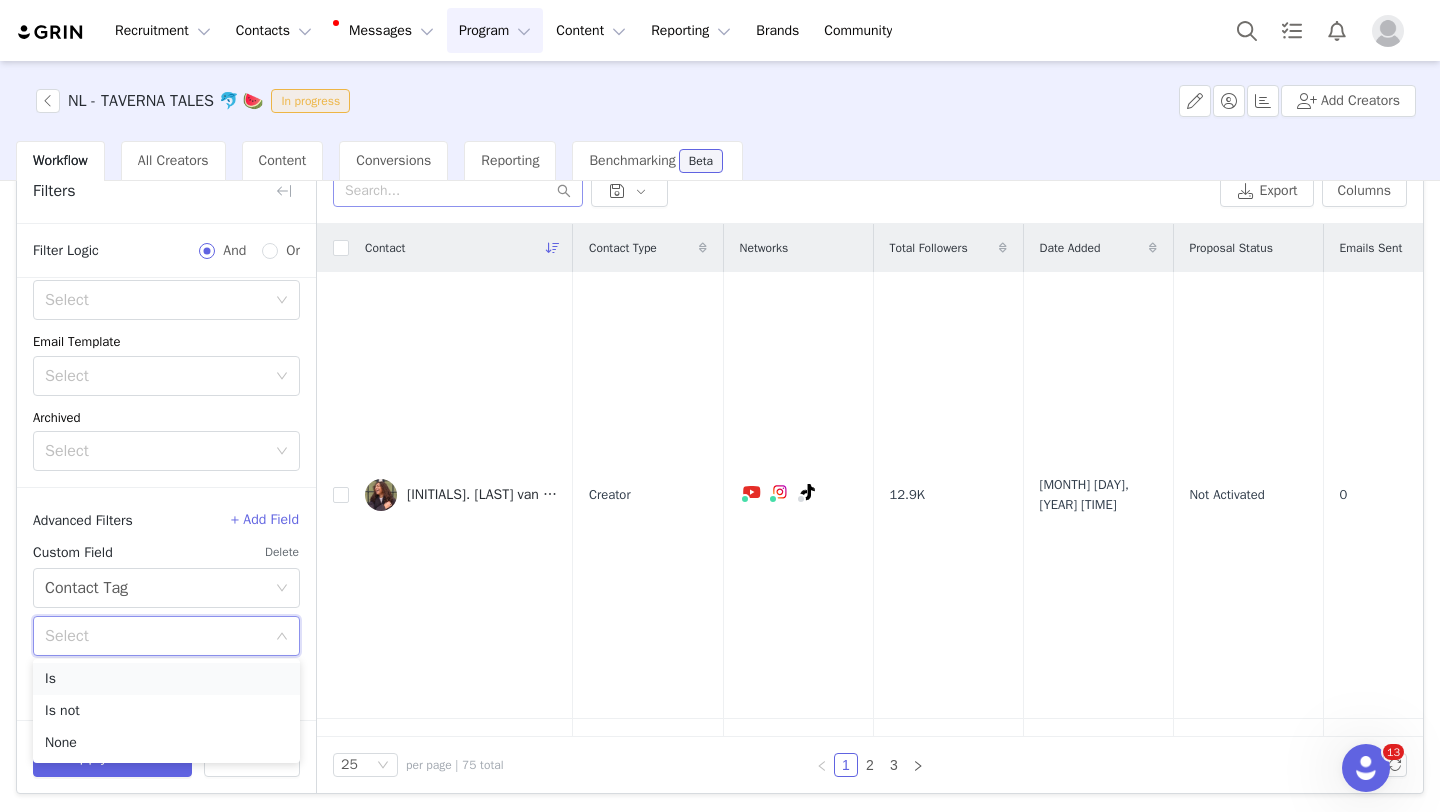 click on "Is" at bounding box center (166, 679) 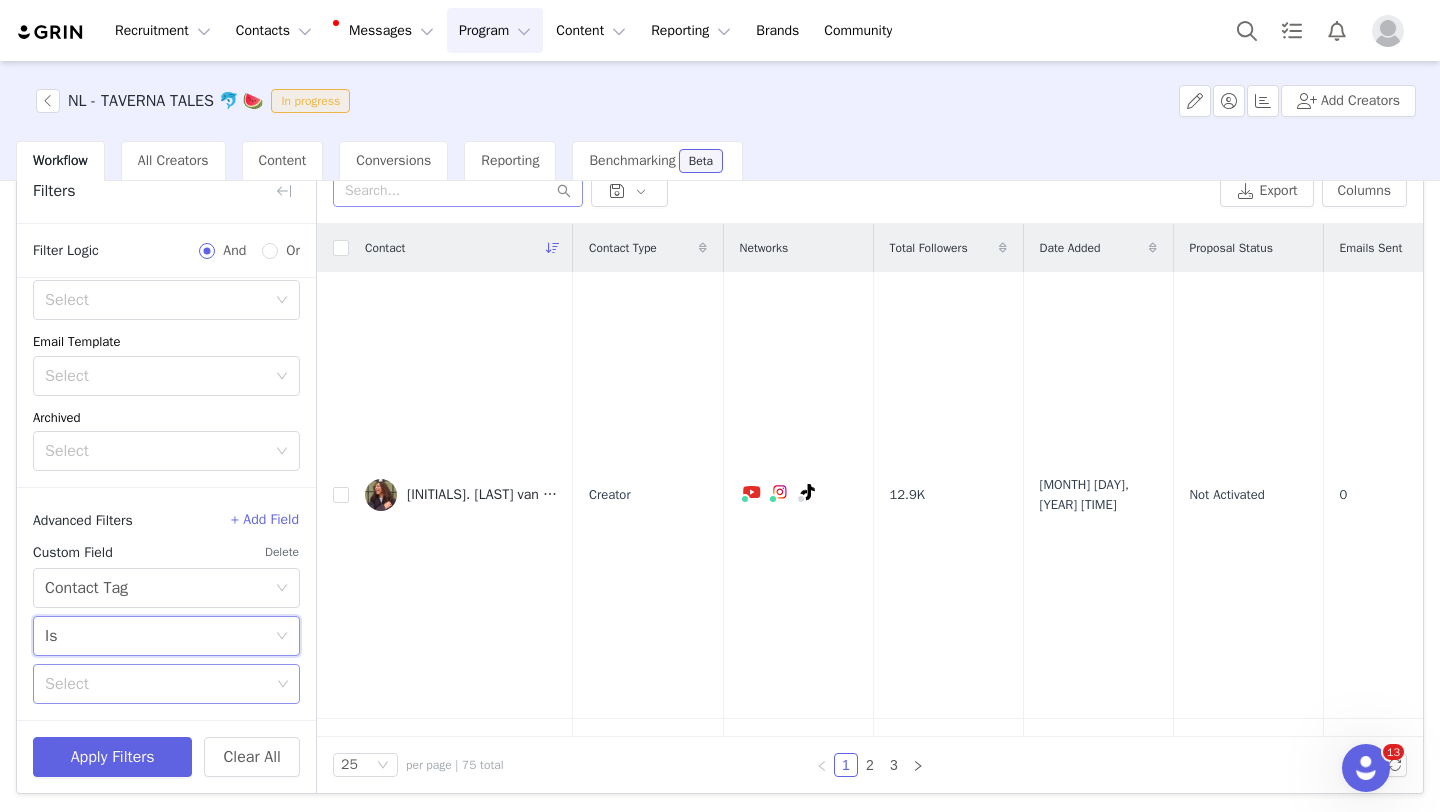 click on "Select" at bounding box center (159, 684) 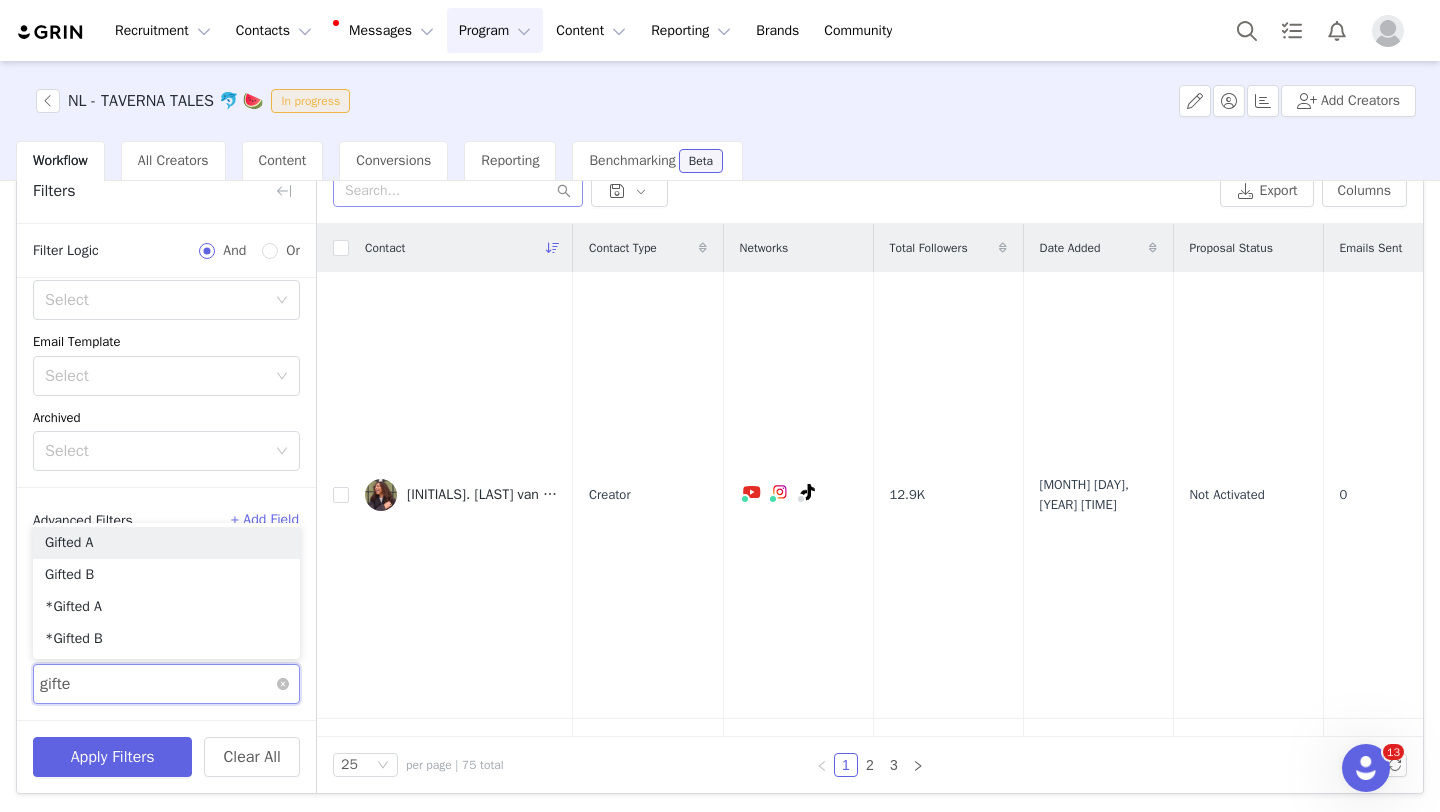 type on "gifted" 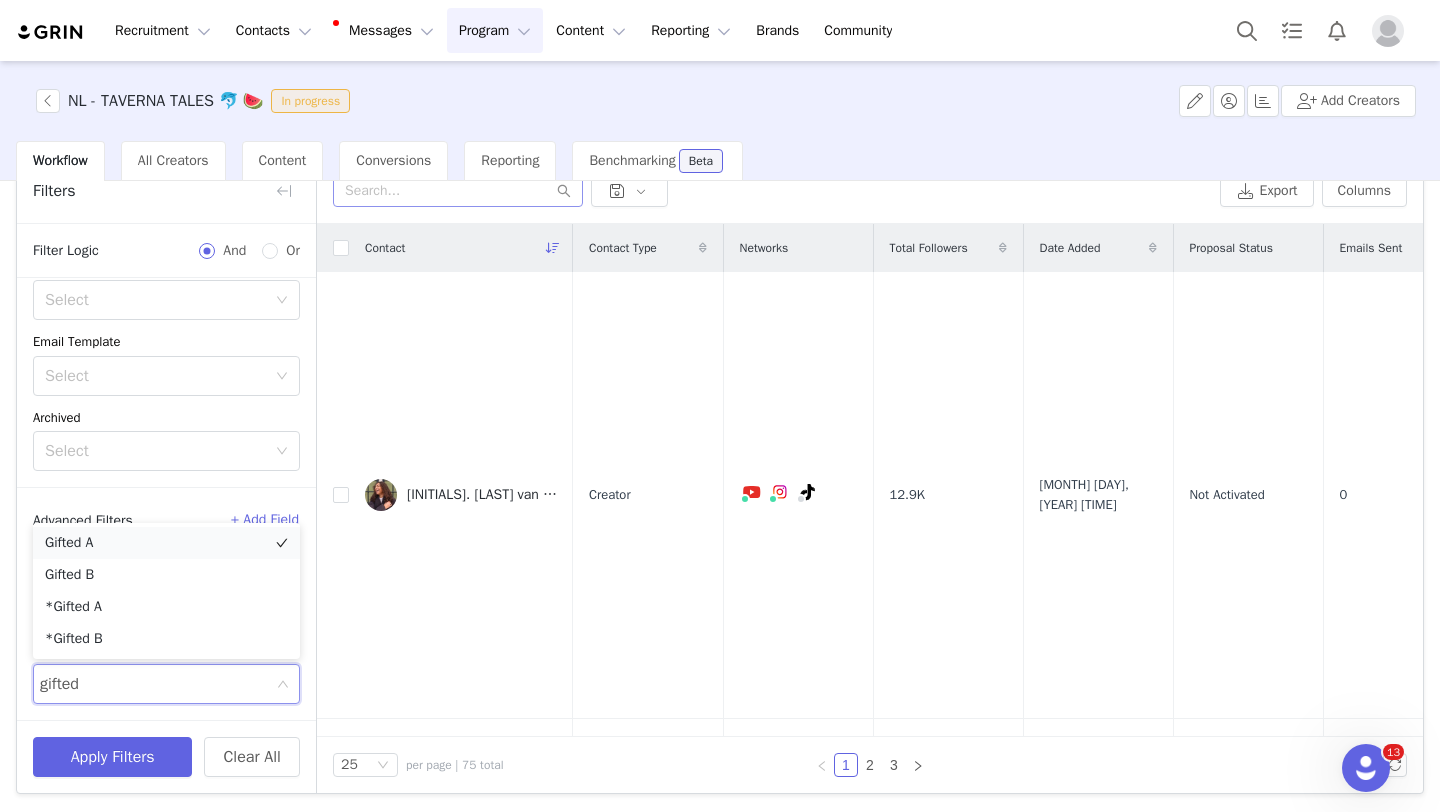 click on "Gifted A" at bounding box center [166, 543] 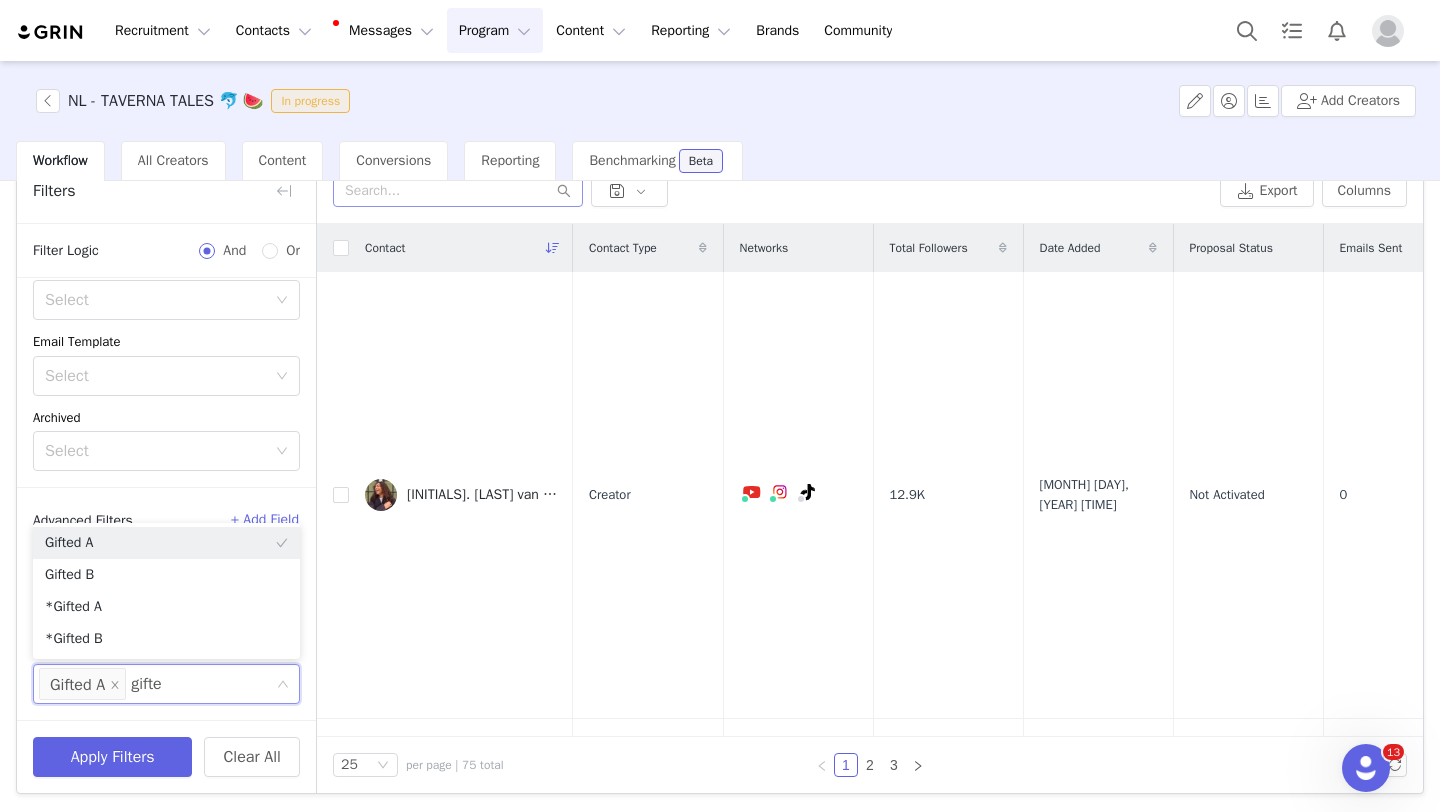 type on "gifted" 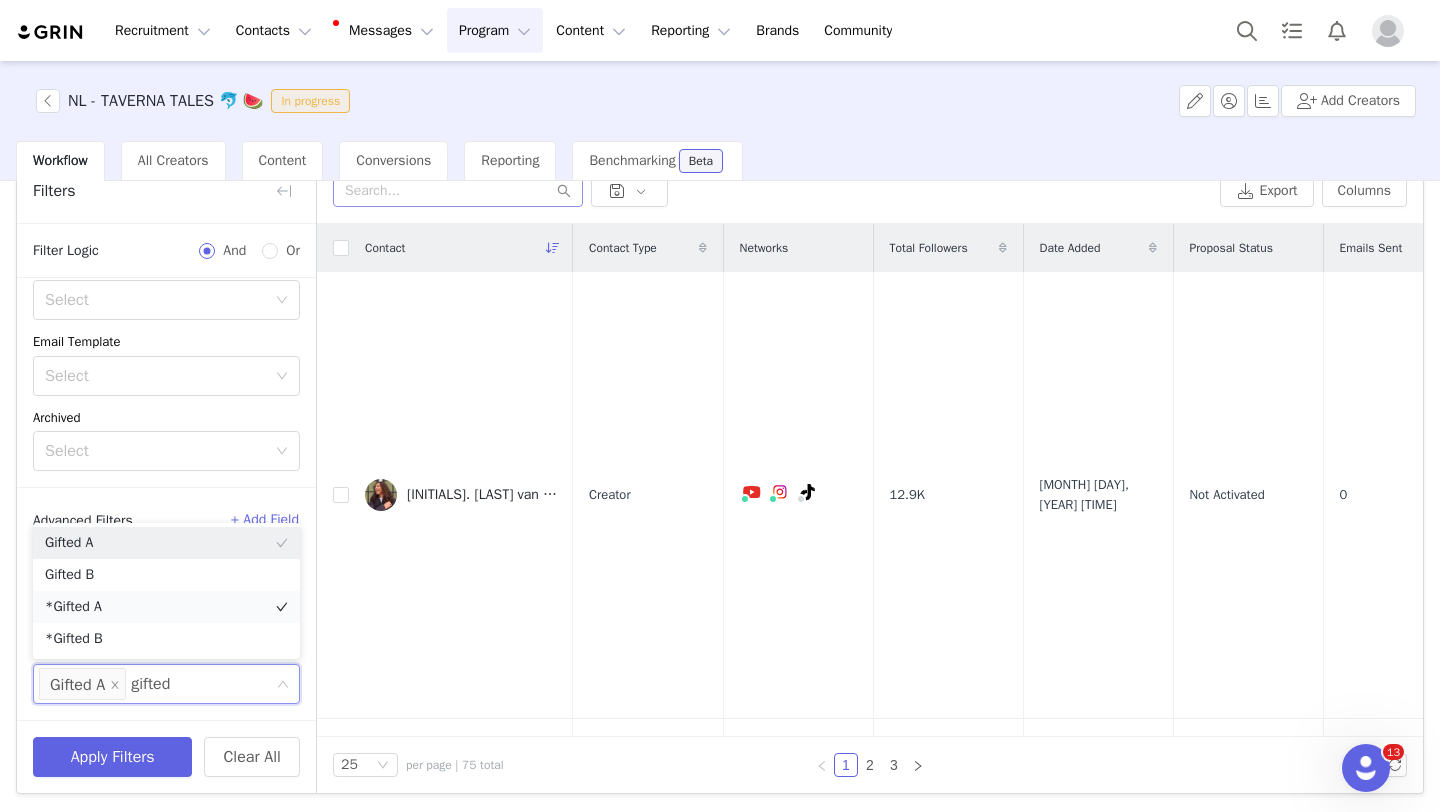 click on "*Gifted A" at bounding box center [166, 607] 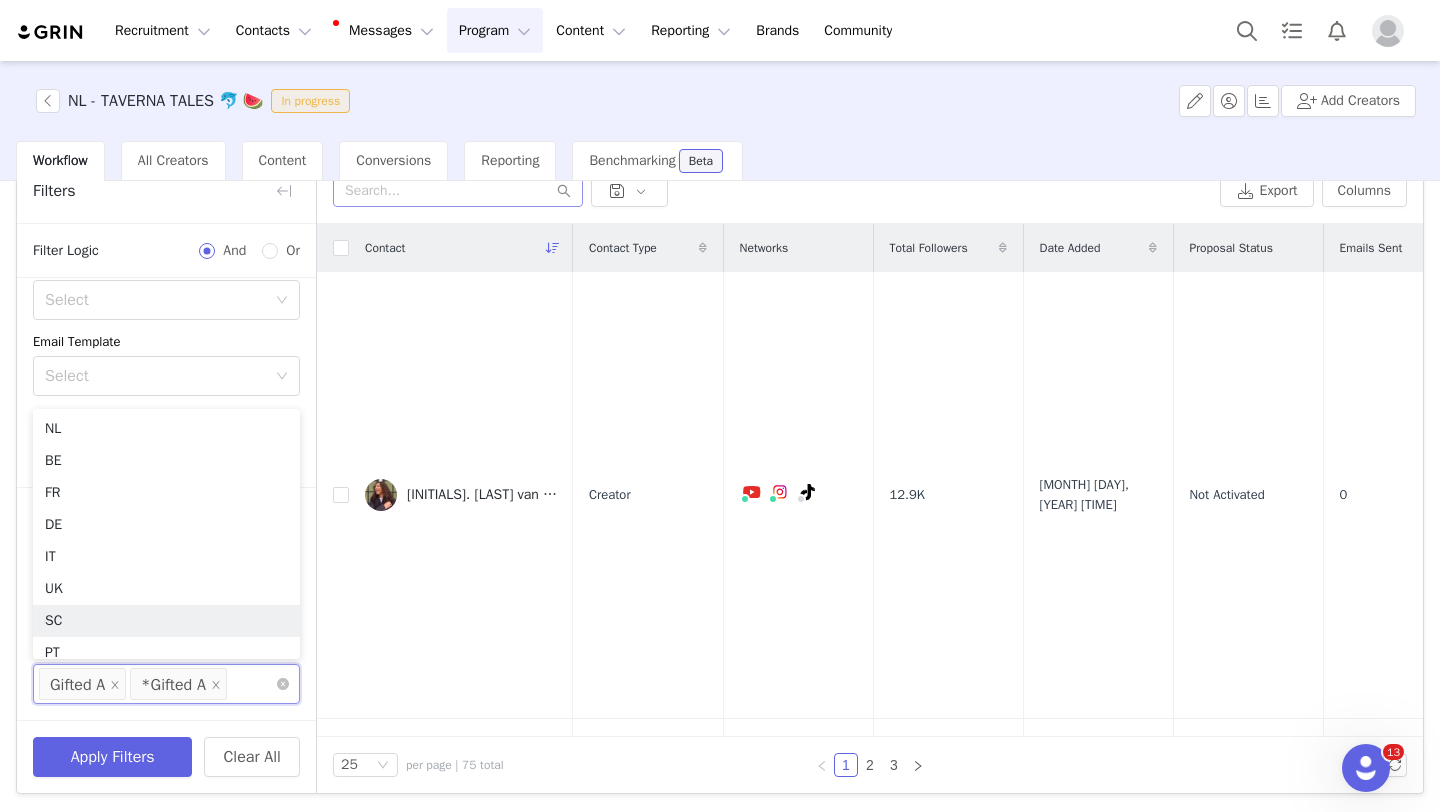 scroll, scrollTop: 10, scrollLeft: 0, axis: vertical 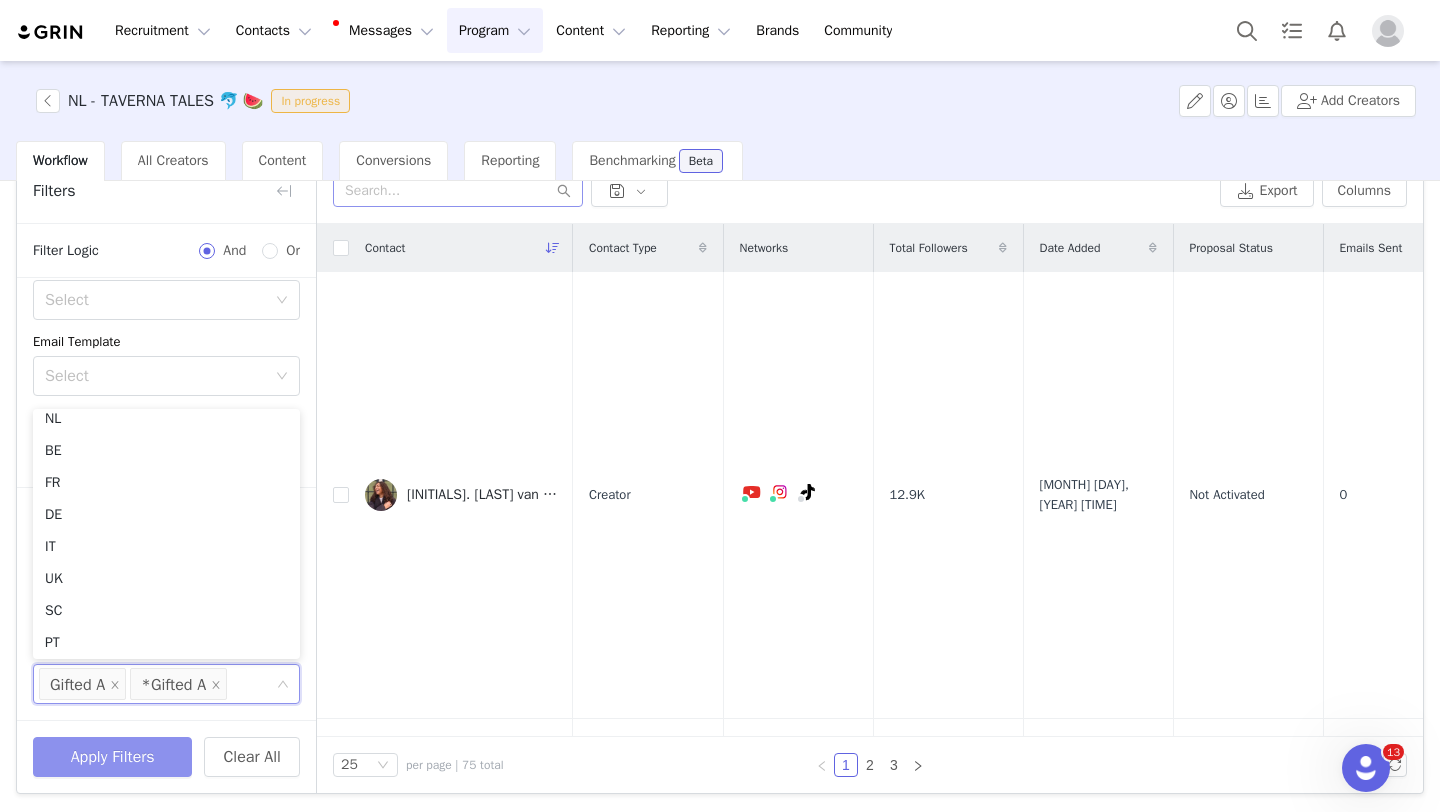 click on "Apply Filters" at bounding box center [112, 757] 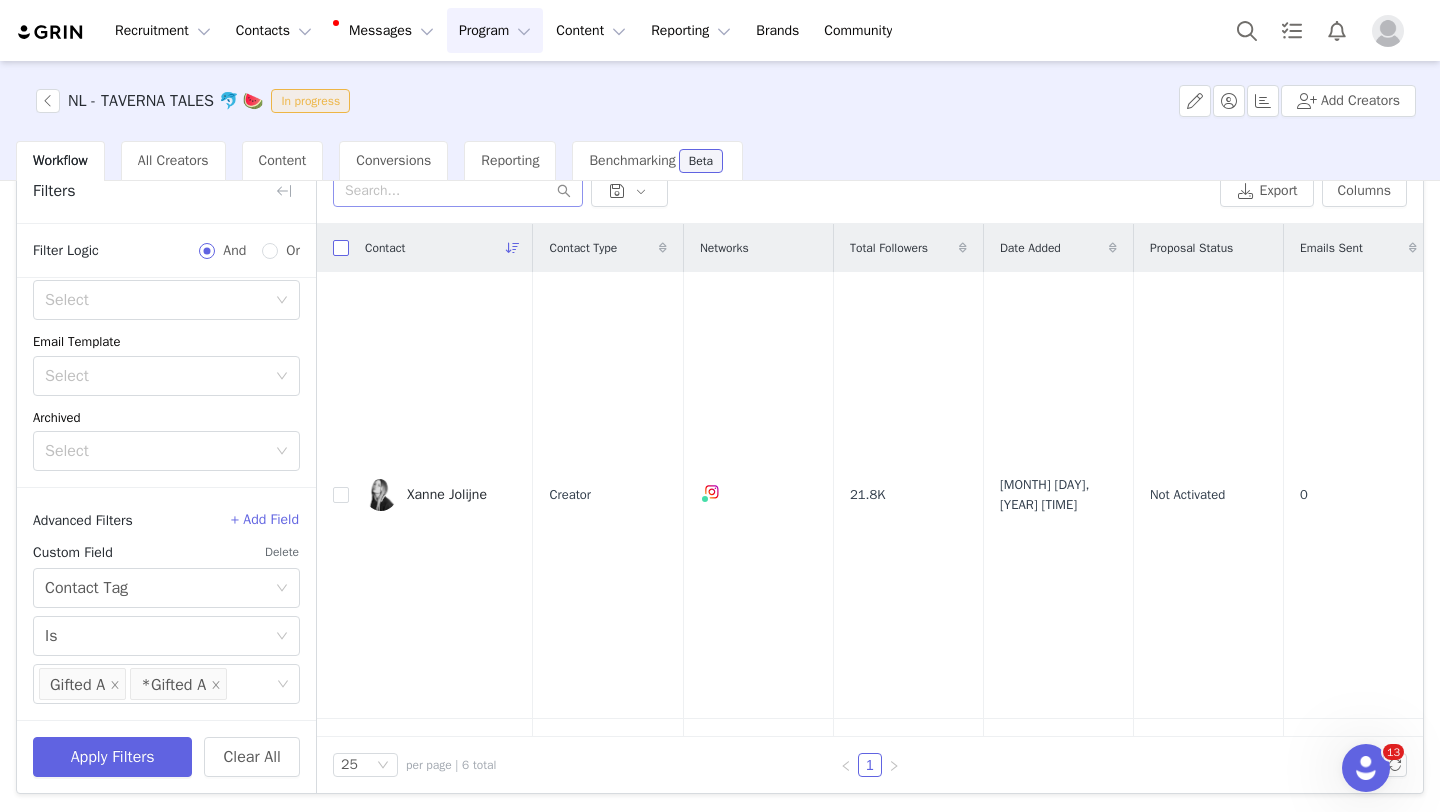 click at bounding box center (341, 248) 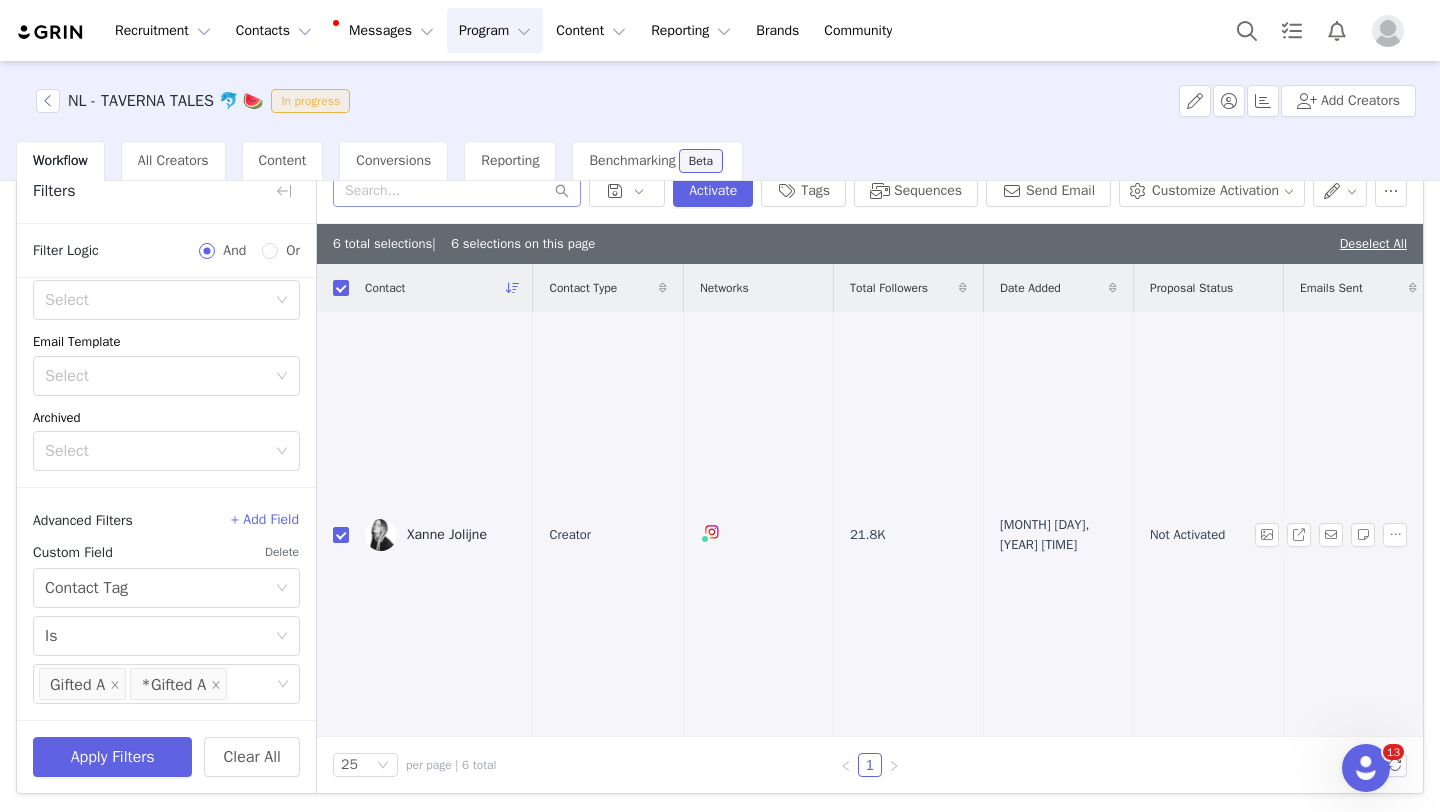 scroll, scrollTop: 0, scrollLeft: 0, axis: both 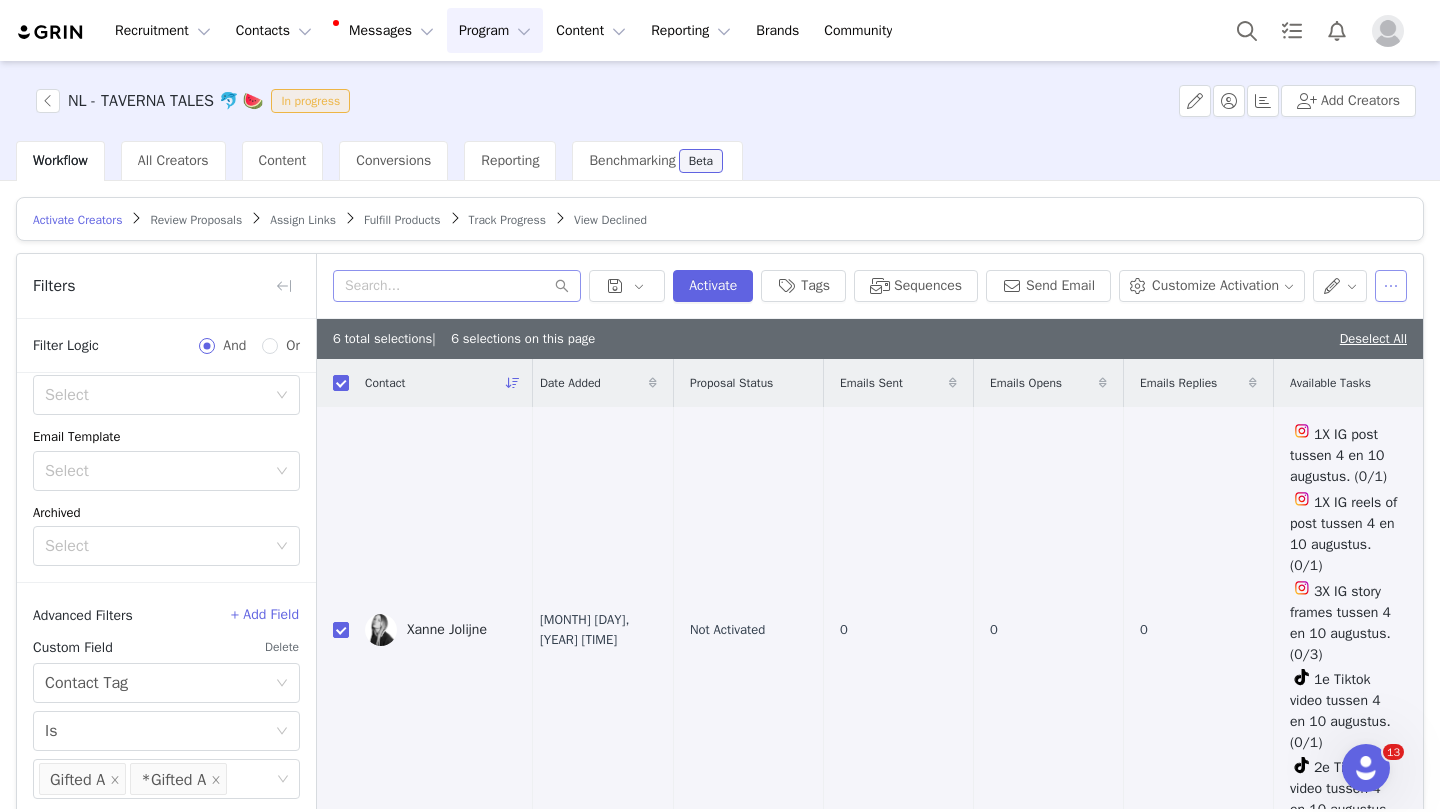 click at bounding box center [1391, 286] 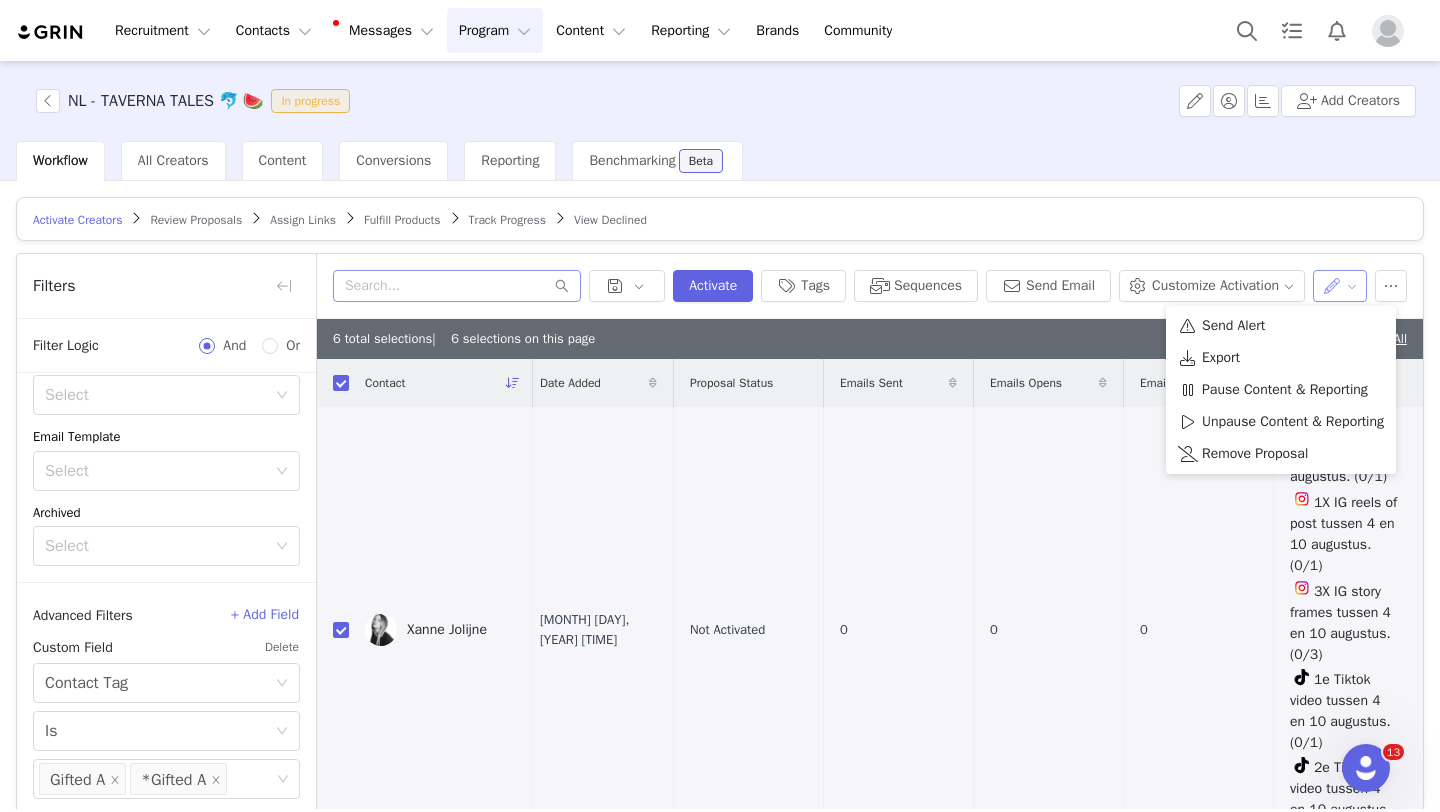 click at bounding box center (1340, 286) 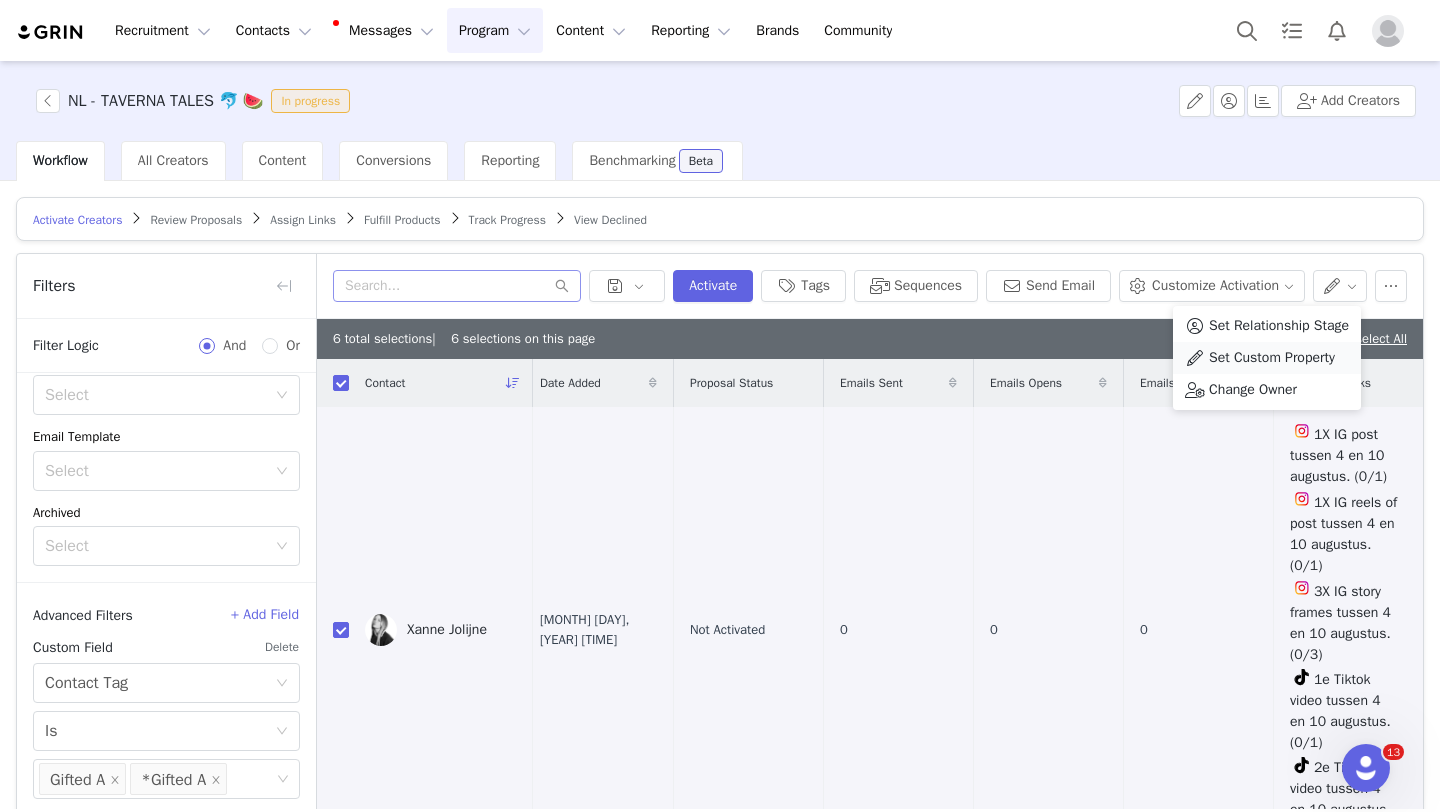 click on "Set Custom Property" at bounding box center (1272, 358) 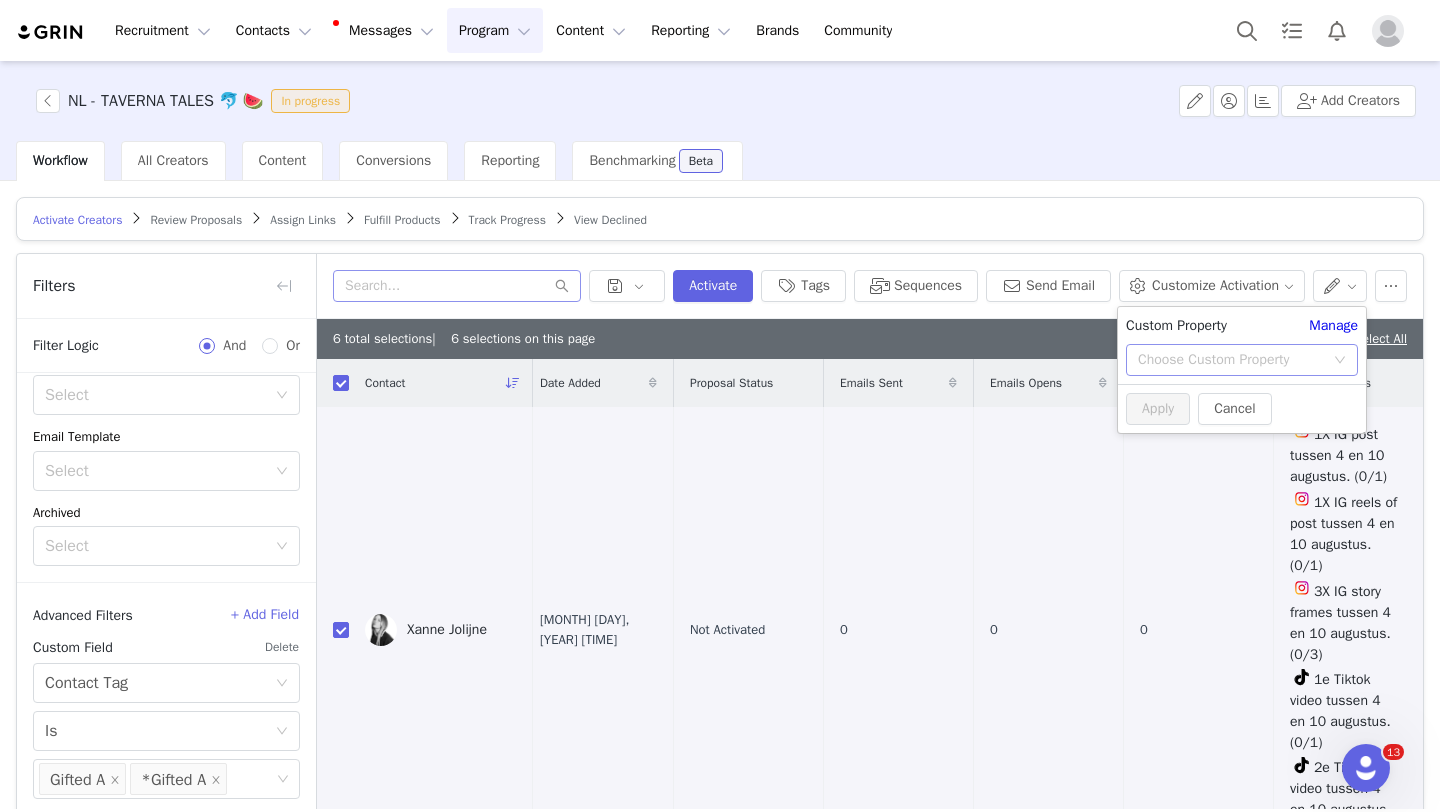 click on "Choose Custom Property" at bounding box center [1231, 360] 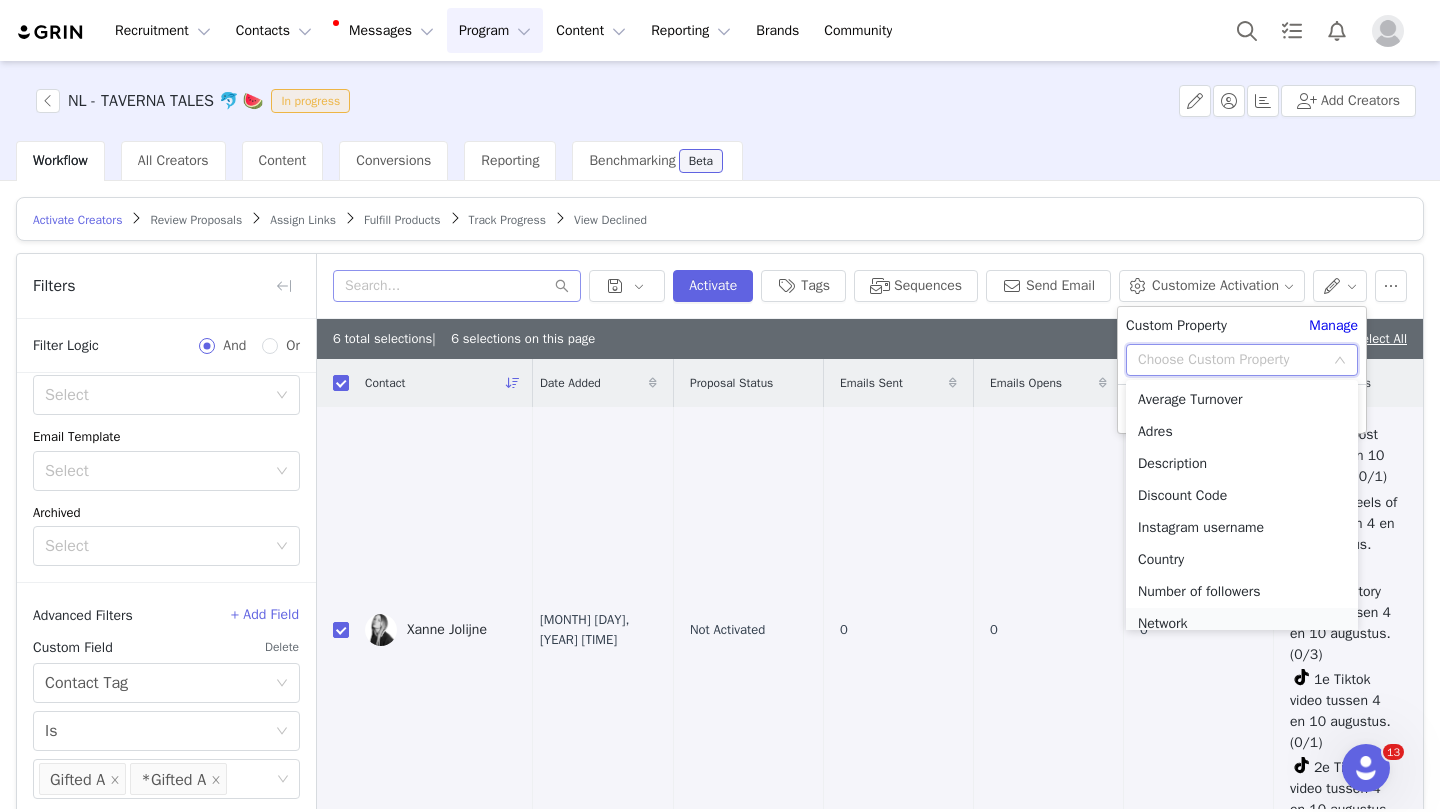 scroll, scrollTop: 10, scrollLeft: 0, axis: vertical 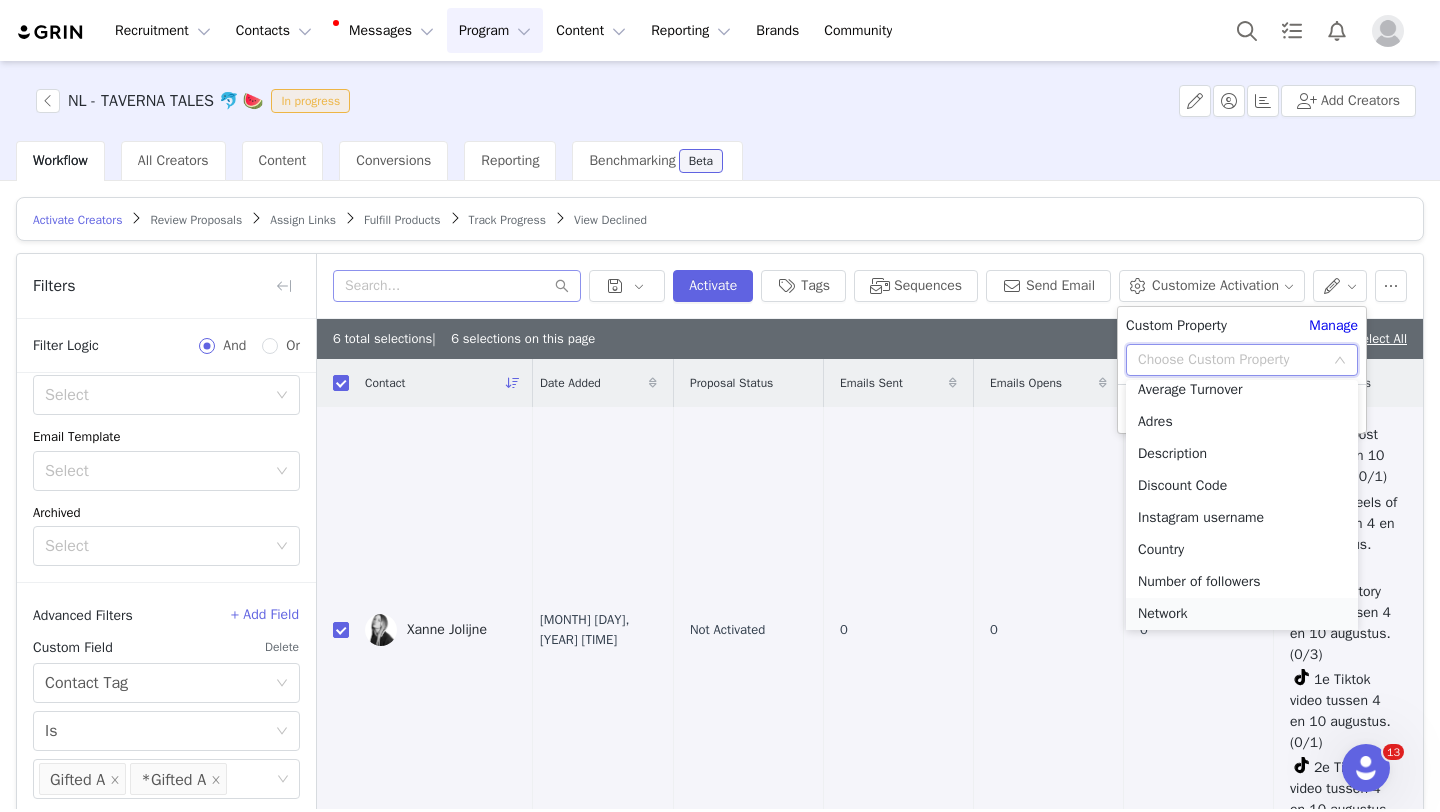 click on "Network" at bounding box center [1242, 614] 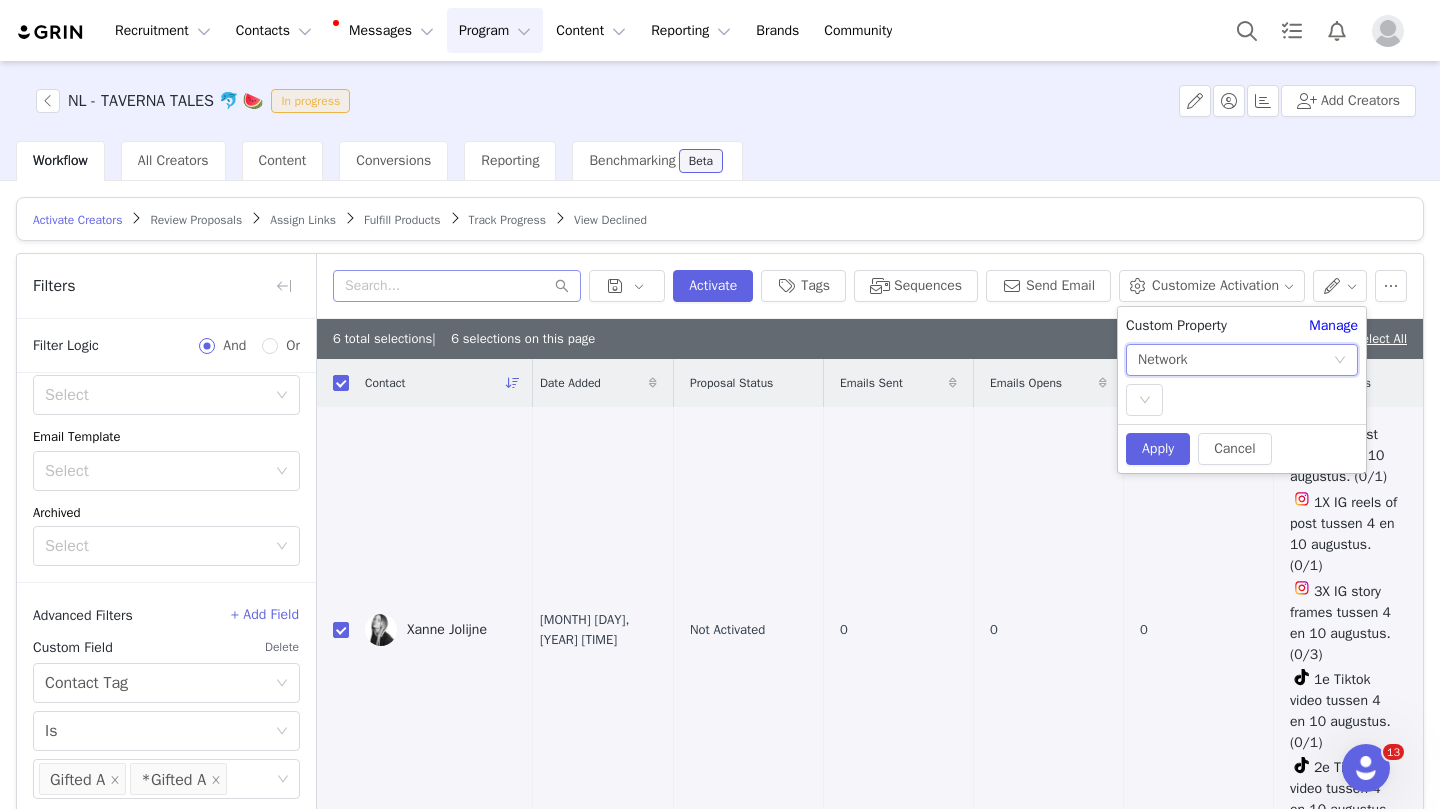 click on "Network" at bounding box center [1163, 360] 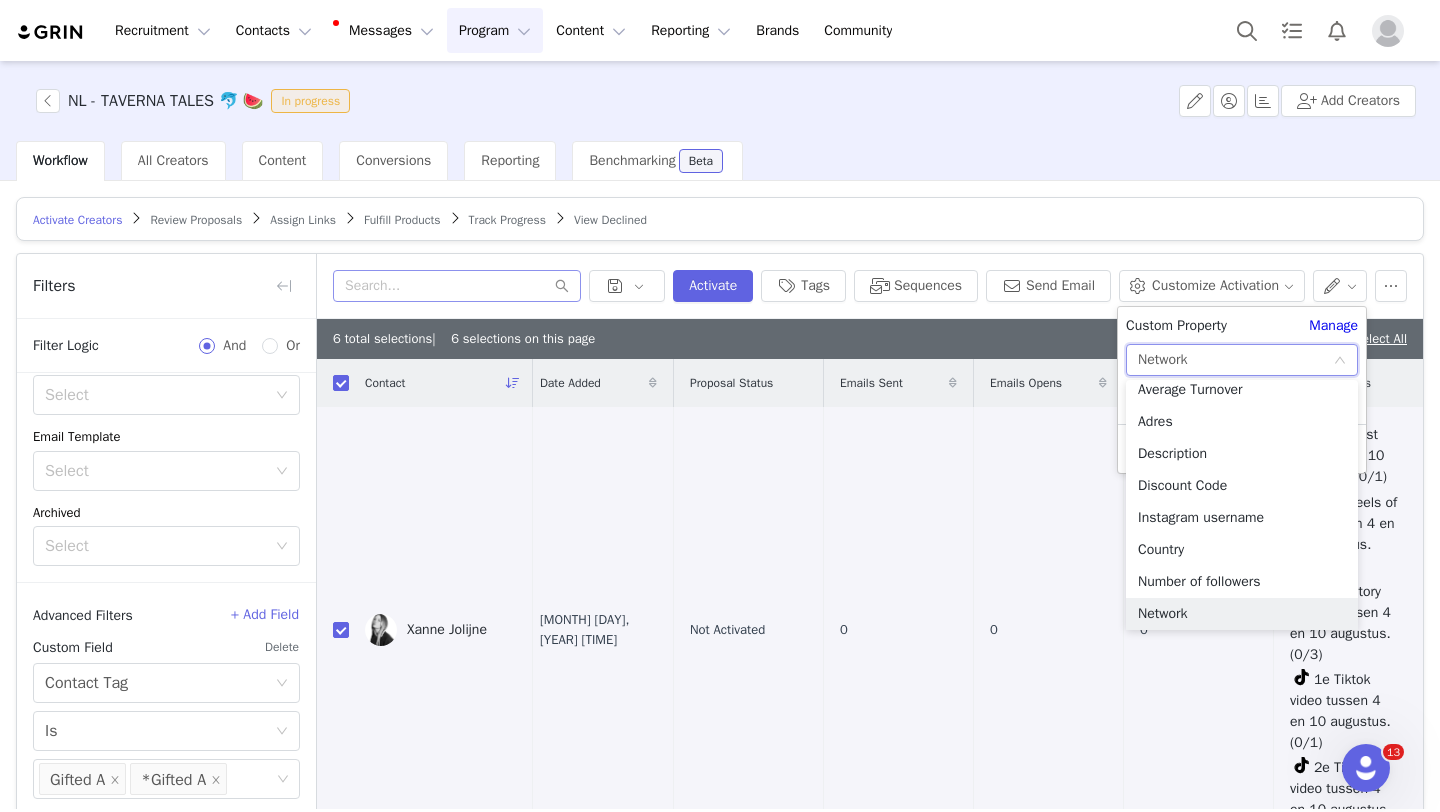 click on "Network" at bounding box center [1163, 360] 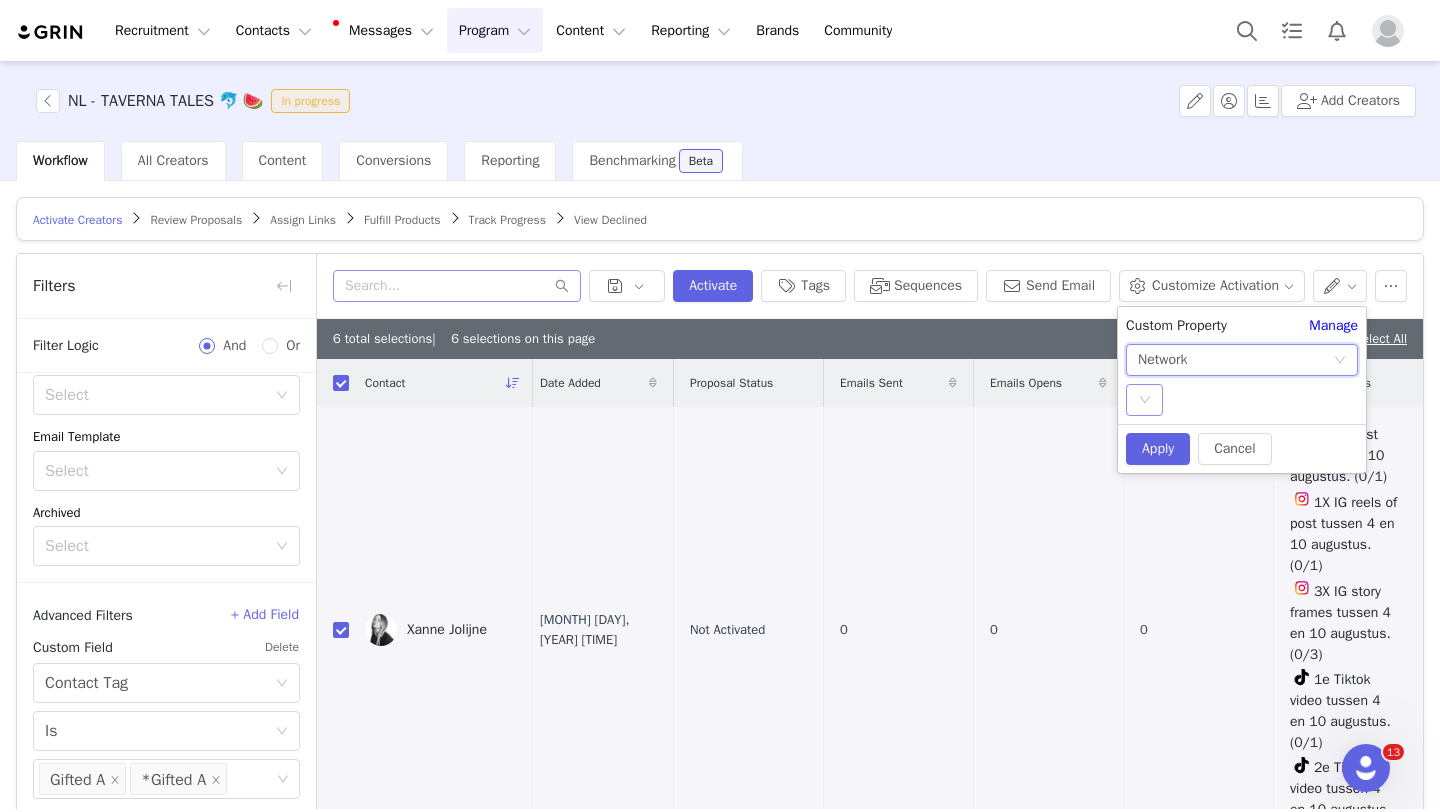 click 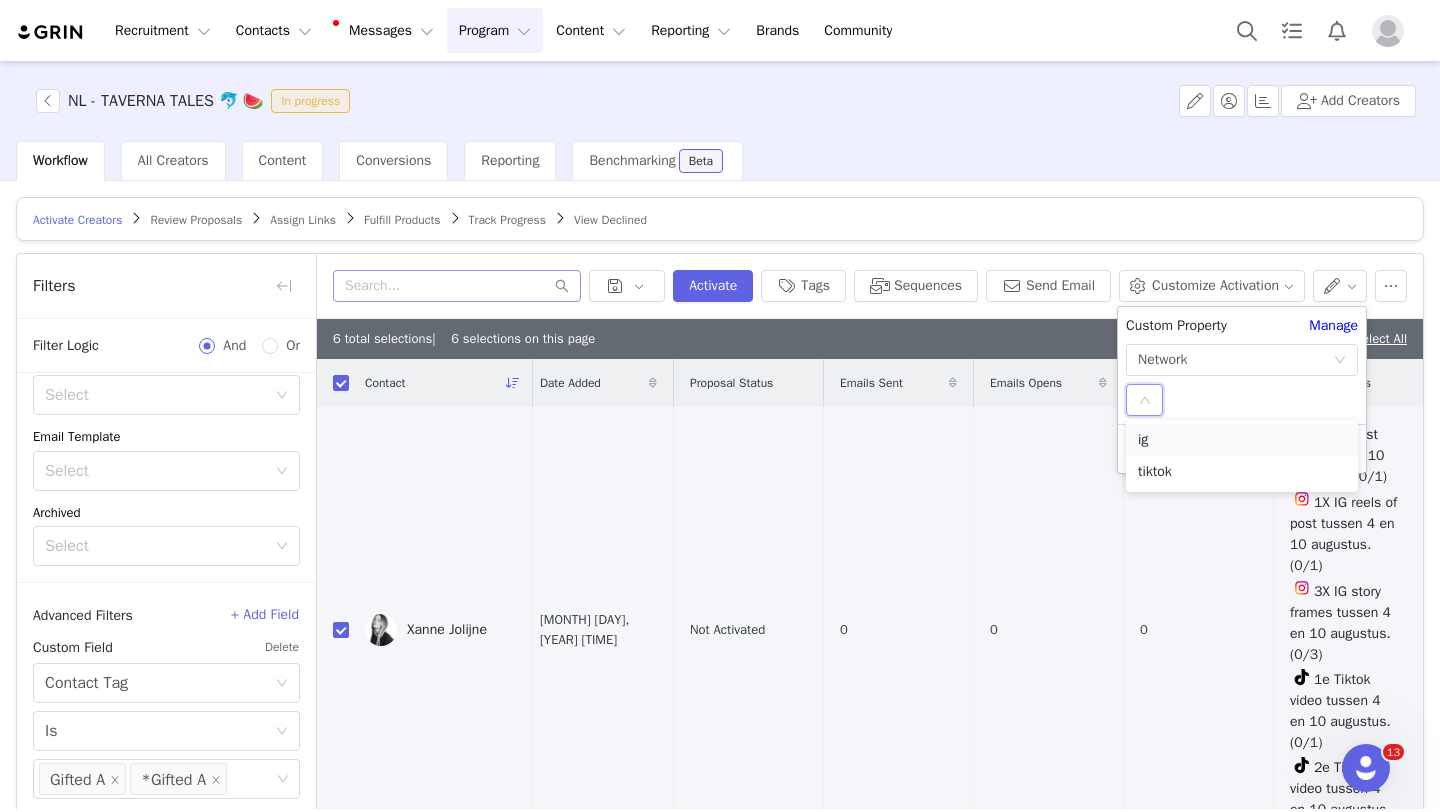 click on "ig" at bounding box center [1242, 440] 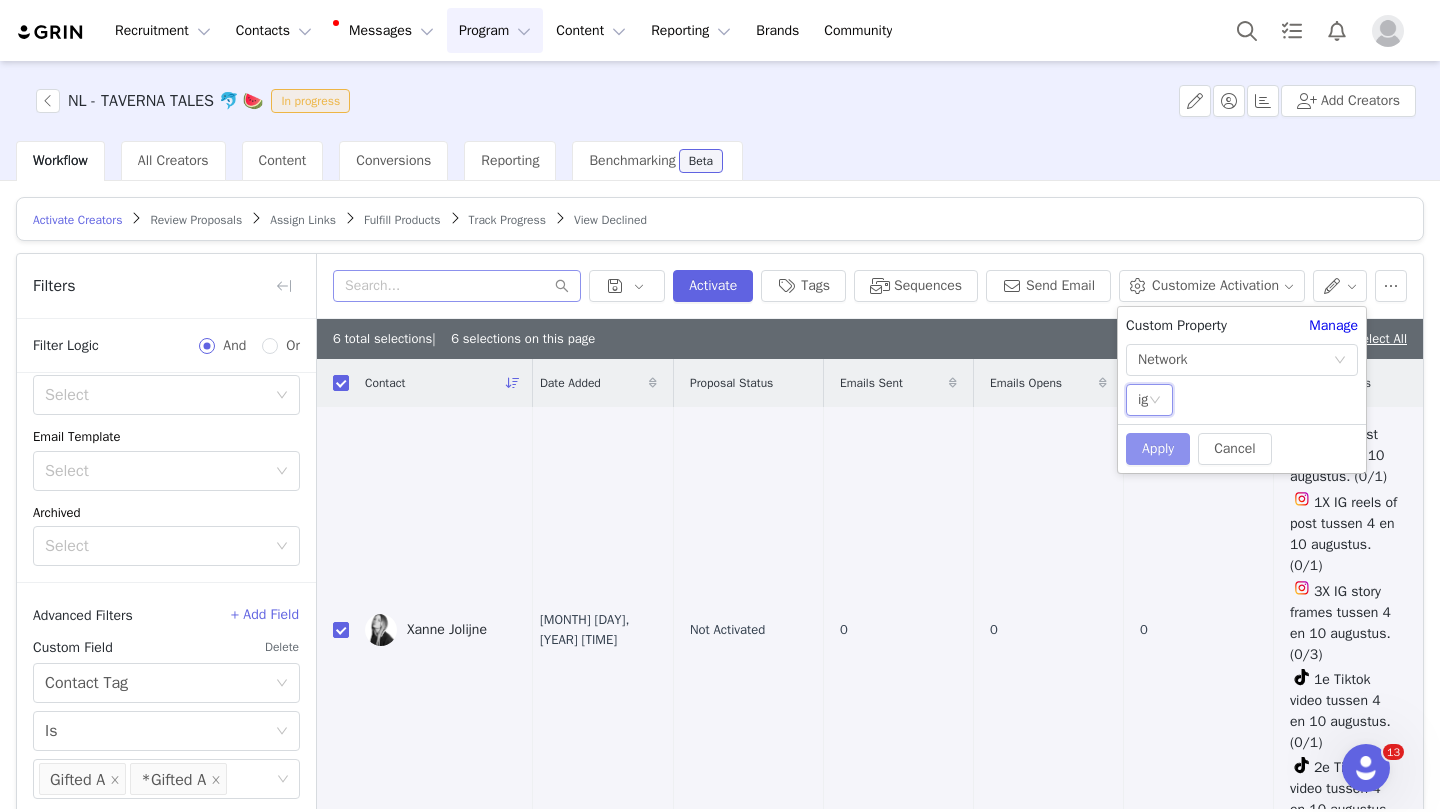 click on "Apply" at bounding box center [1158, 449] 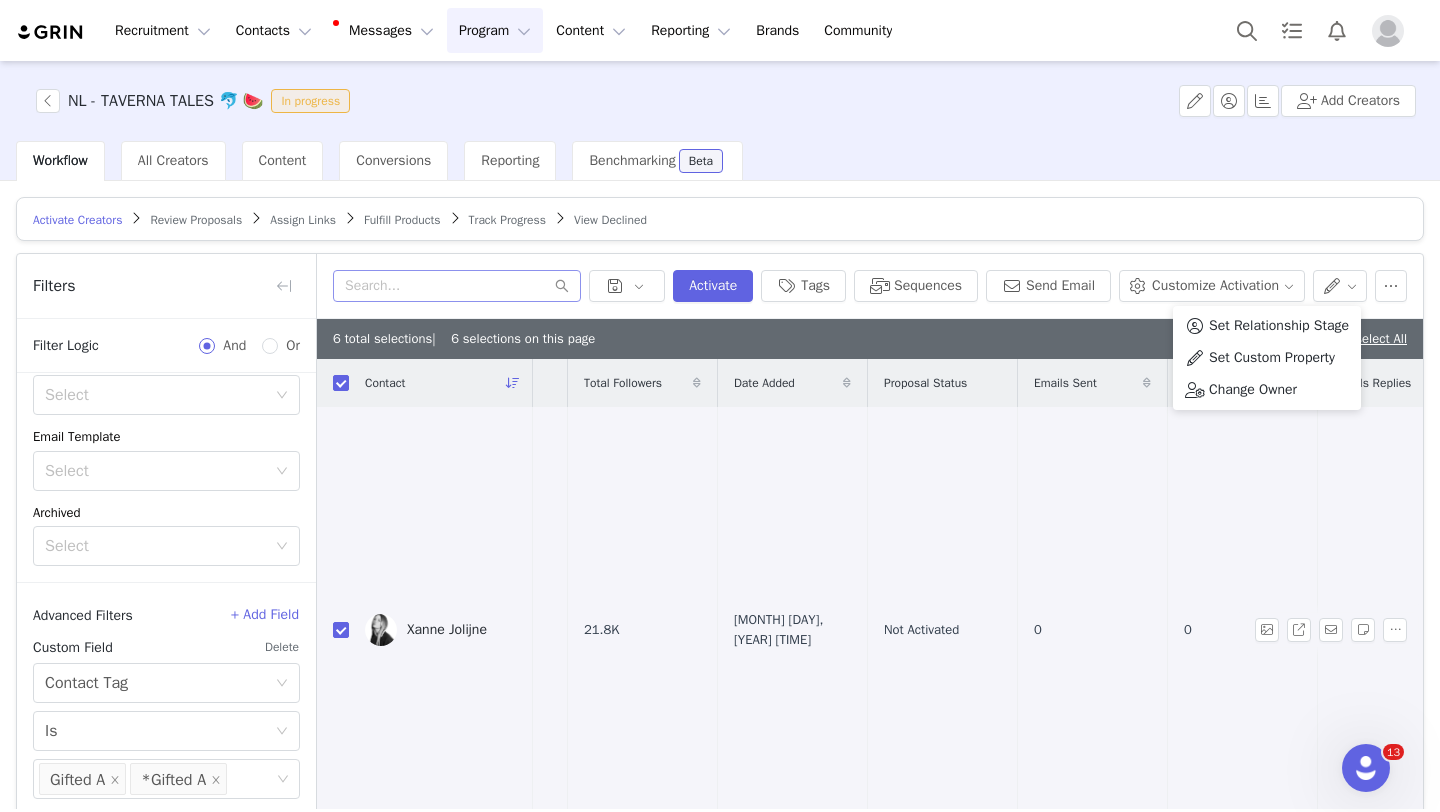 scroll, scrollTop: 0, scrollLeft: 473, axis: horizontal 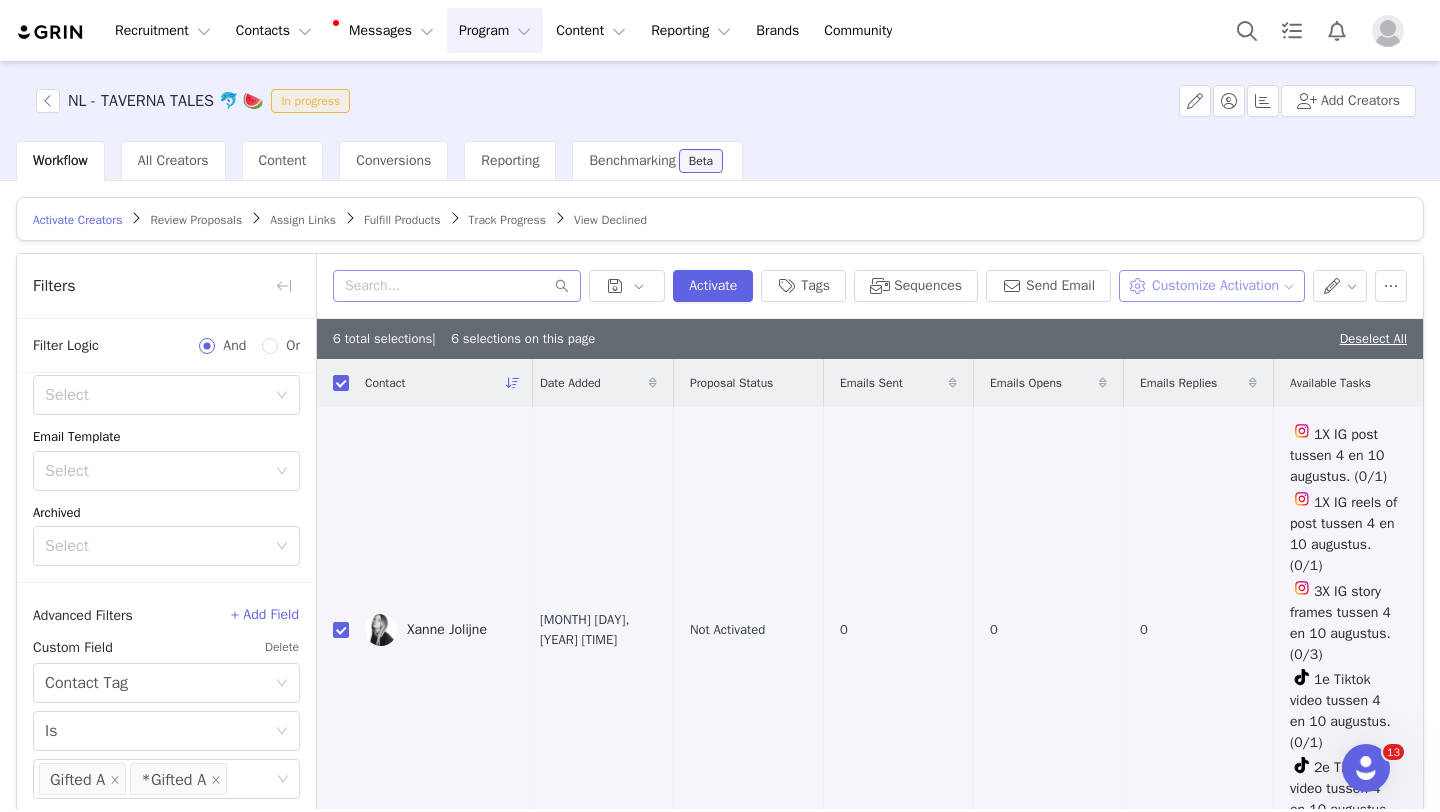 click on "Customize Activation" at bounding box center [1211, 286] 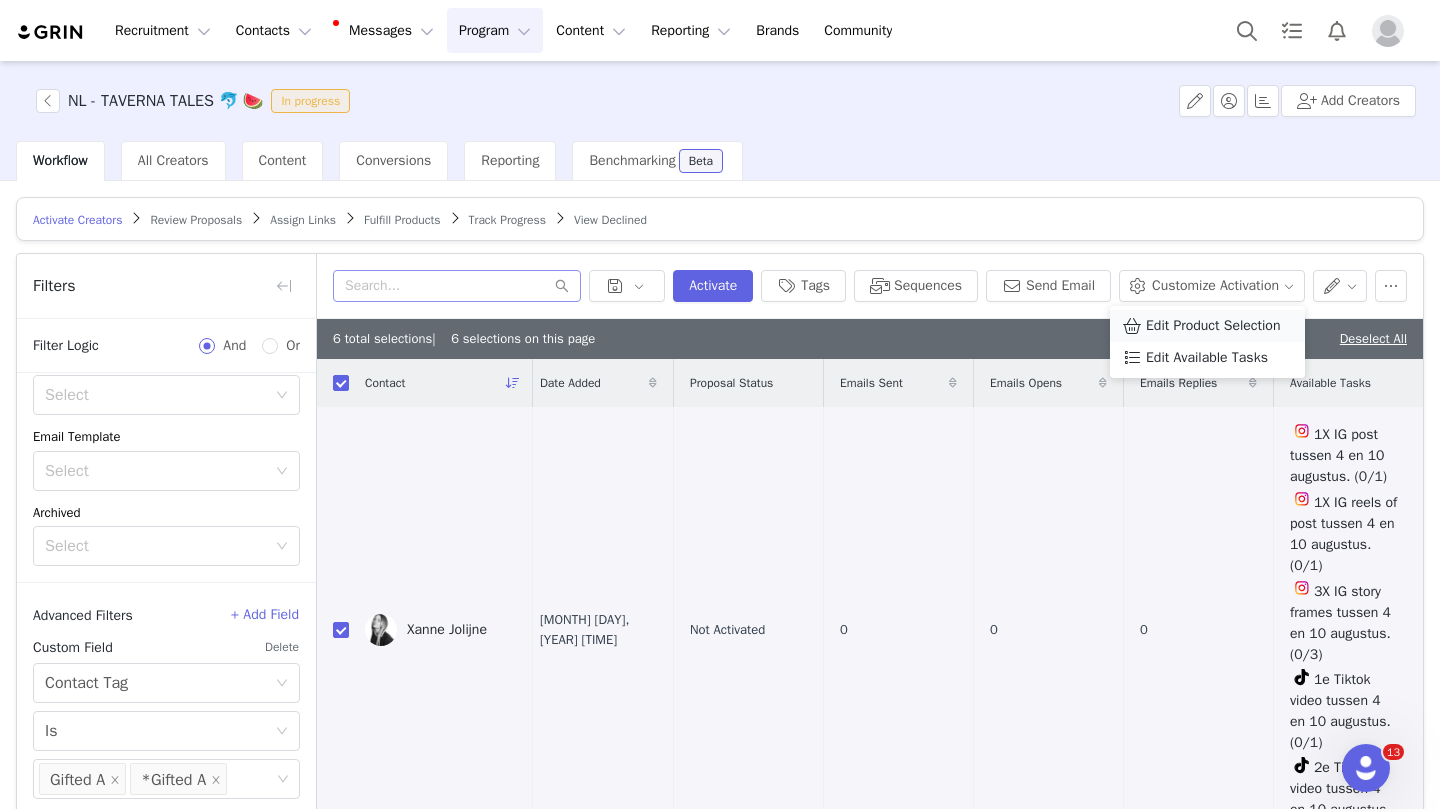 click on "Edit Product Selection" at bounding box center [1213, 326] 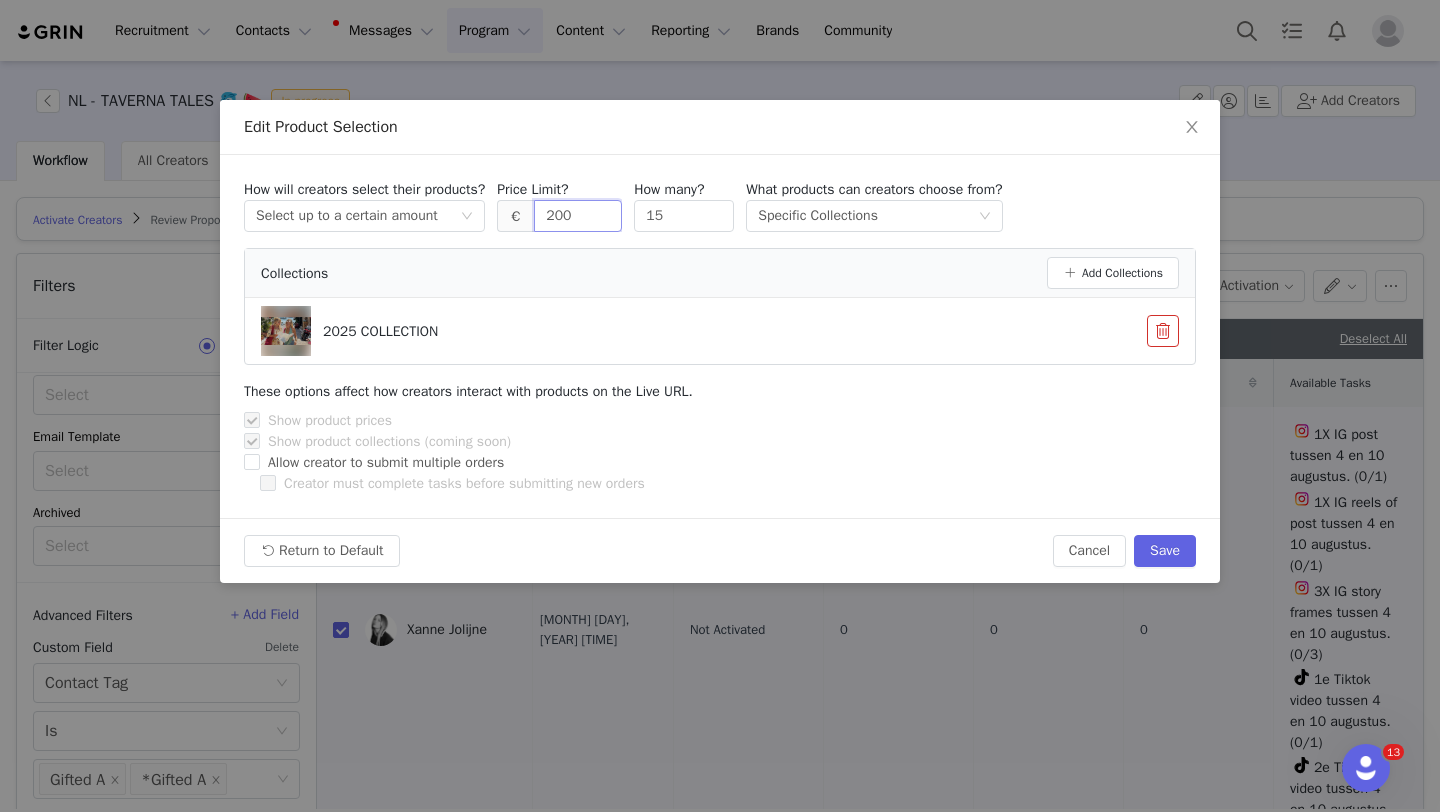 drag, startPoint x: 583, startPoint y: 222, endPoint x: 511, endPoint y: 222, distance: 72 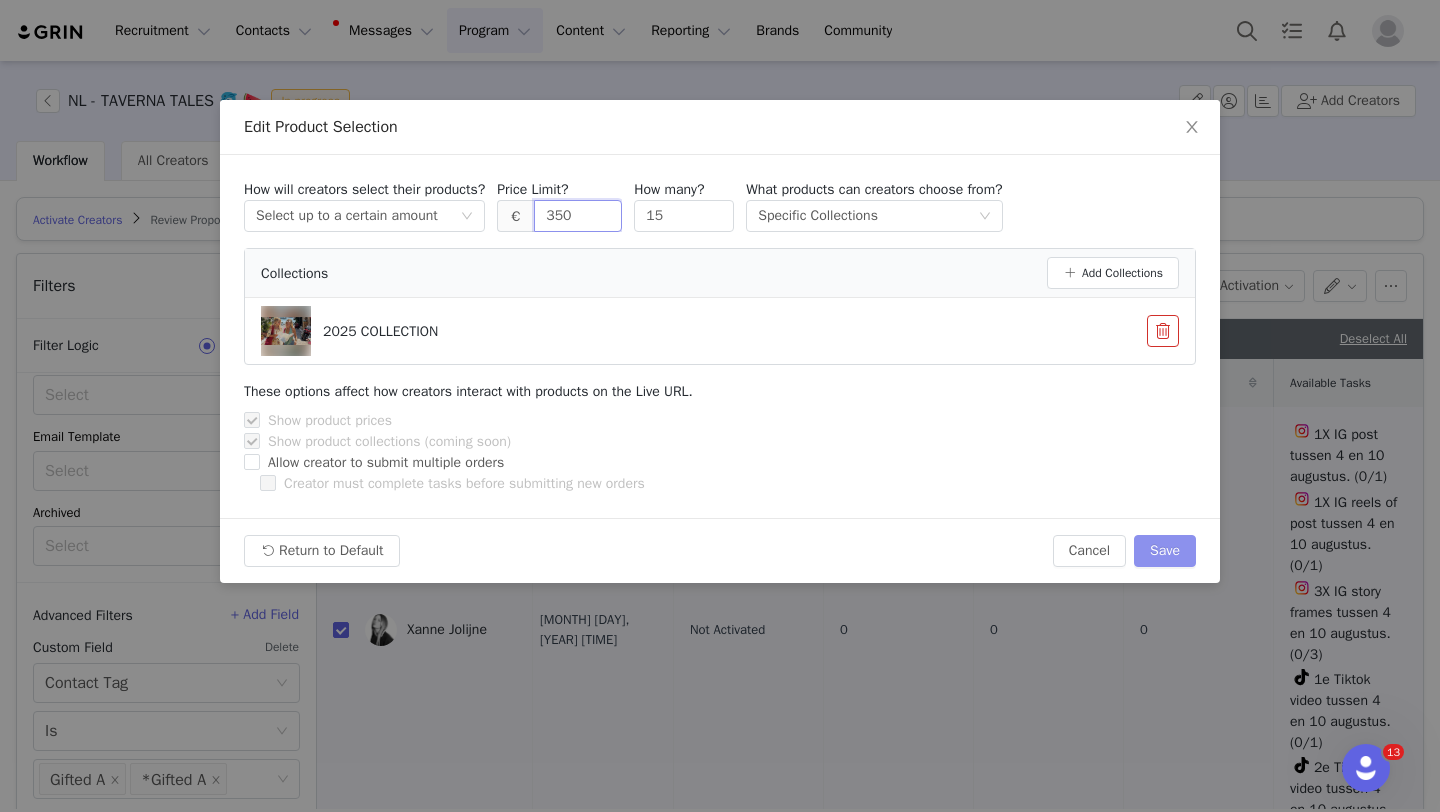 click on "Save" at bounding box center [1165, 551] 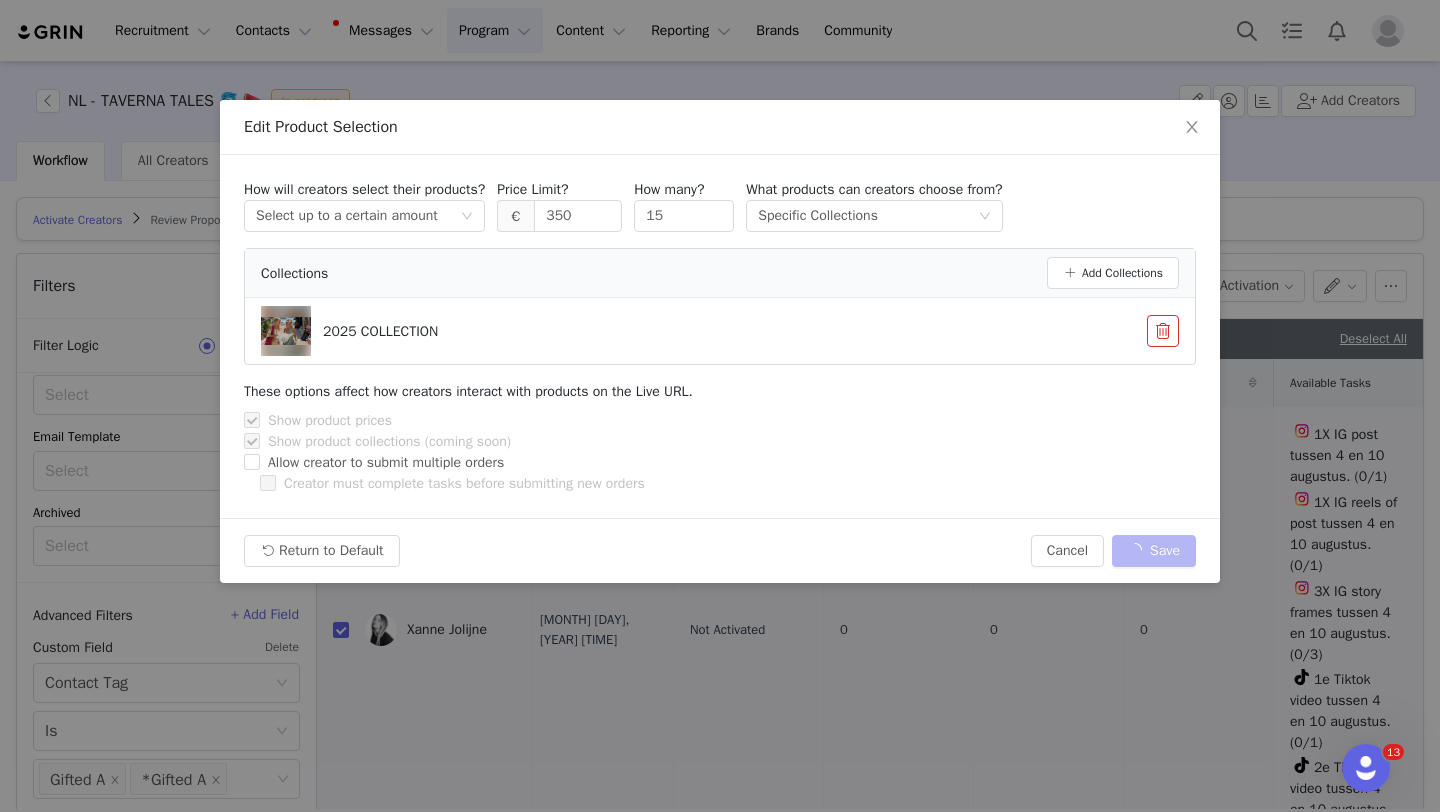 type on "200" 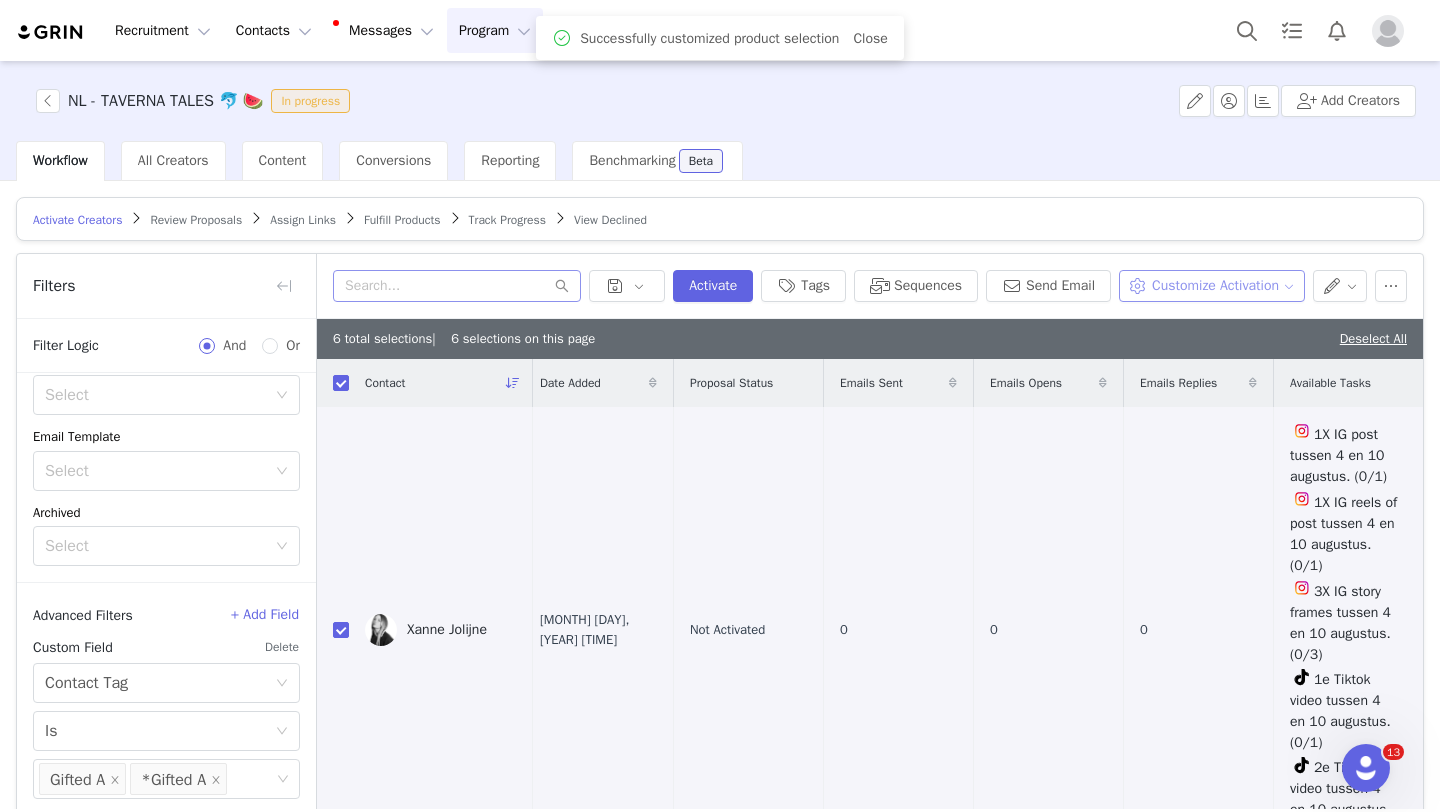 click on "Customize Activation" at bounding box center (1211, 286) 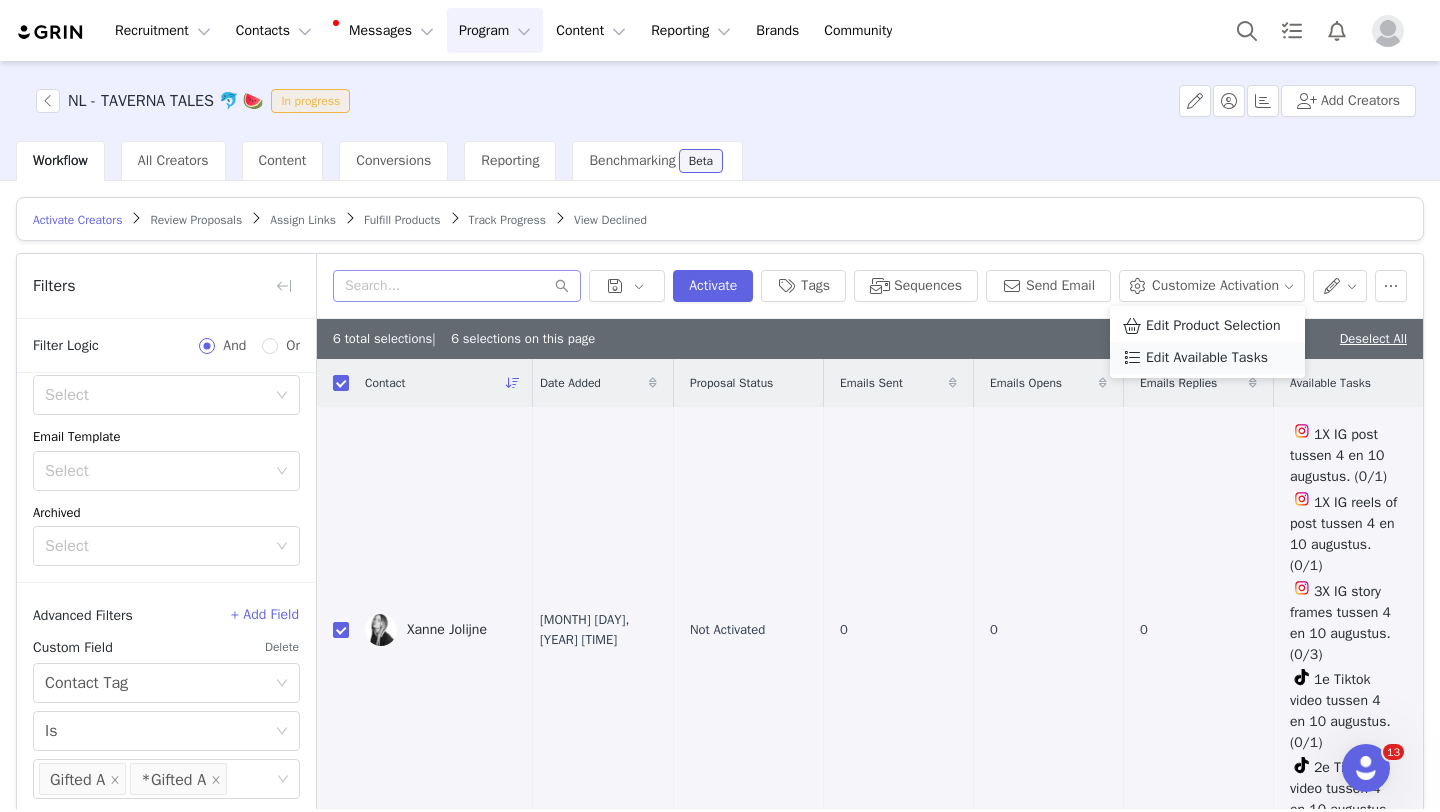 click at bounding box center [1132, 358] 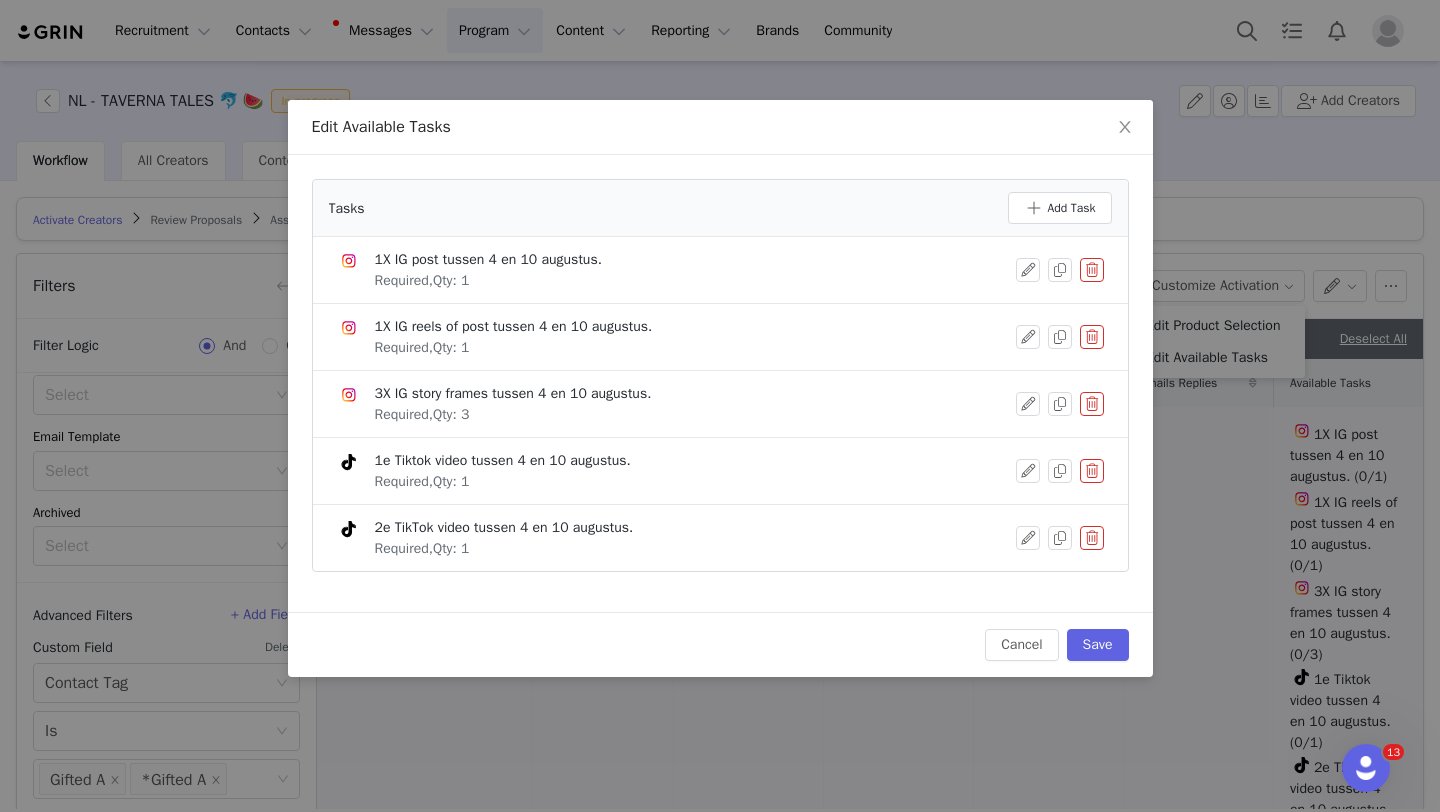 click at bounding box center [1092, 471] 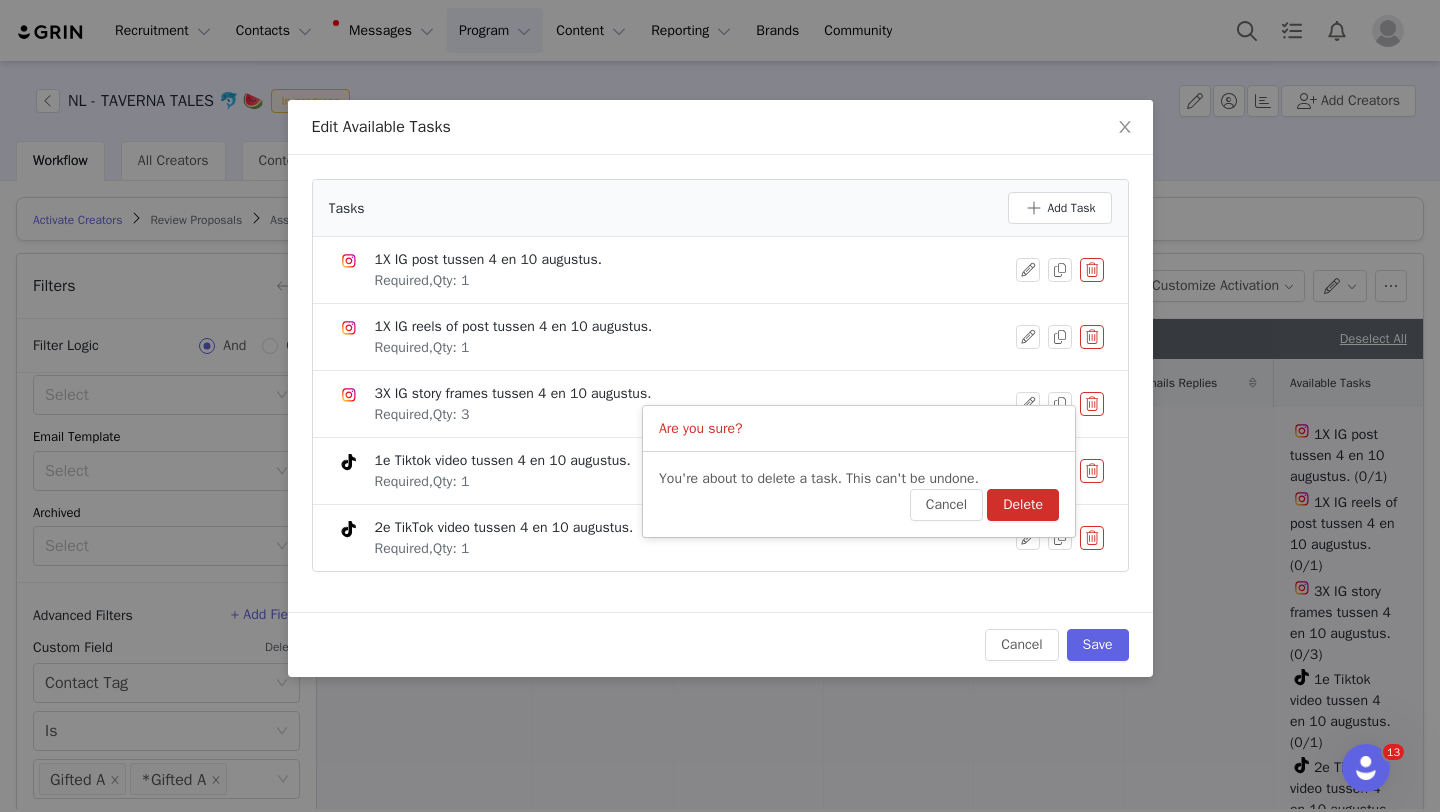 click on "Delete" at bounding box center (1023, 505) 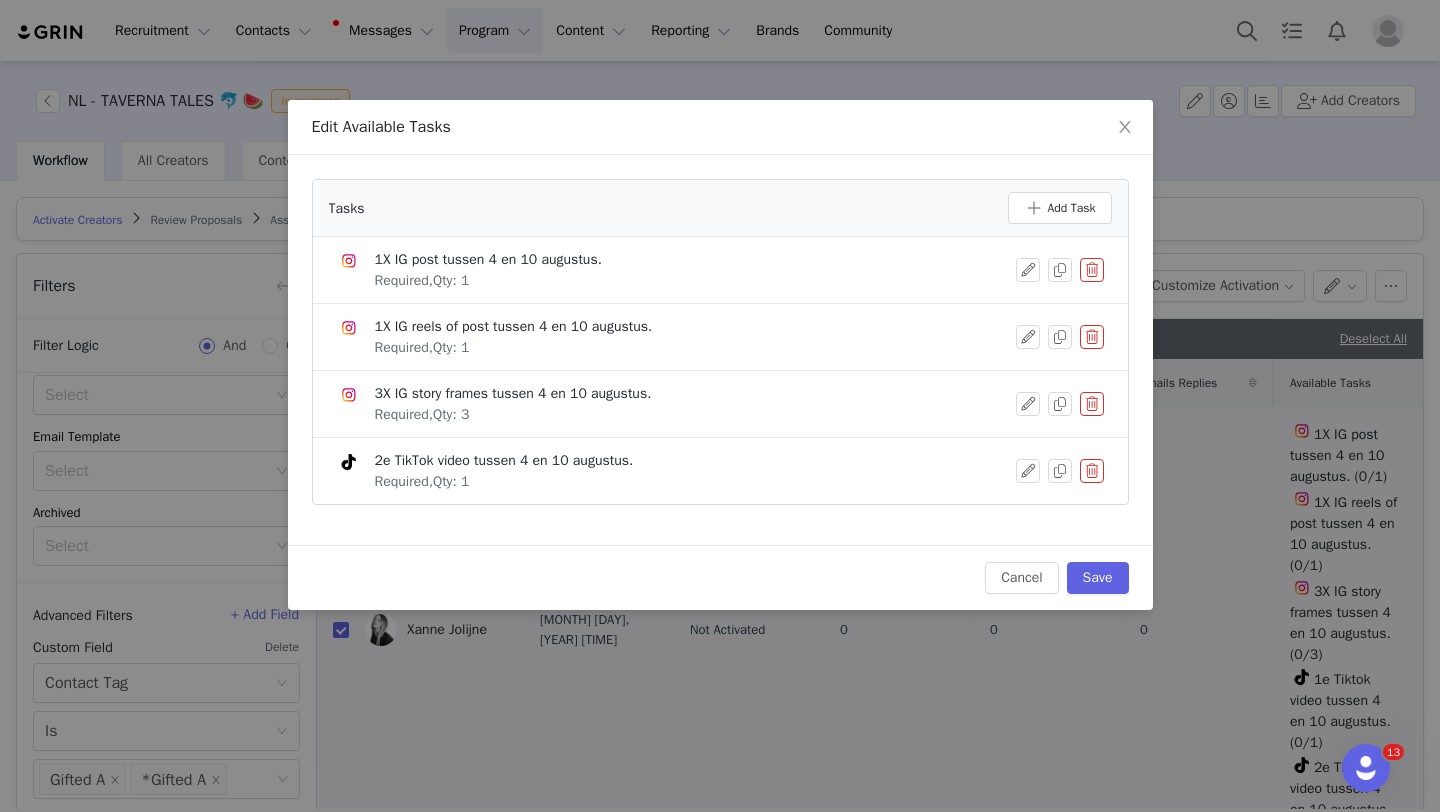 click at bounding box center (1092, 471) 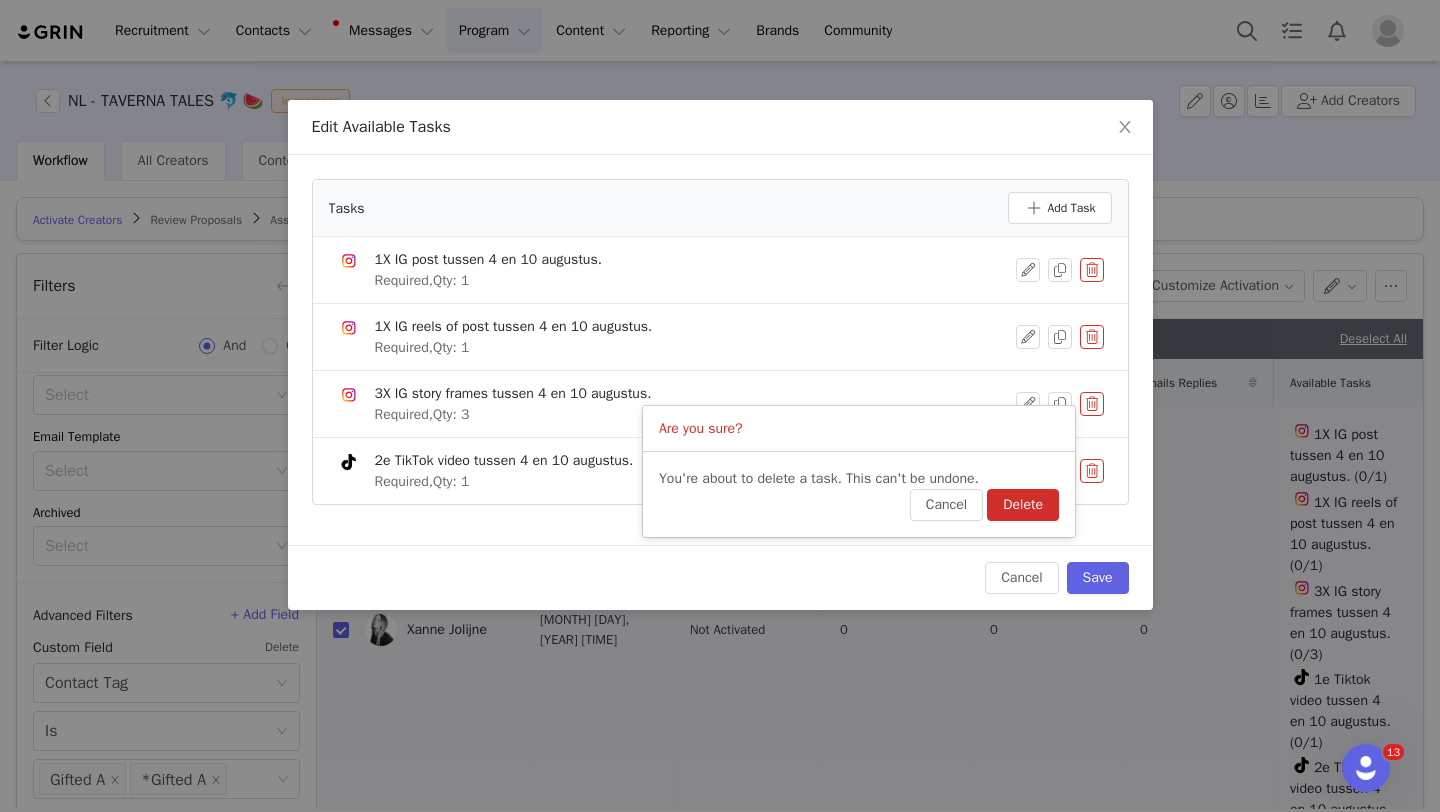 click on "Delete" at bounding box center [1023, 505] 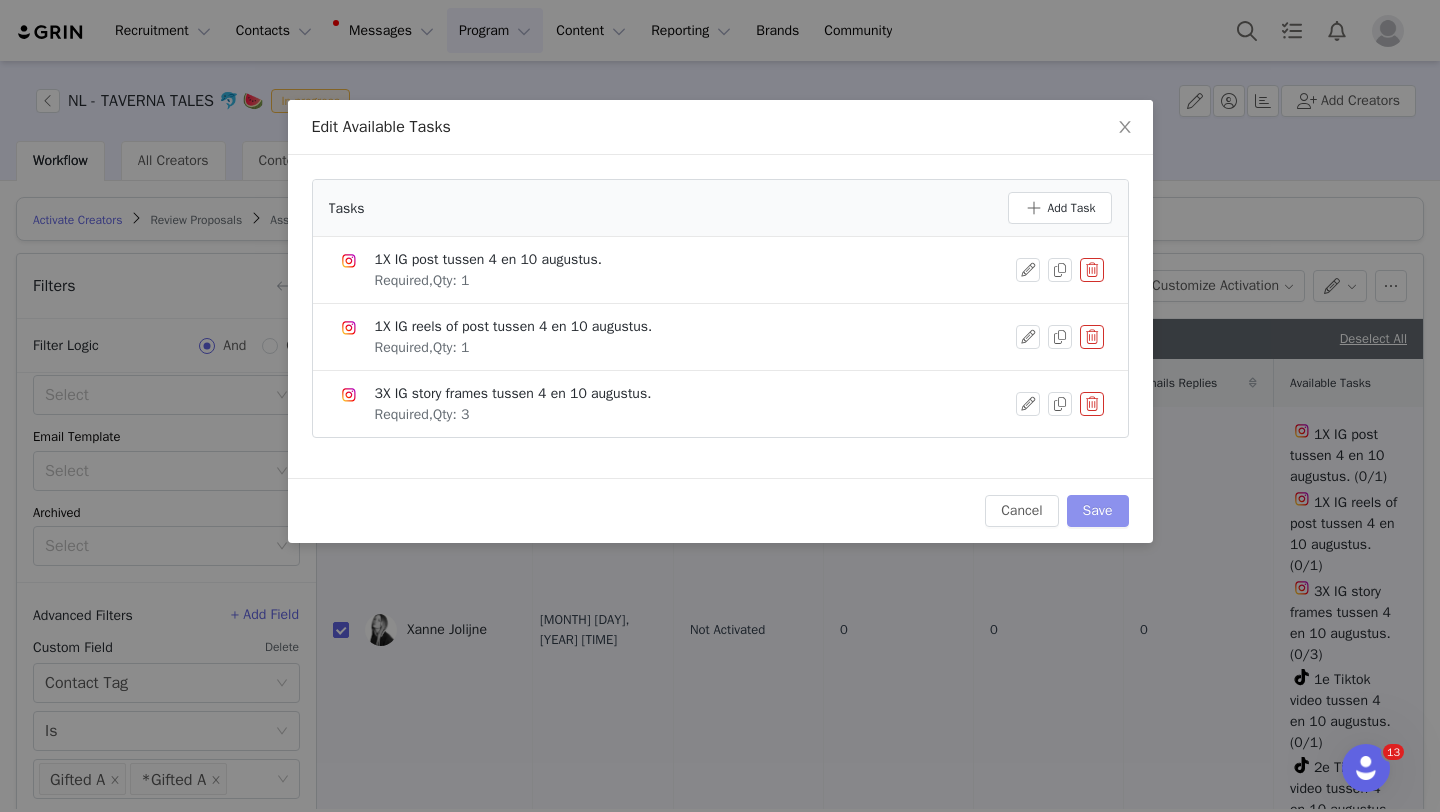 click on "Save" at bounding box center (1098, 511) 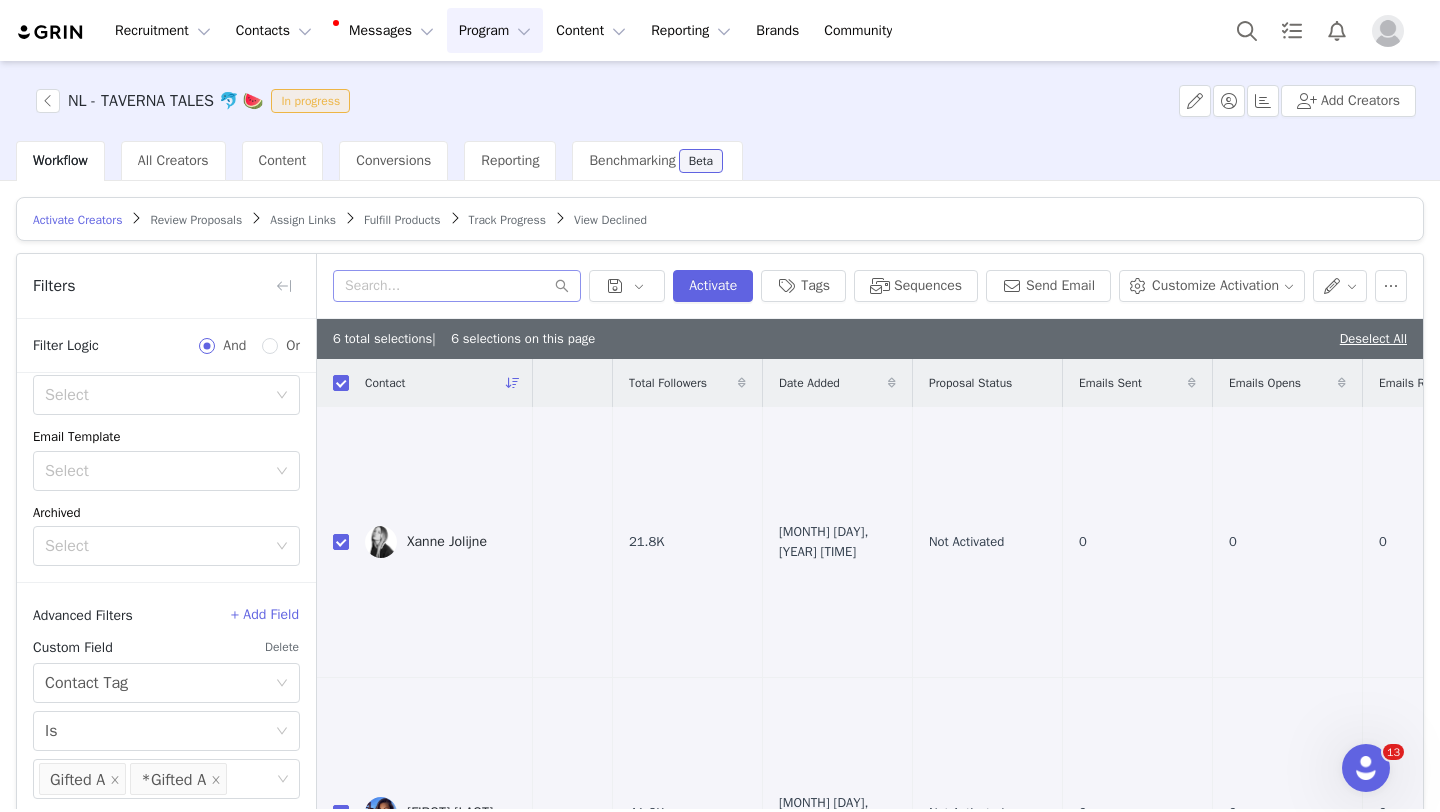 scroll, scrollTop: 0, scrollLeft: 473, axis: horizontal 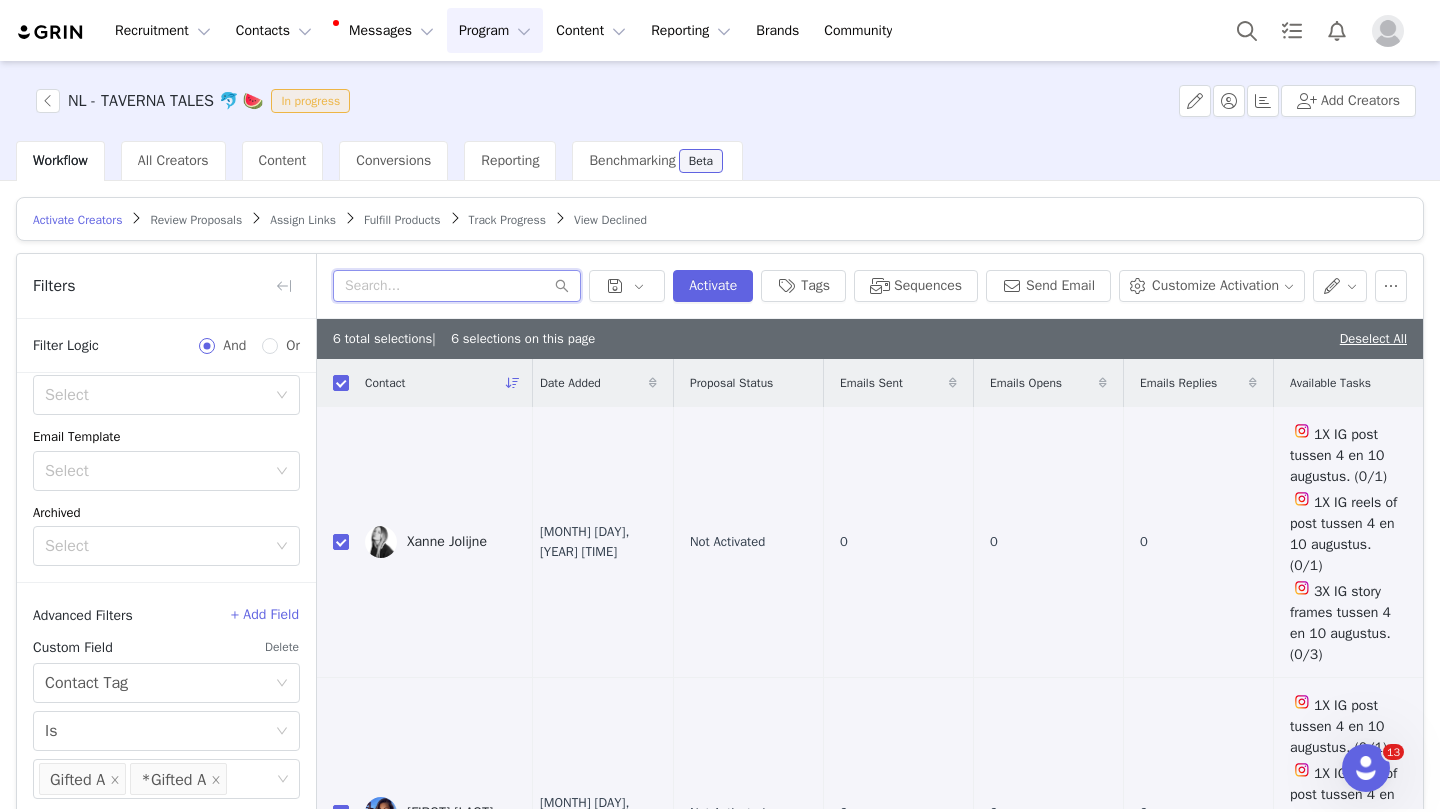 click at bounding box center (457, 286) 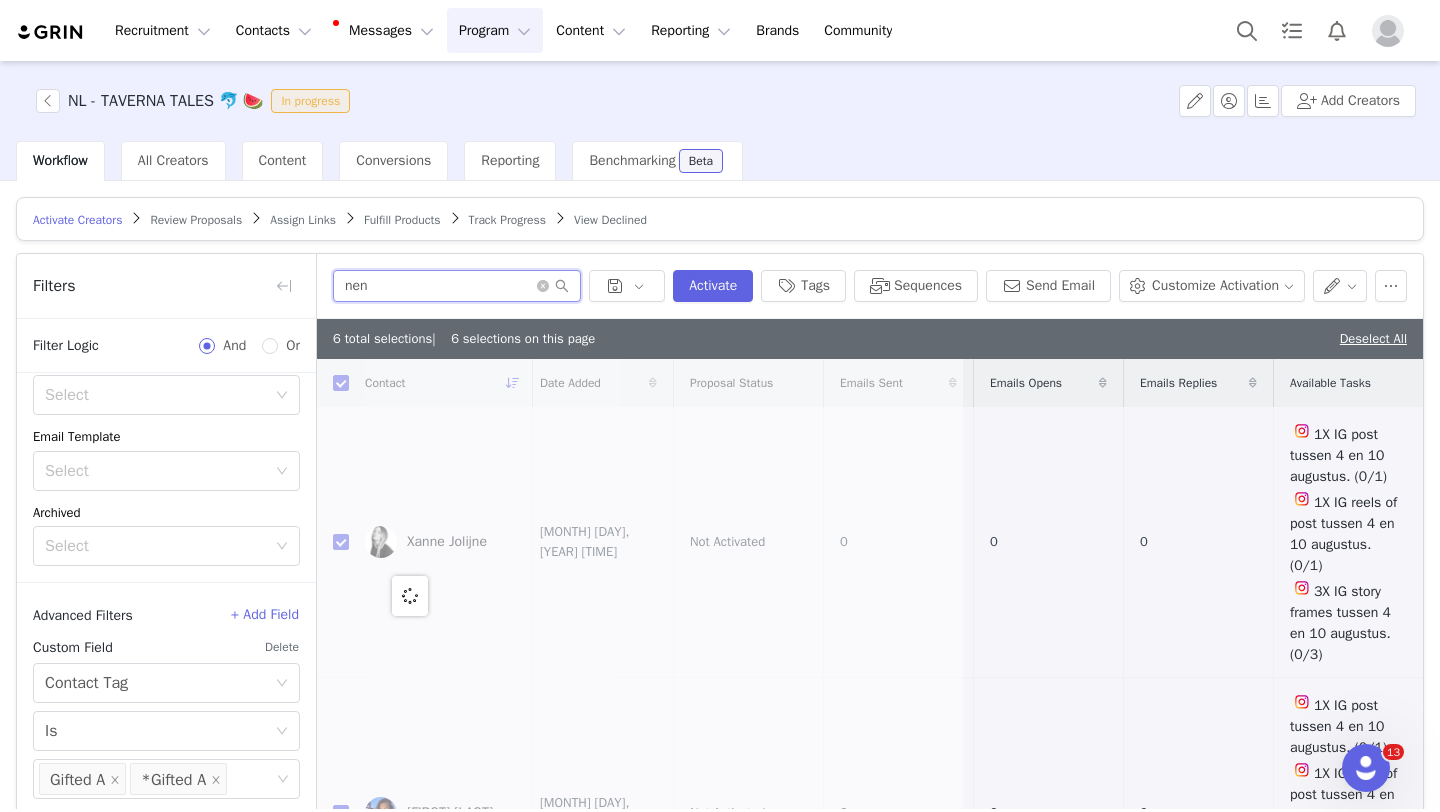 scroll, scrollTop: 0, scrollLeft: 0, axis: both 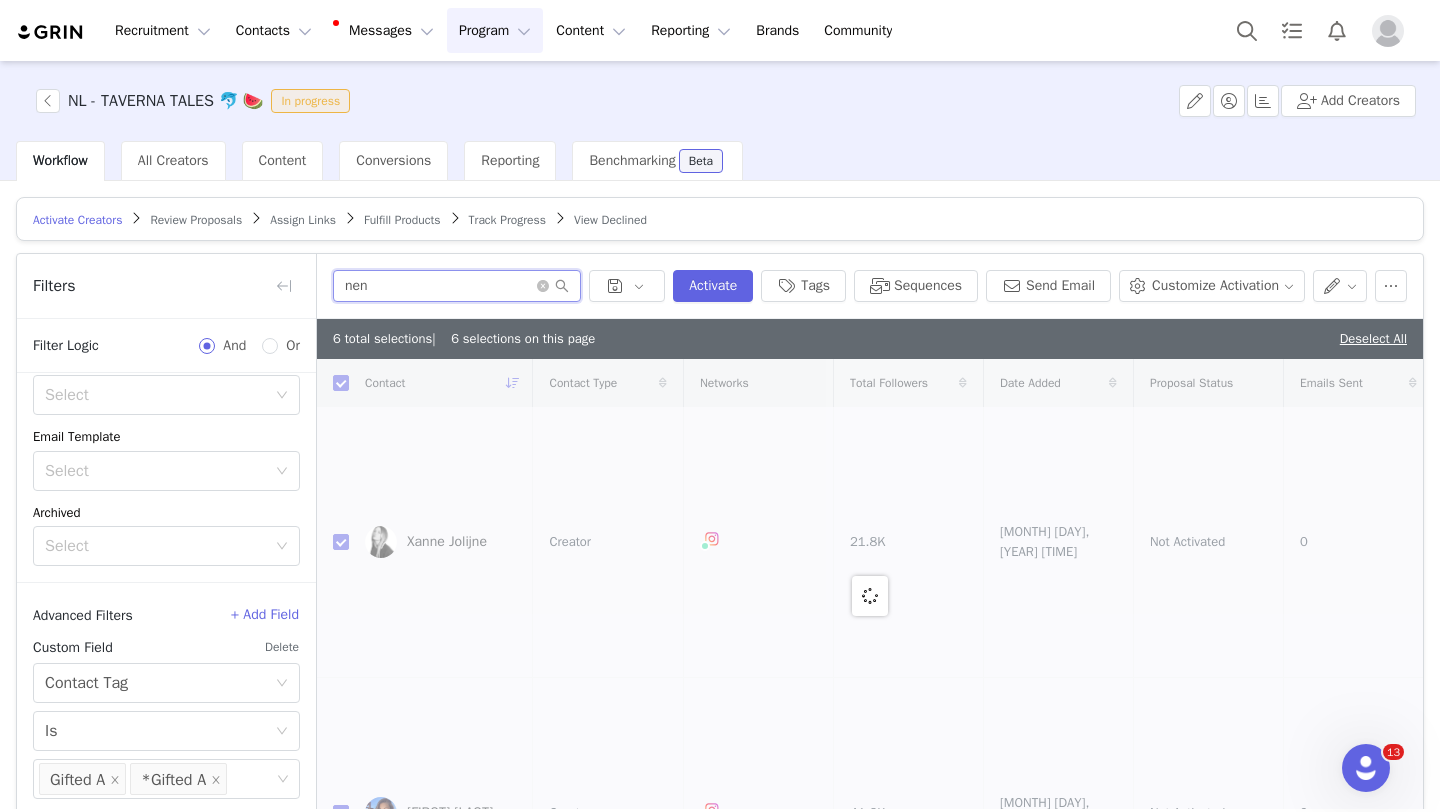 type on "nena" 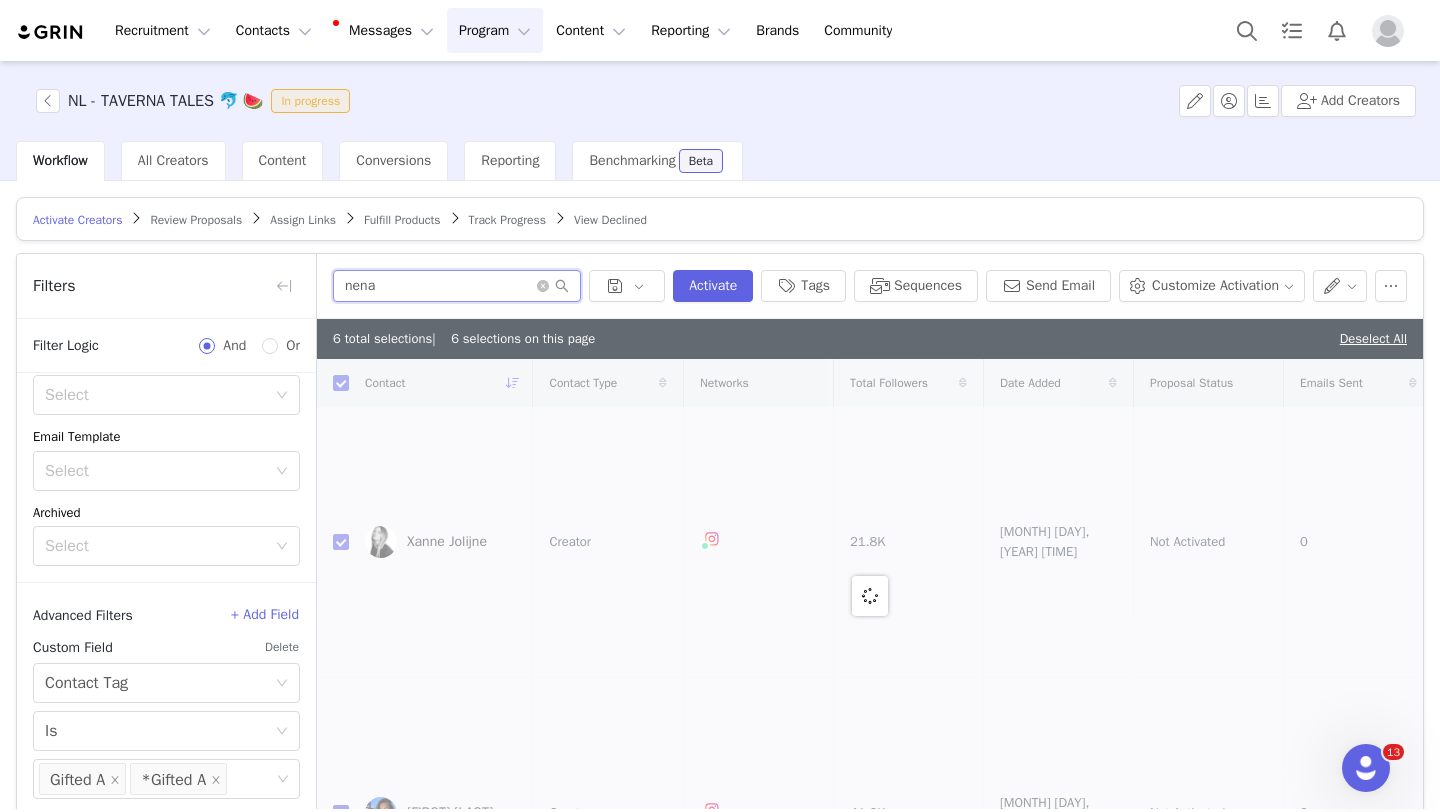 checkbox on "false" 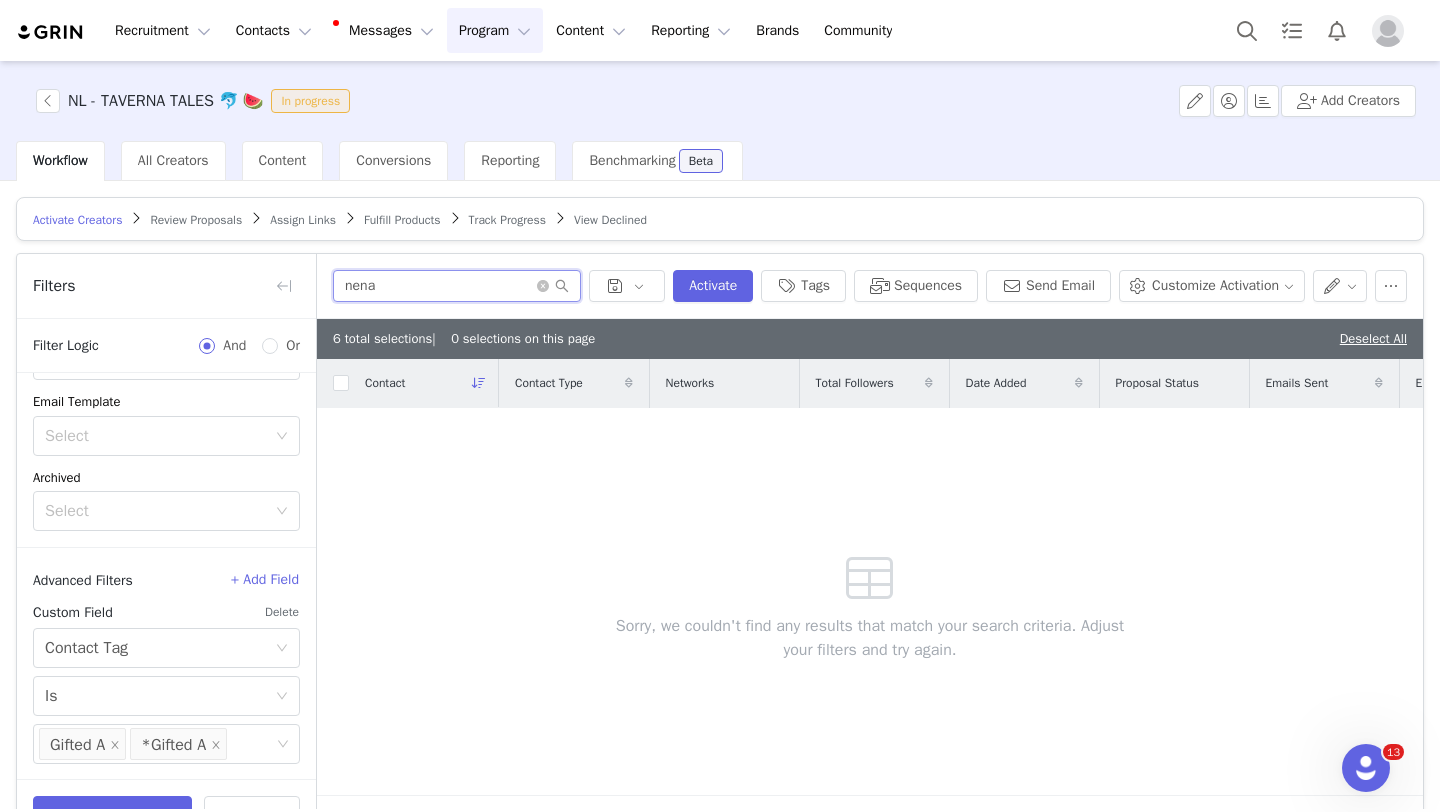 type 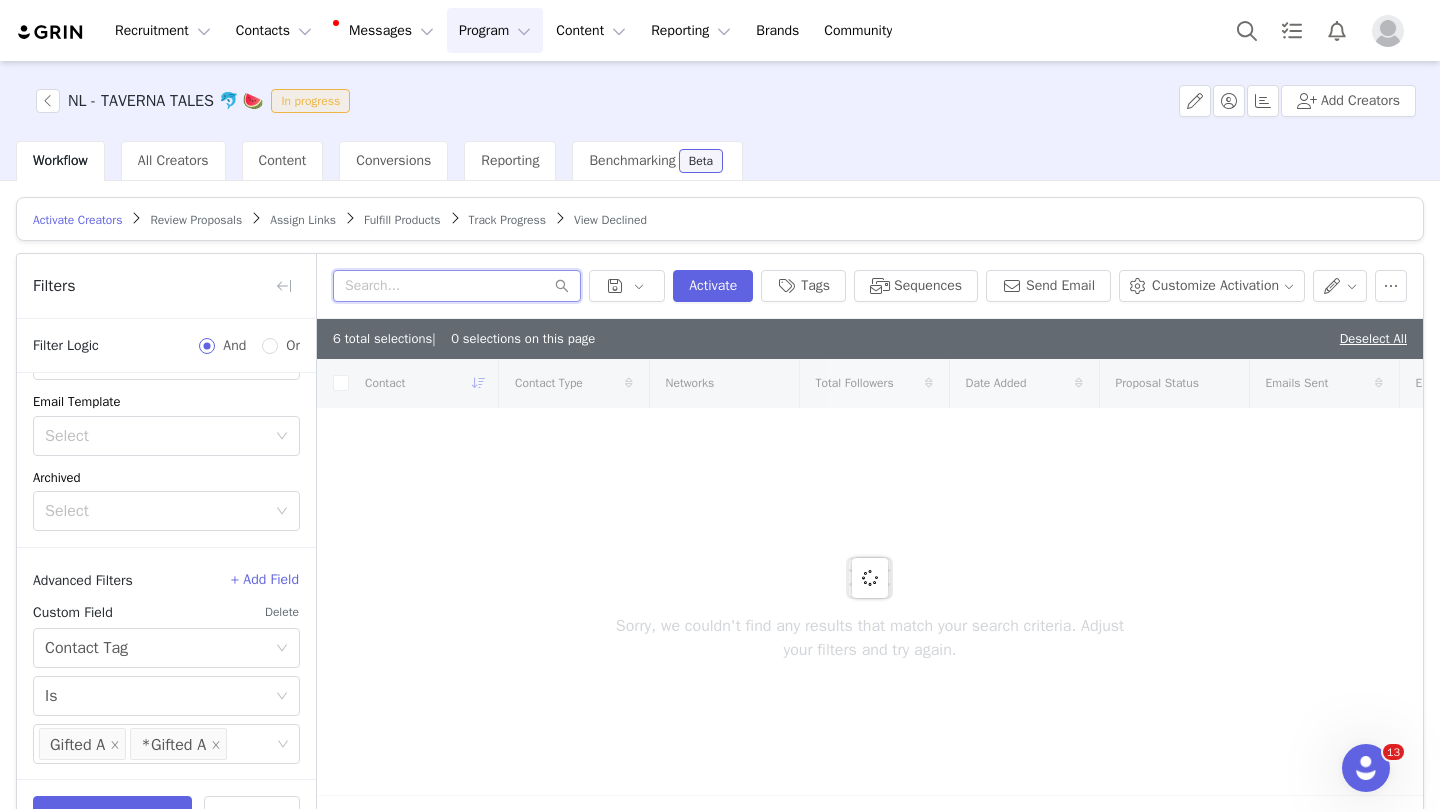 checkbox on "true" 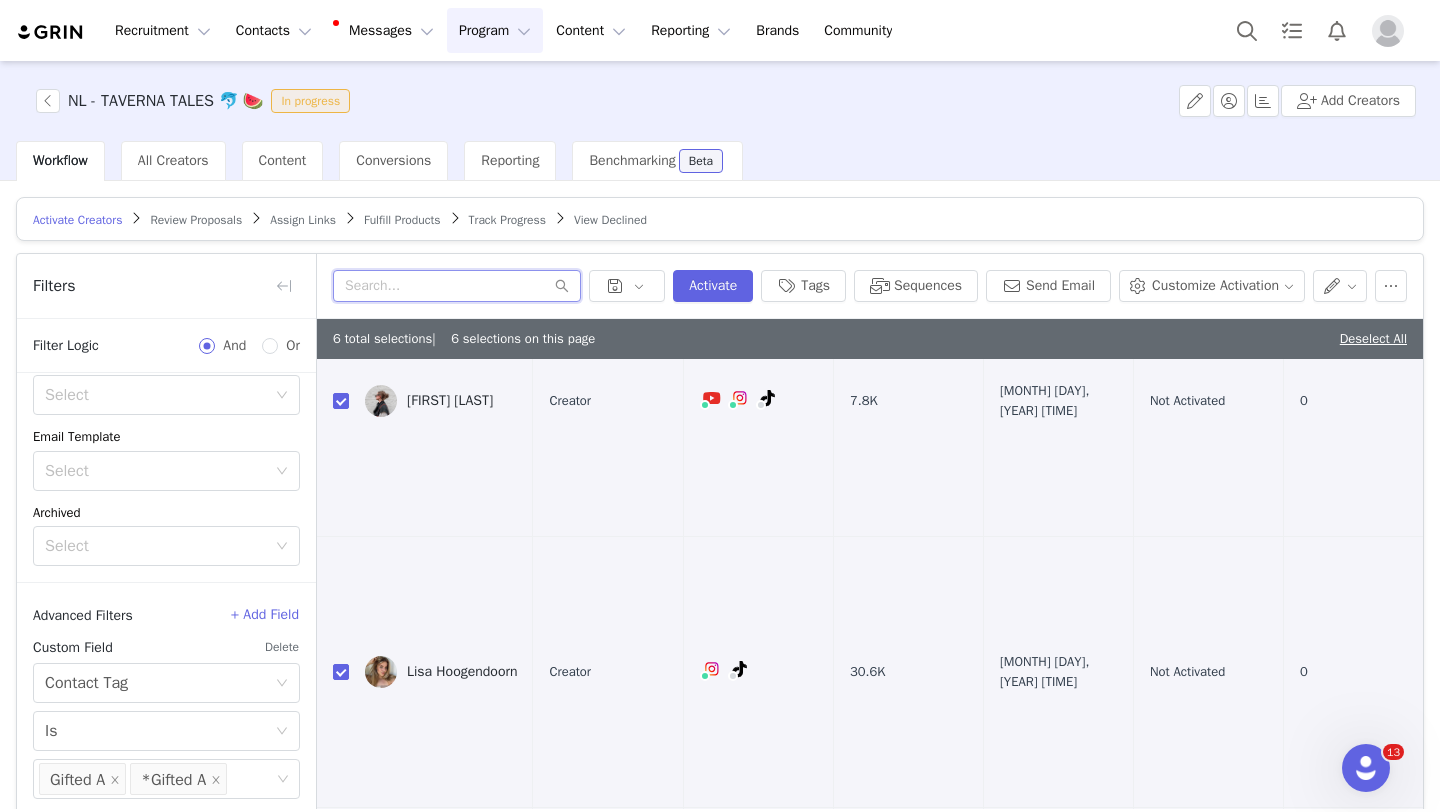 scroll, scrollTop: 1192, scrollLeft: 0, axis: vertical 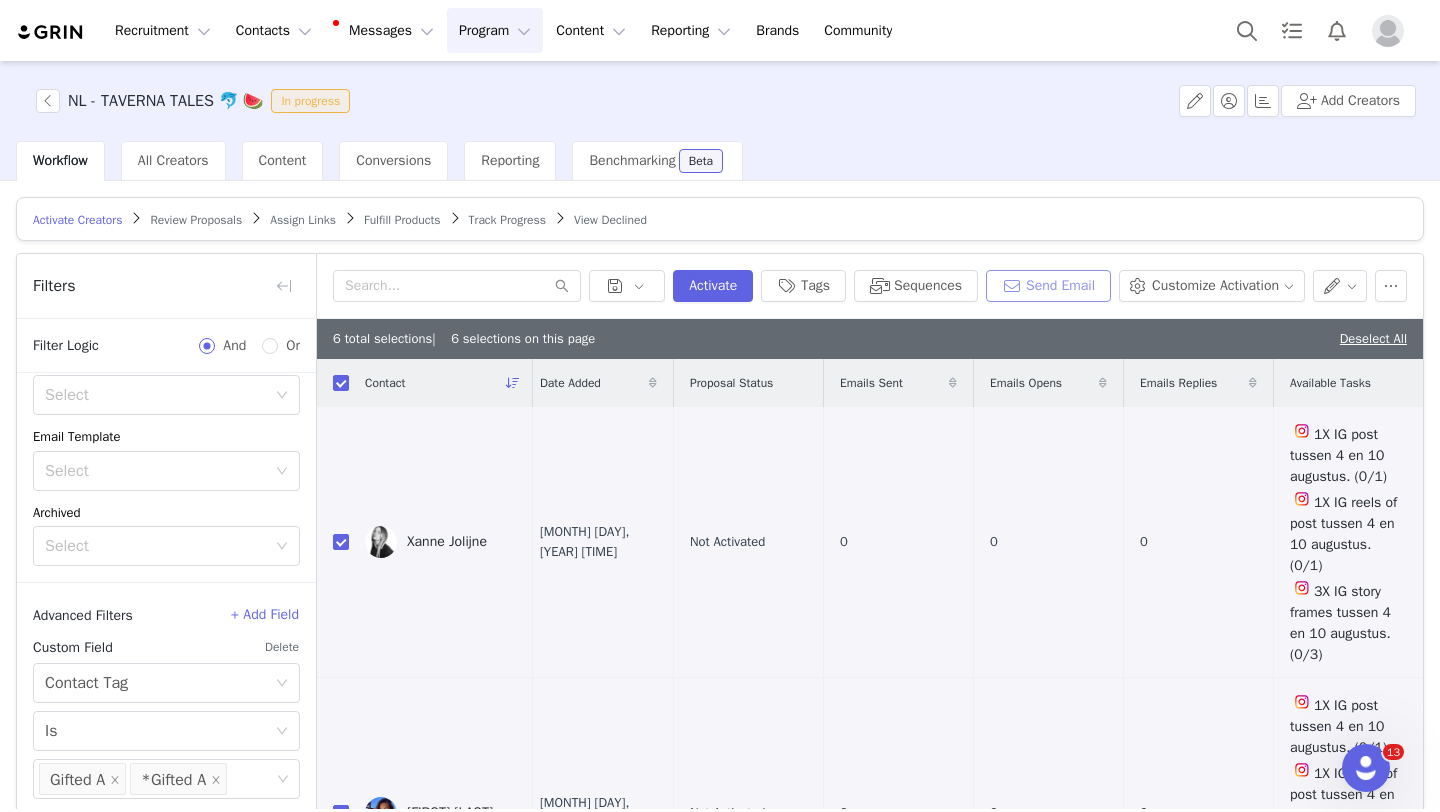 click on "Send Email" at bounding box center [1048, 286] 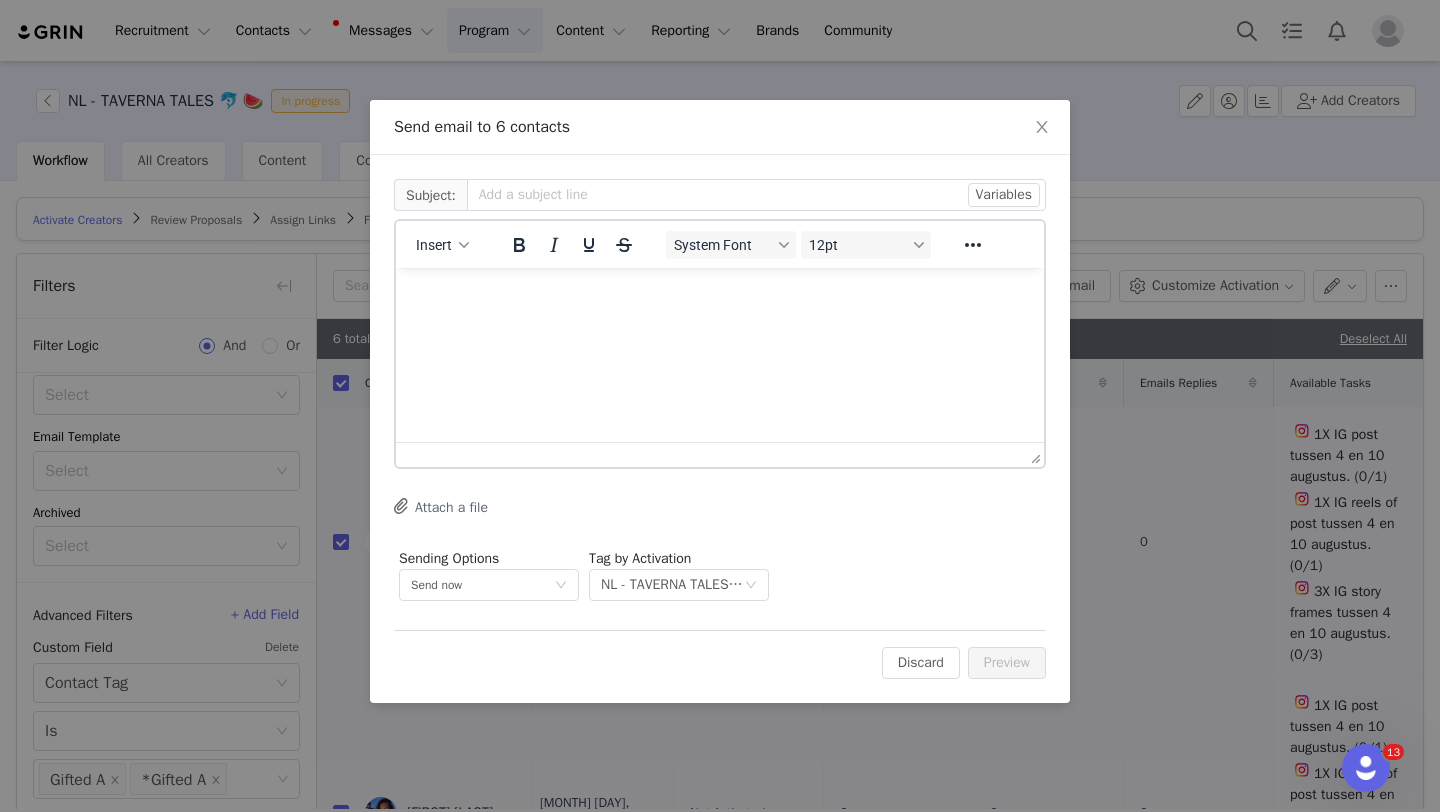scroll, scrollTop: 0, scrollLeft: 0, axis: both 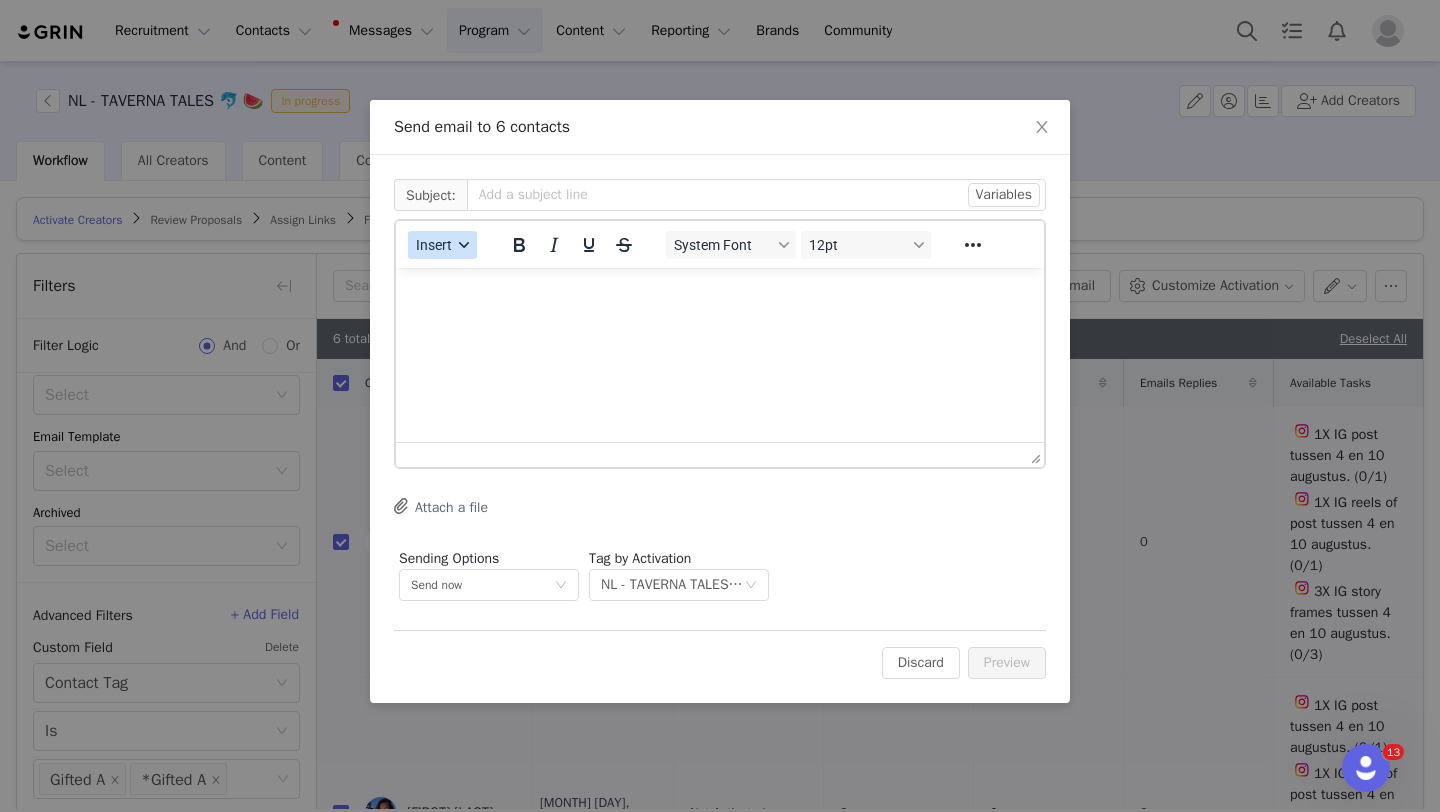 click on "Insert" at bounding box center (434, 245) 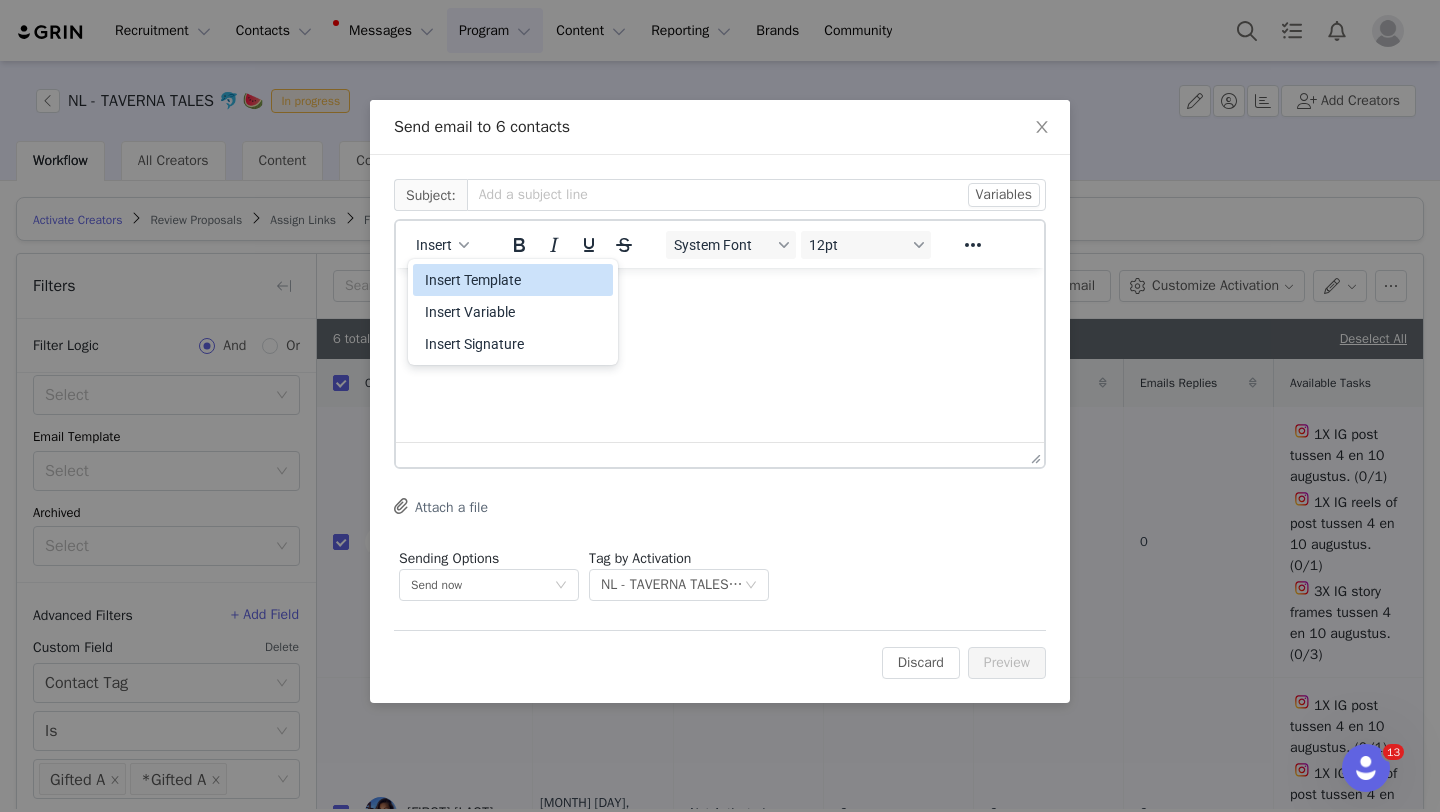 click on "Insert Template" at bounding box center [515, 280] 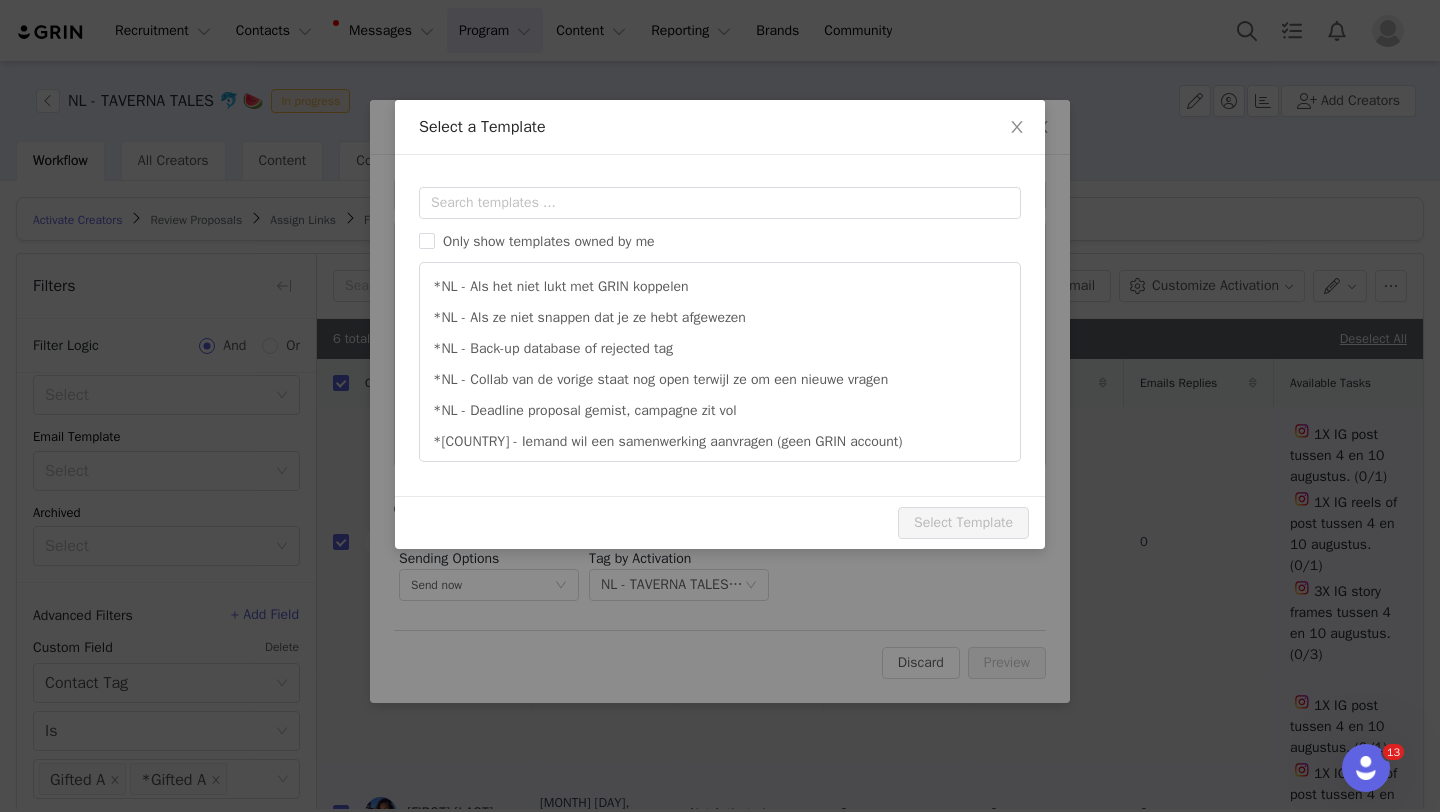 scroll, scrollTop: 0, scrollLeft: 0, axis: both 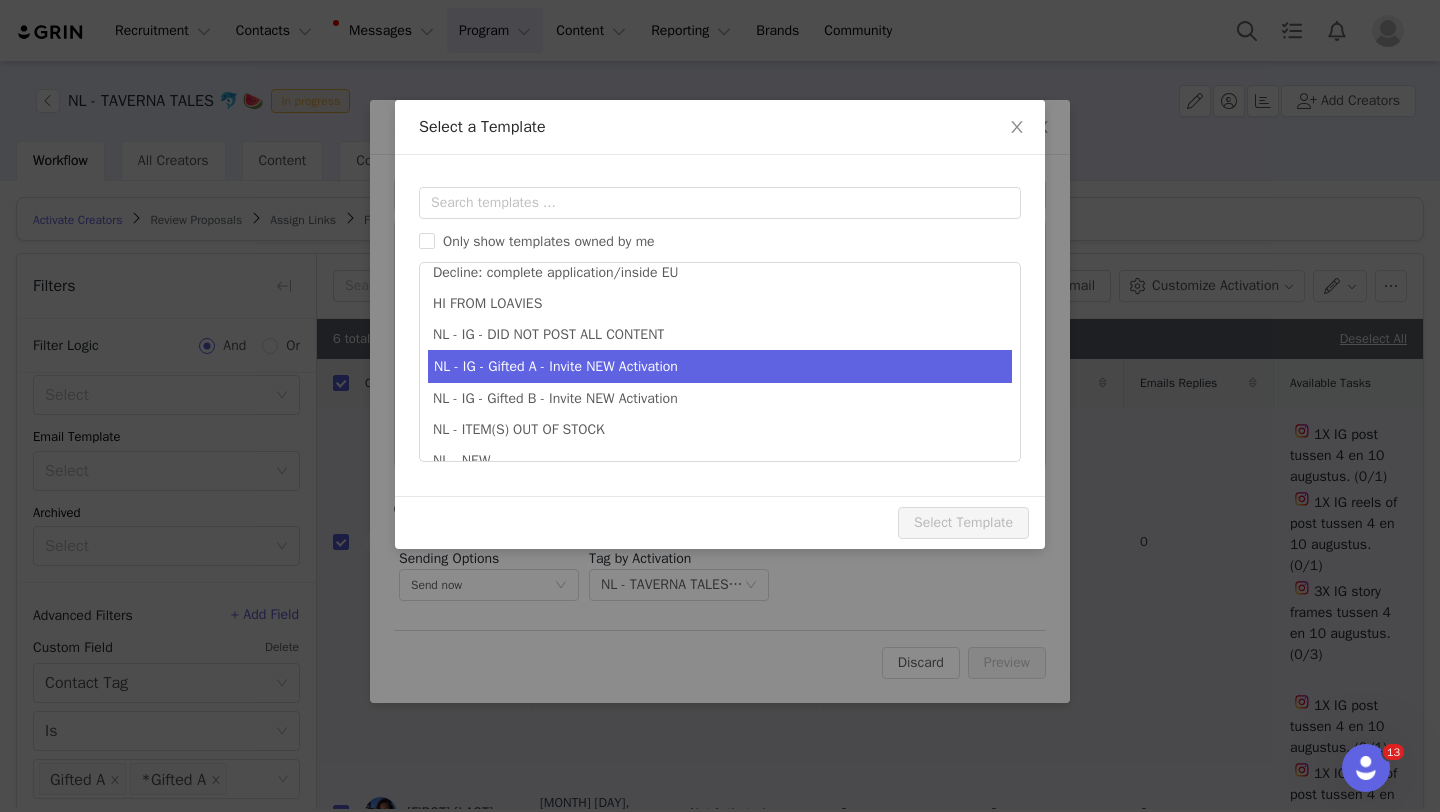 click on "NL - IG - Gifted A - Invite NEW Activation" at bounding box center [720, 366] 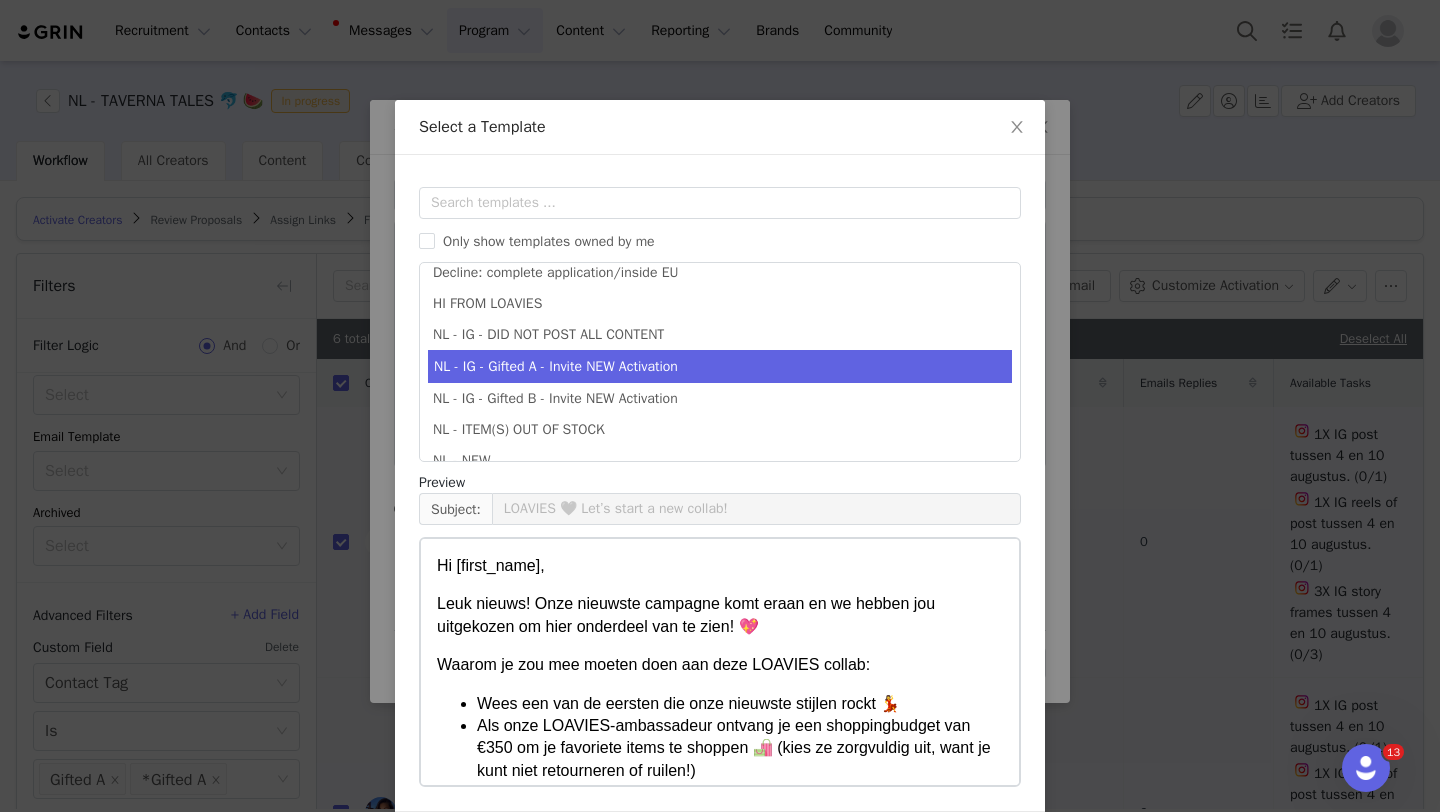 click on "Hi [FIRST], Leuk nieuws! Onze nieuwste campagne komt eraan en we hebben jou uitgekozen om hier onderdeel van te zien! 💖 Waarom je zou mee moeten doen aan deze LOAVIES collab: Wees een van de eersten die onze nieuwste stijlen rockt 💃 Als onze LOAVIES-ambassadeur ontvang je een shoppingbudget van €350 om je favoriete items te shoppen 🛍️ (kies ze zorgvuldig uit, want je kunt niet retourneren of ruilen!) Wordt vermeld op onze sociale netwerken met meer dan een miljoen volgers voor een enorme exposure, zorg ervoor dat je @loavies tagt 🔥  Beperkte plaatsen beschikbaar - dit is je kans om op te vallen! 📈 👀 We love to see your creativity. Denk aan out of the box ideeën of neem deel aan leuke trends van the moment!  JOUW DELIVERABLES VOOR DEZE COLLAB: 1X IG-post tussen 1X IG-Reels tussen Minimaal 3X IG-story frames van 15 seconden tussen BELANGRIJK: Om de collab voort te kunnen zetten is het belangrijk dat je je IG account (opnieuw)  koppelt  aan GRIN. Via deze link vind je hoe:" at bounding box center [720, 1035] 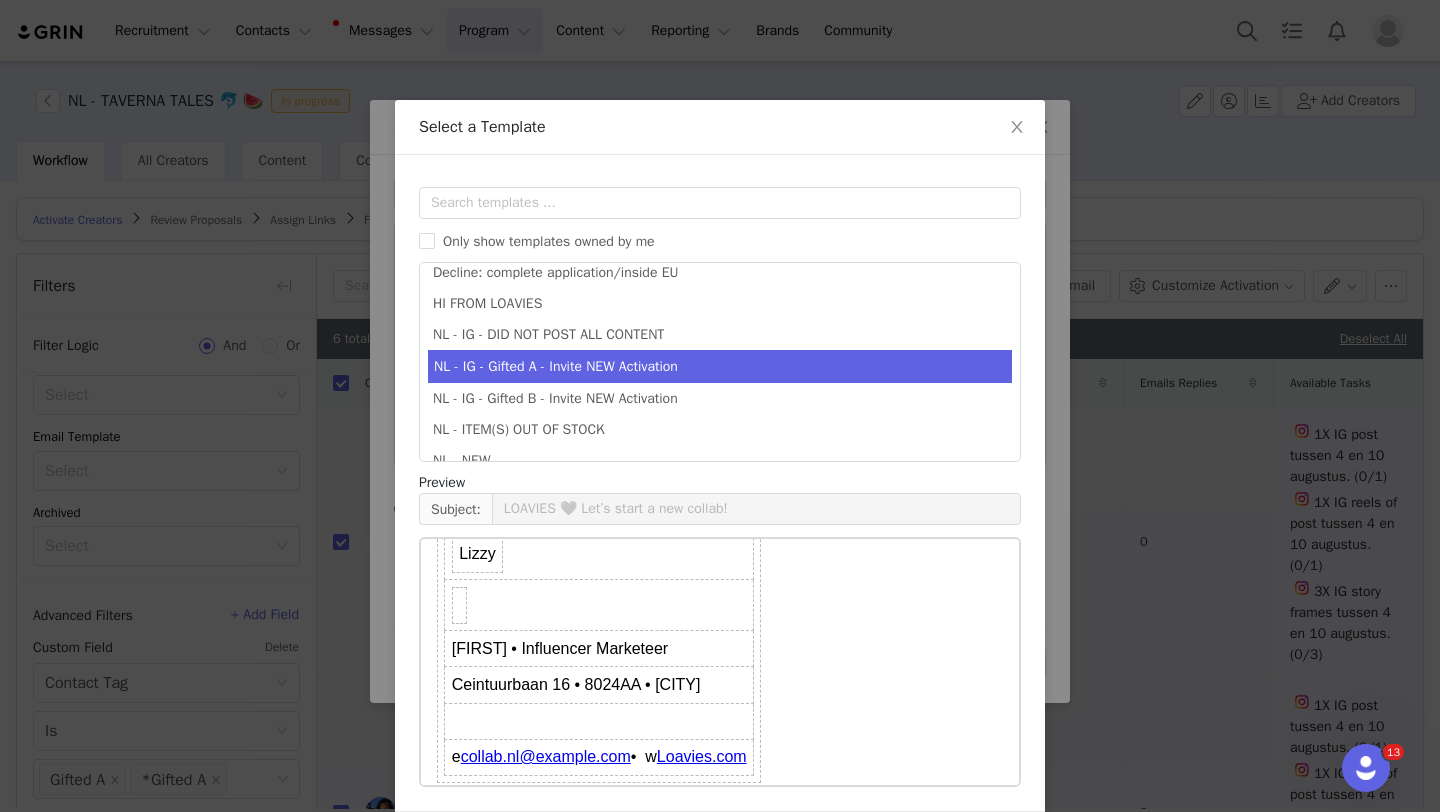 scroll, scrollTop: 746, scrollLeft: 0, axis: vertical 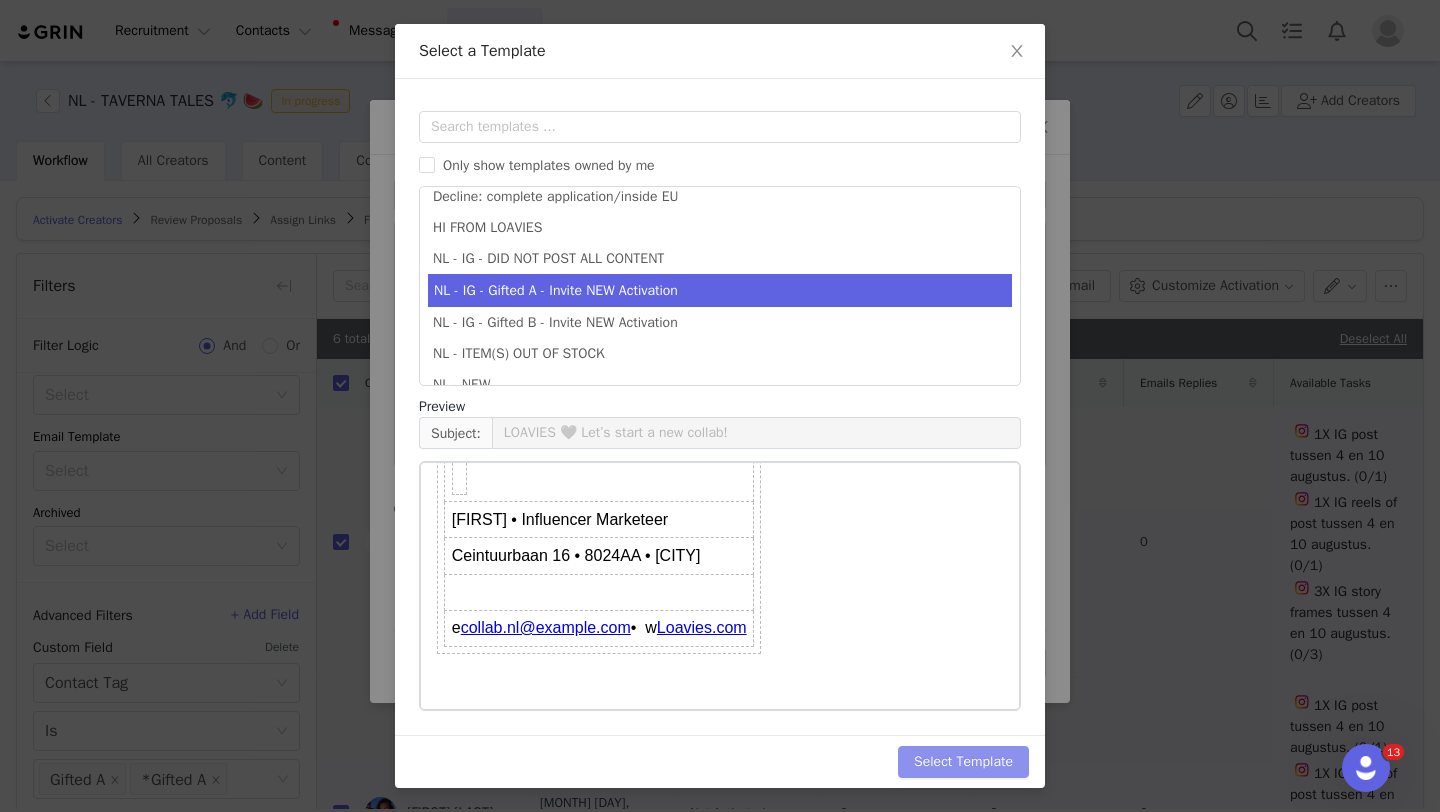 click on "Select Template" at bounding box center (963, 762) 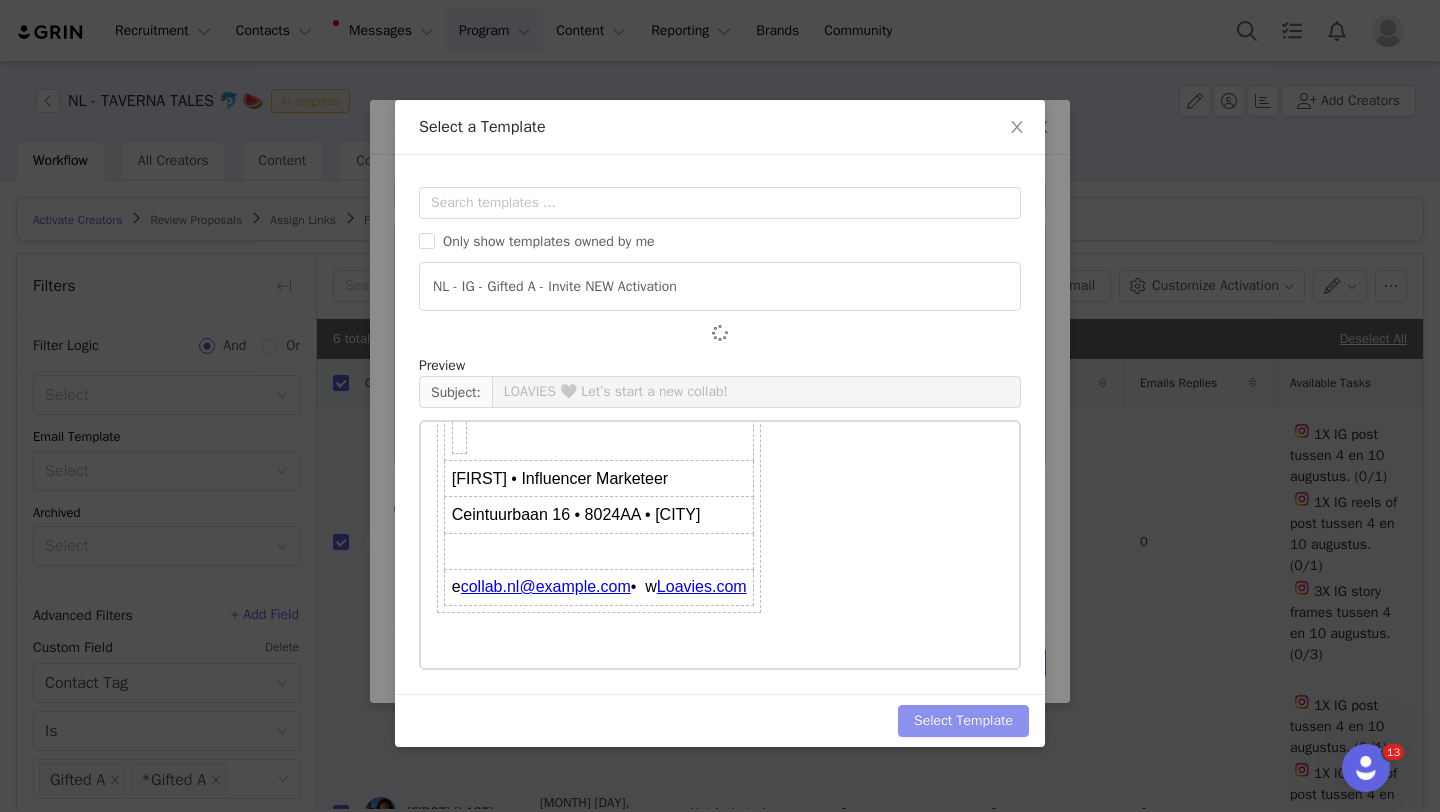 scroll, scrollTop: 0, scrollLeft: 0, axis: both 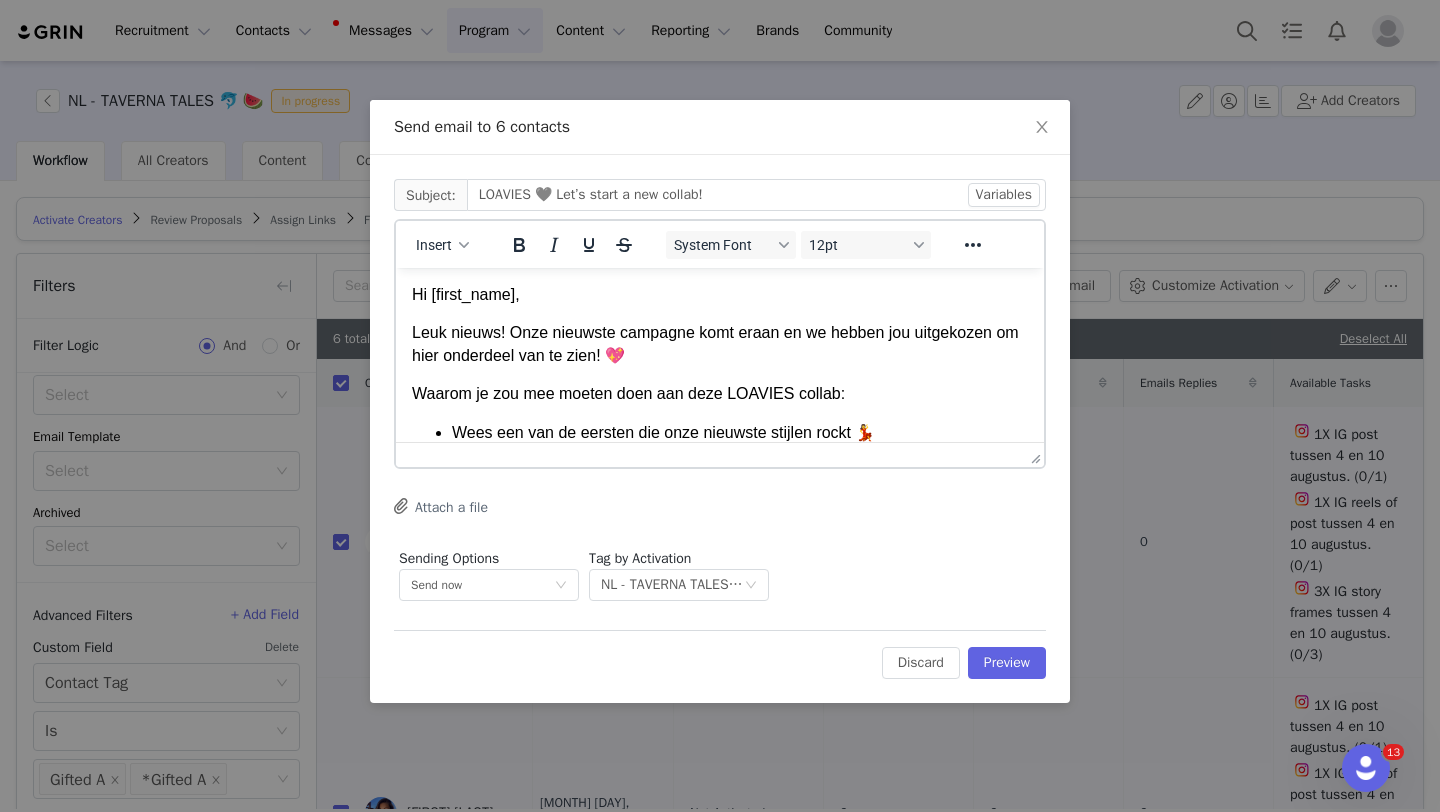 click on "Hi [FIRST], Leuk nieuws! Onze nieuwste campagne komt eraan en we hebben jou uitgekozen om hier onderdeel van te zien! 💖 Waarom je zou mee moeten doen aan deze LOAVIES collab: Wees een van de eersten die onze nieuwste stijlen rockt 💃 Als onze LOAVIES-ambassadeur ontvang je een shoppingbudget van €350 om je favoriete items te shoppen 🛍️ (kies ze zorgvuldig uit, want je kunt niet retourneren of ruilen!) Wordt vermeld op onze sociale netwerken met meer dan een miljoen volgers voor een enorme exposure, zorg ervoor dat je @loavies tagt 🔥  Beperkte plaatsen beschikbaar - dit is je kans om op te vallen! 📈 👀 We love to see your creativity. Denk aan out of the box ideeën of neem deel aan leuke trends van the moment!  JOUW DELIVERABLES VOOR DEZE COLLAB: 1X IG-post tussen 1X IG-Reels tussen Minimaal 3X IG-story frames van 15 seconden tussen BELANGRIJK: Om de collab voort te kunnen zetten is het belangrijk dat je je IG account (opnieuw)  koppelt  aan GRIN. Via deze link vind je hoe:" at bounding box center [720, 764] 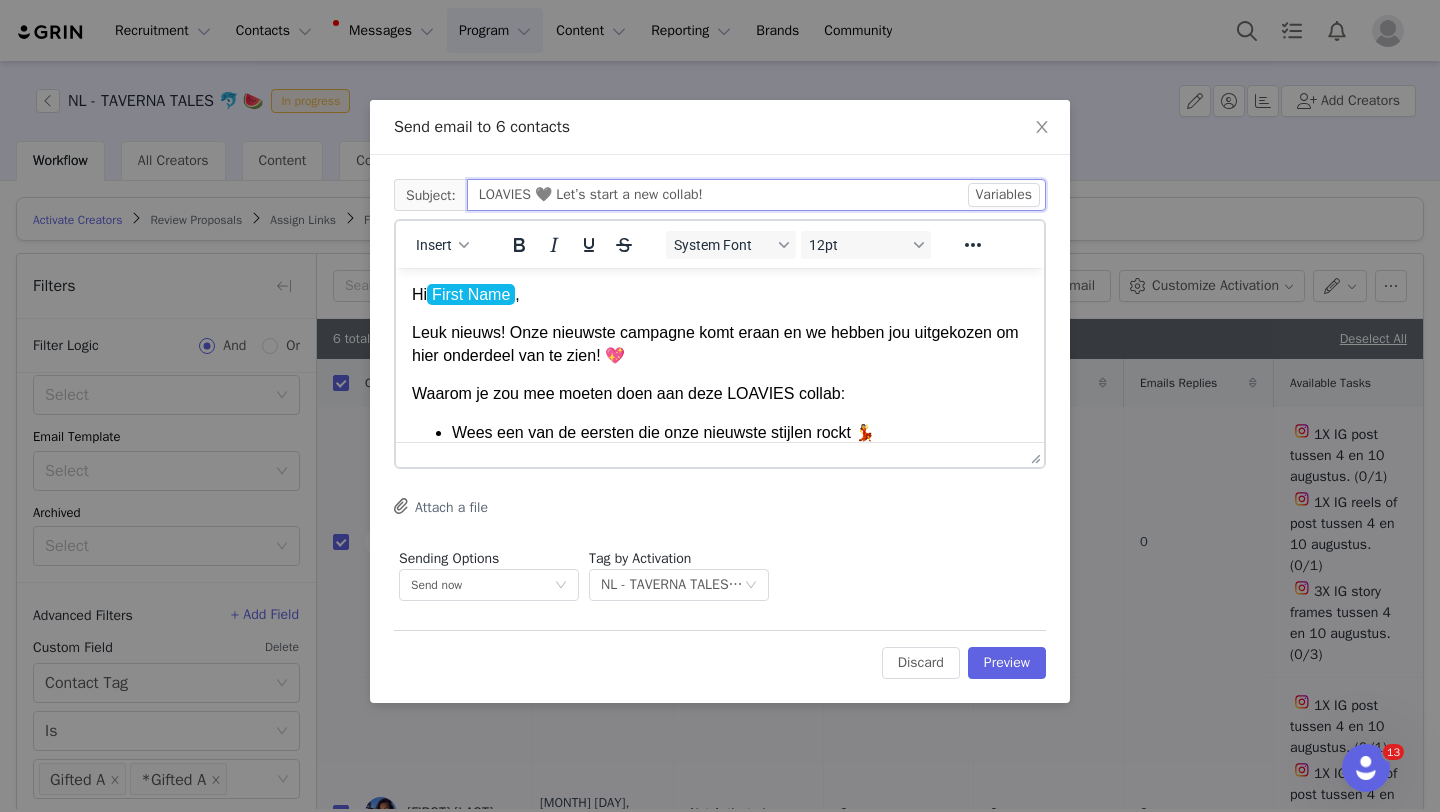 click on "LOAVIES 🖤 Let’s start a new collab!" at bounding box center [756, 195] 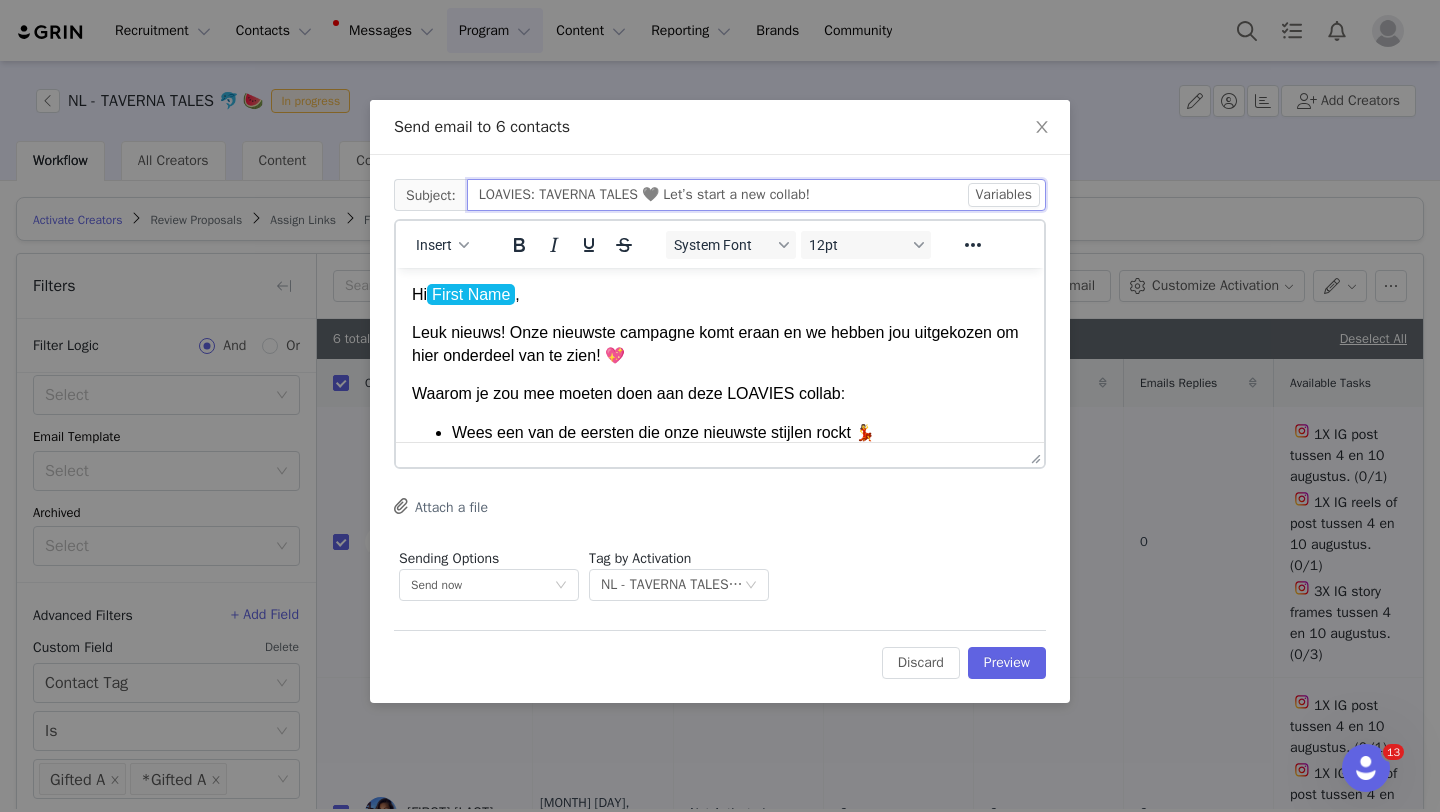 click on "LOAVIES: TAVERNA TALES 🖤 Let’s start a new collab!" at bounding box center [756, 195] 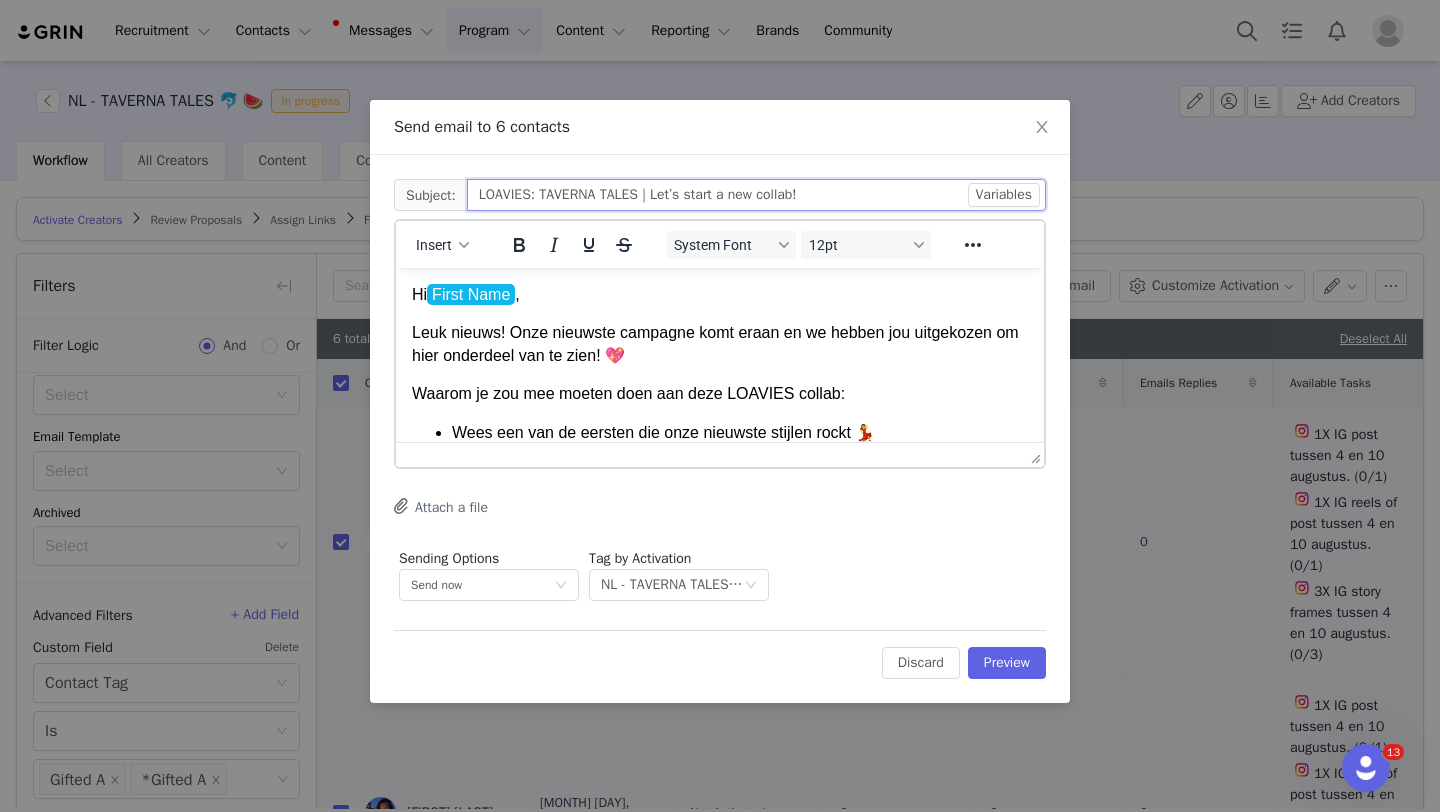 drag, startPoint x: 654, startPoint y: 195, endPoint x: 546, endPoint y: 193, distance: 108.01852 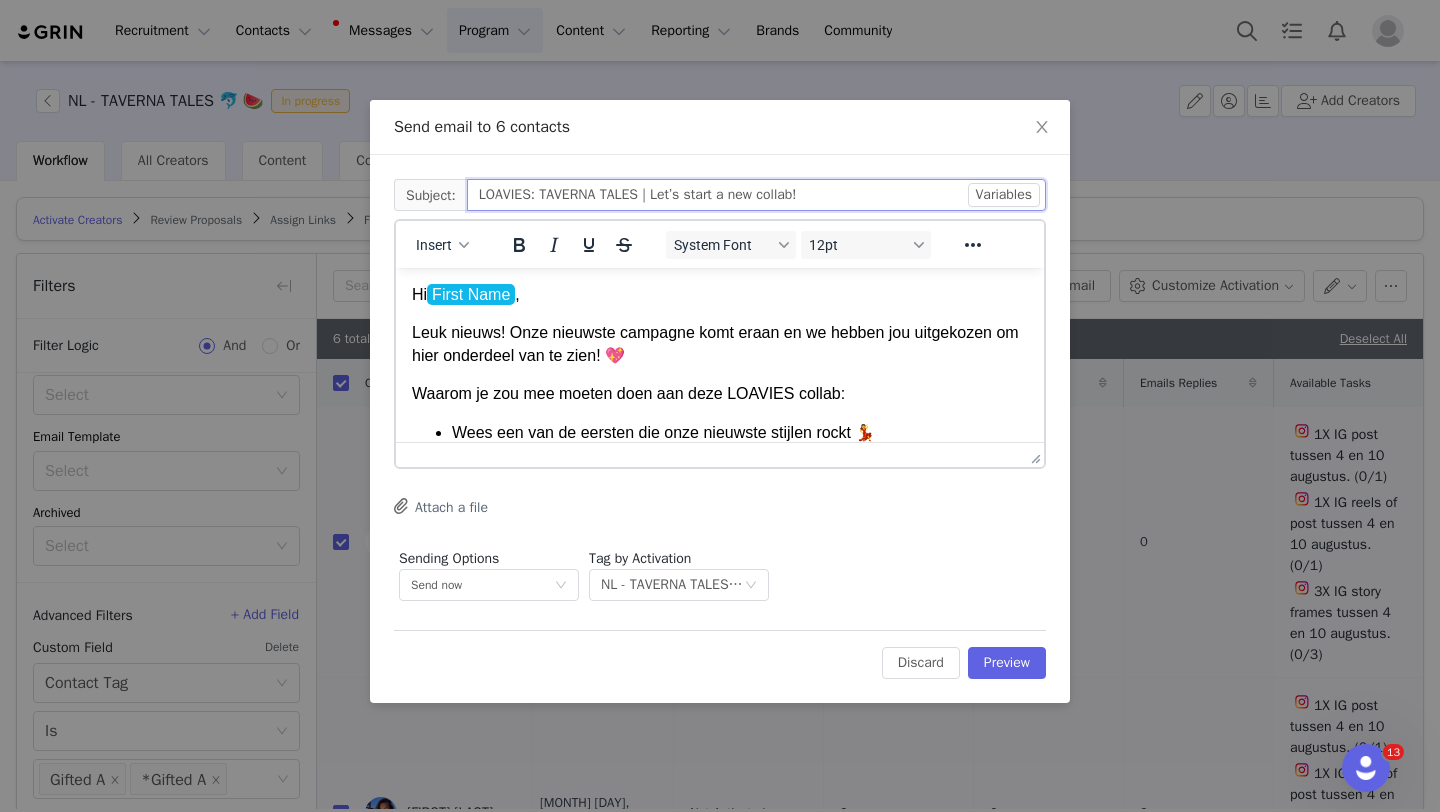 click on "LOAVIES: TAVERNA TALES | Let’s start a new collab!" at bounding box center (756, 195) 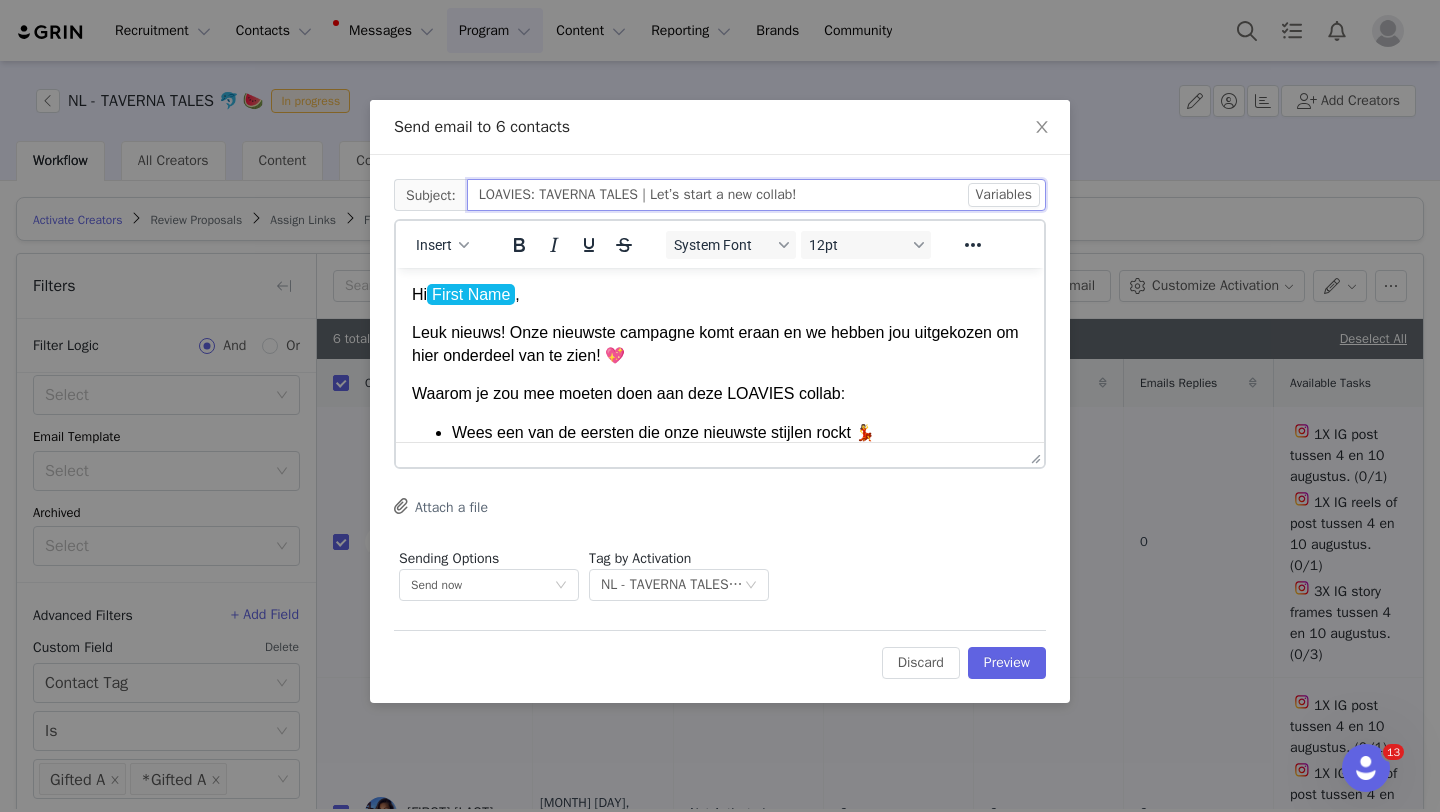 type on "LOAVIES: TAVERNA TALES | Let’s start a new collab!" 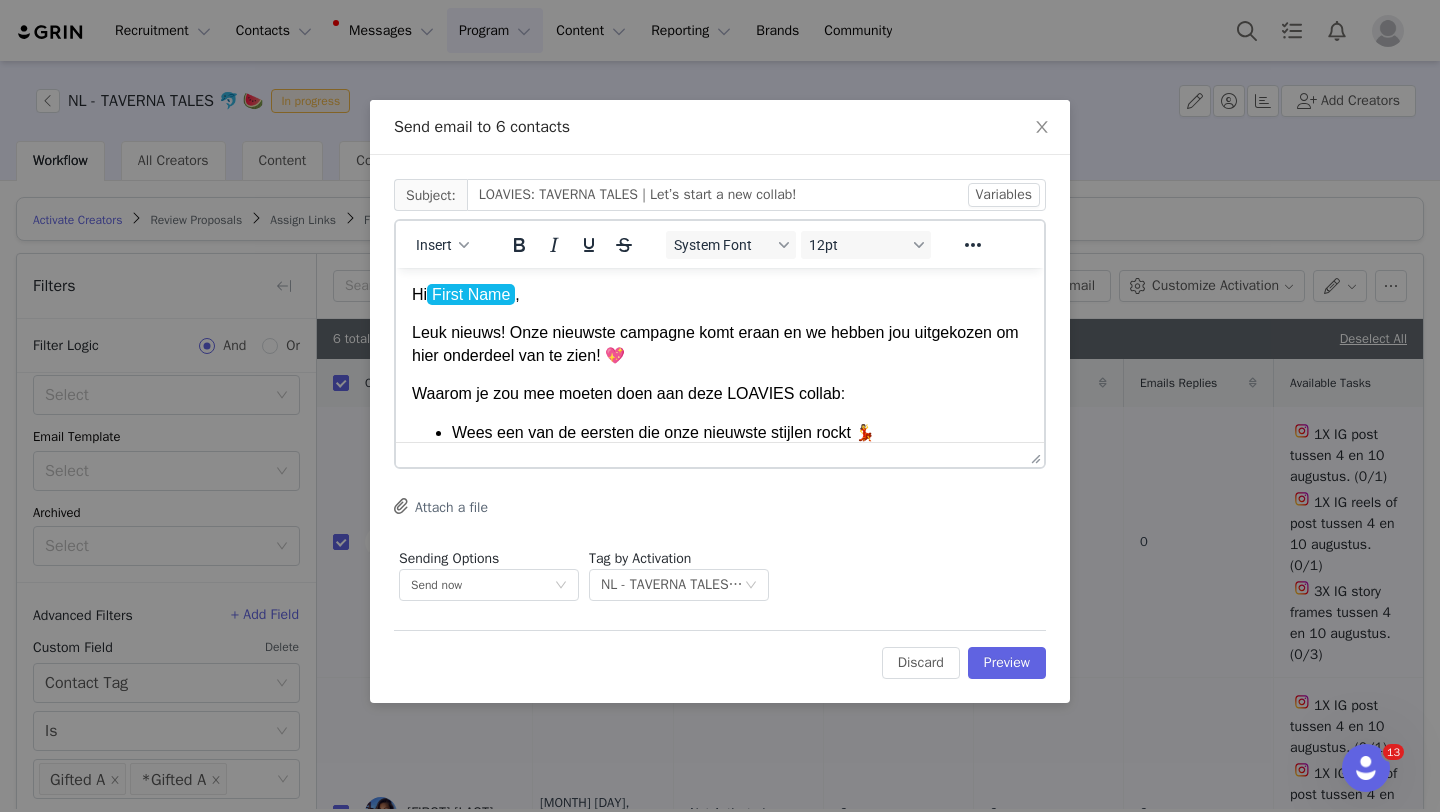 click on "Leuk nieuws! Onze nieuwste campagne komt eraan en we hebben jou uitgekozen om hier onderdeel van te zien! 💖" at bounding box center (720, 344) 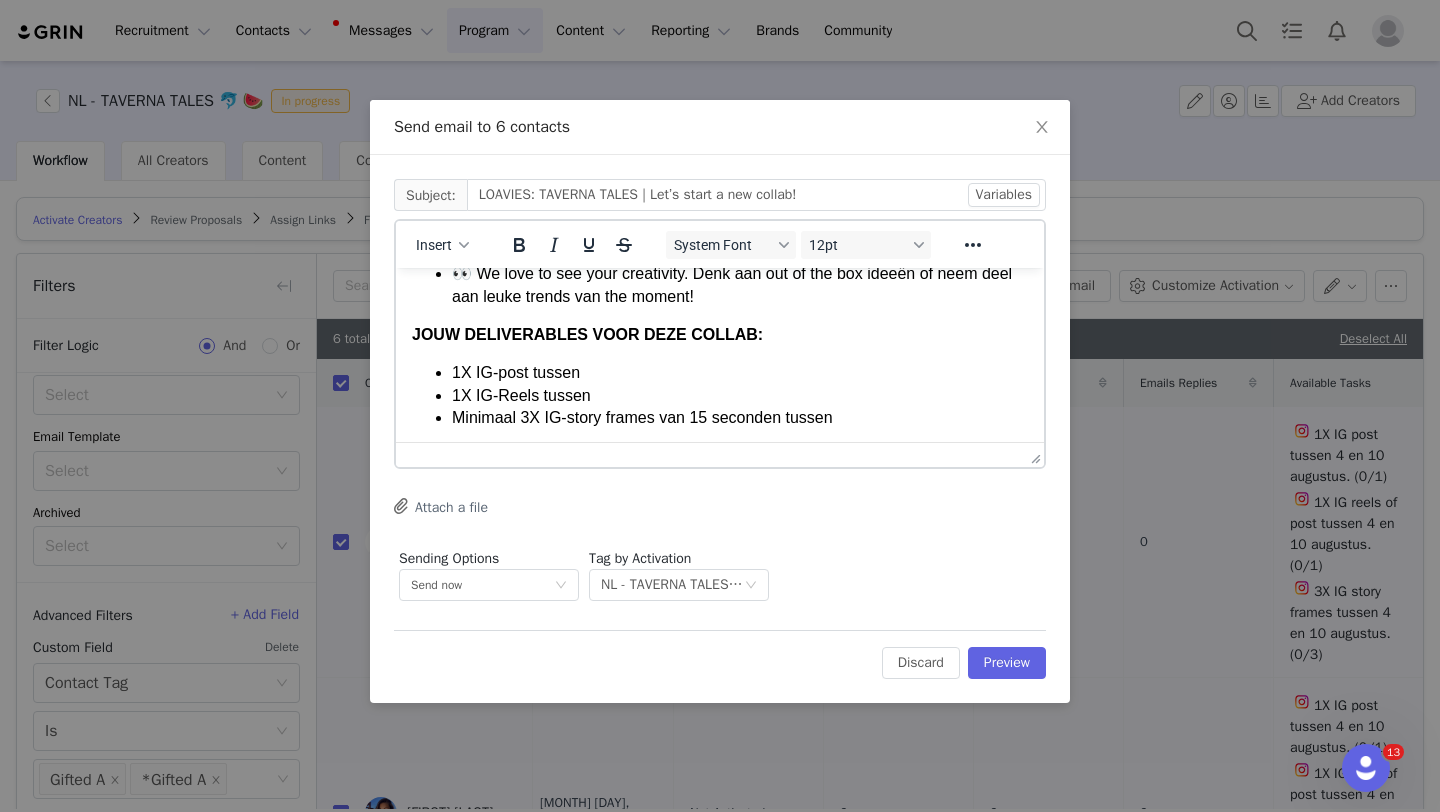 scroll, scrollTop: 317, scrollLeft: 0, axis: vertical 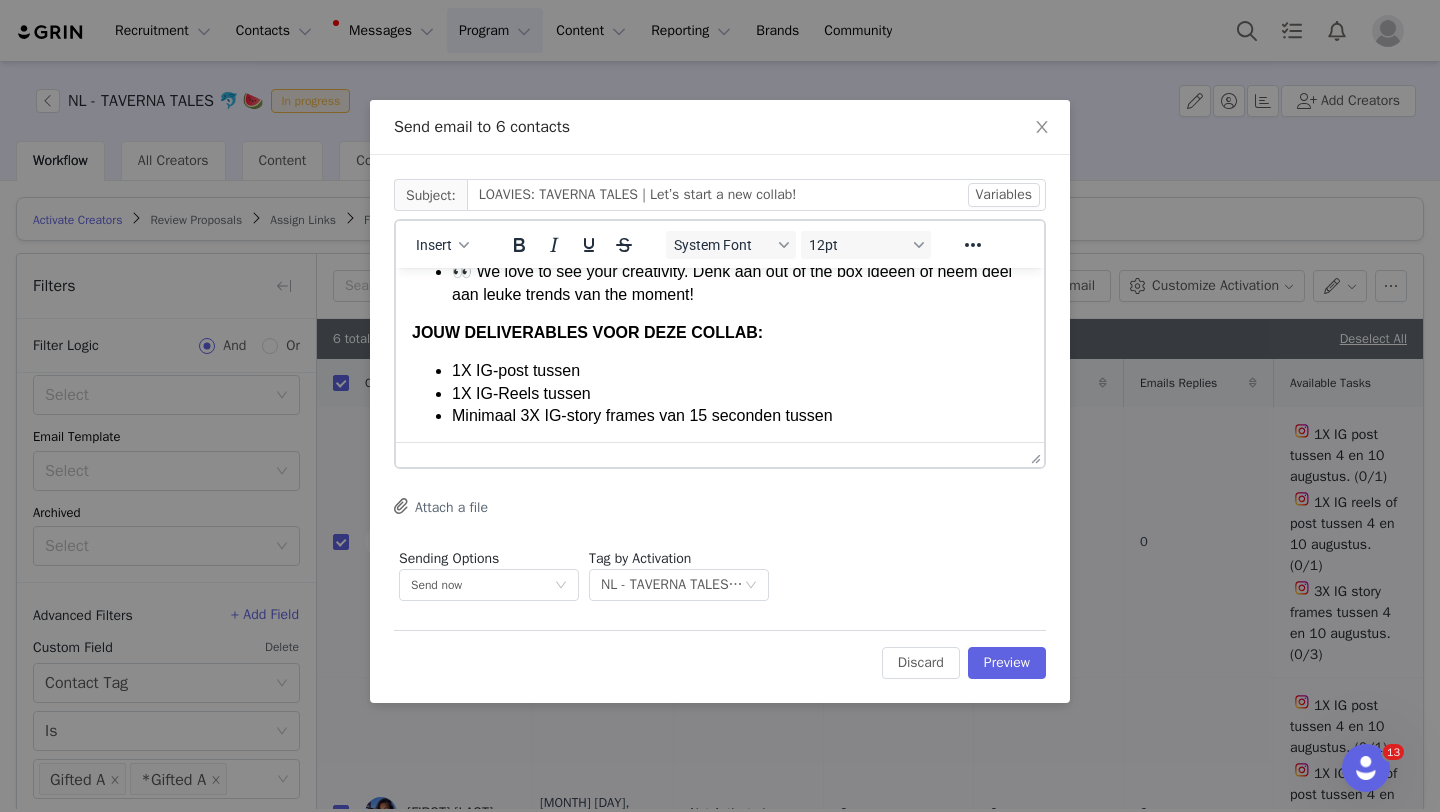 click on "1X IG-post tussen" at bounding box center (740, 371) 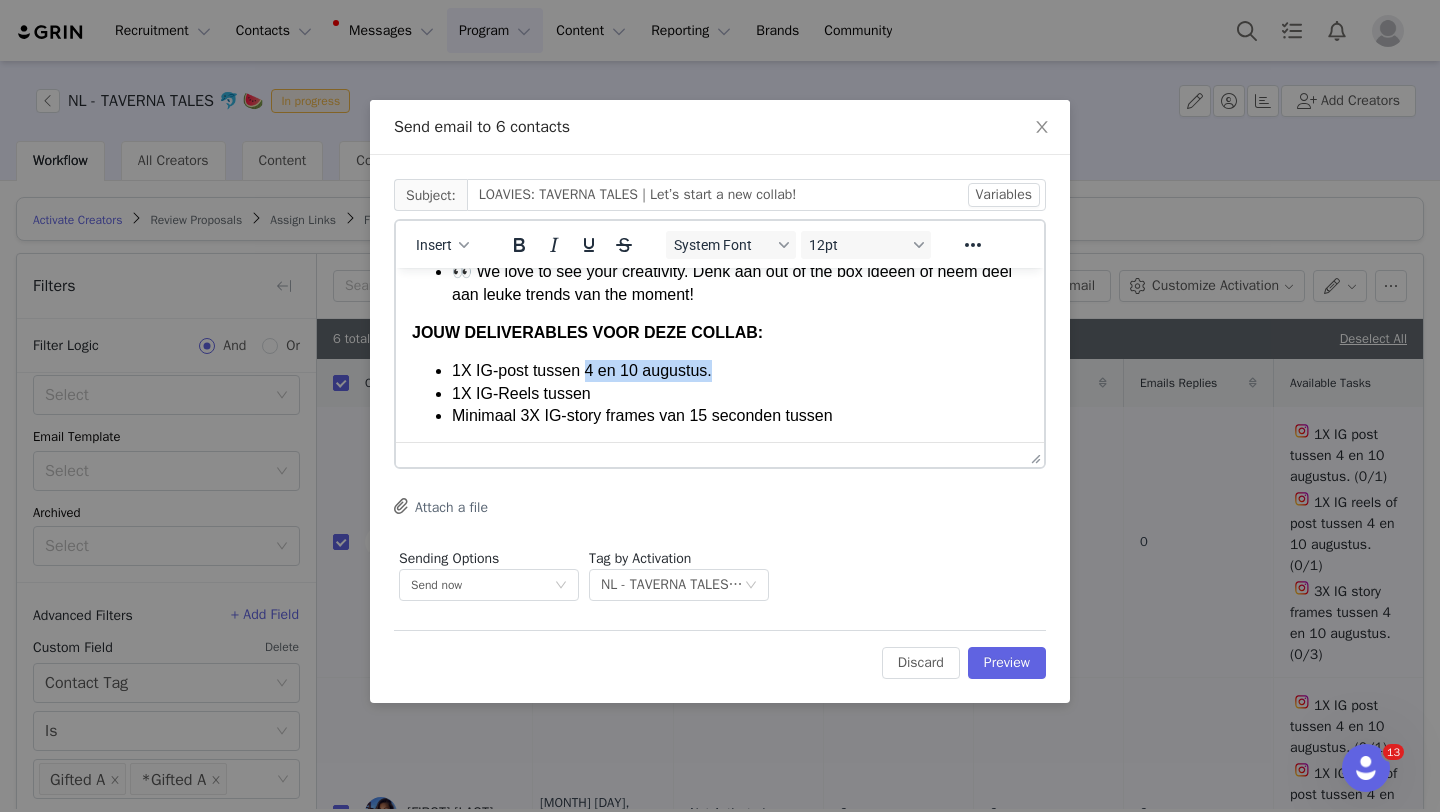 drag, startPoint x: 726, startPoint y: 371, endPoint x: 584, endPoint y: 368, distance: 142.0317 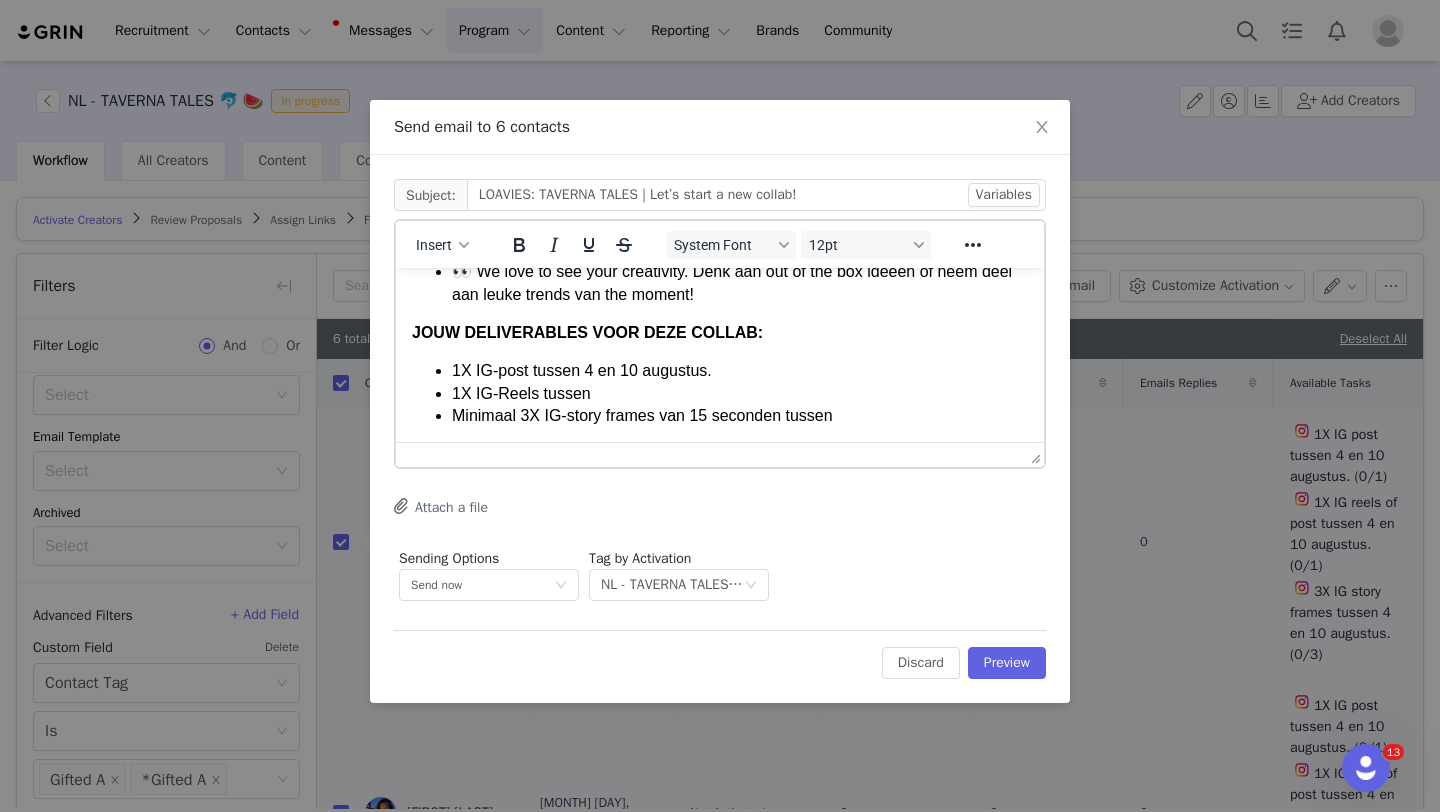 click on "1X IG-Reels tussen" at bounding box center [740, 394] 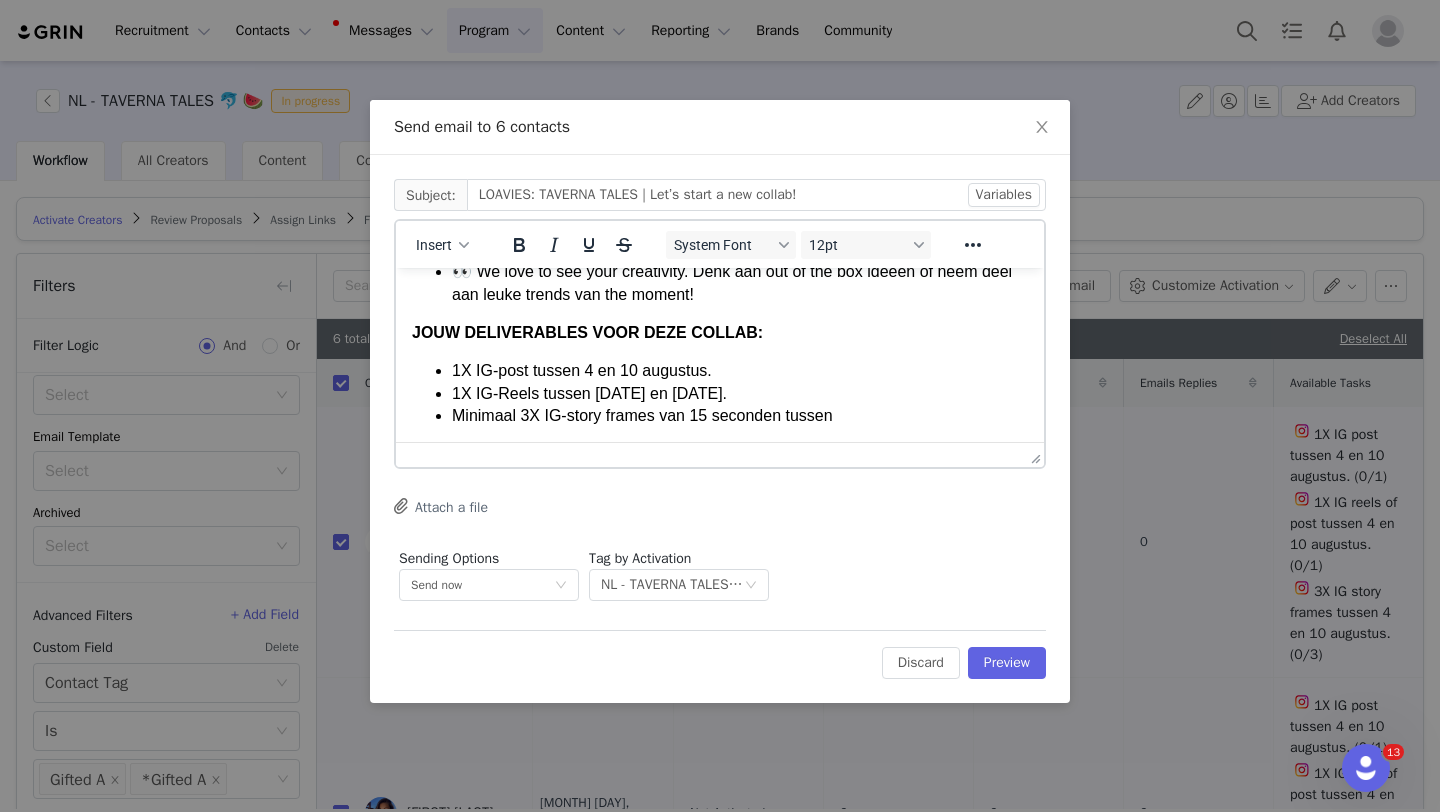 click on "Minimaal 3X IG-story frames van 15 seconden tussen" at bounding box center [740, 416] 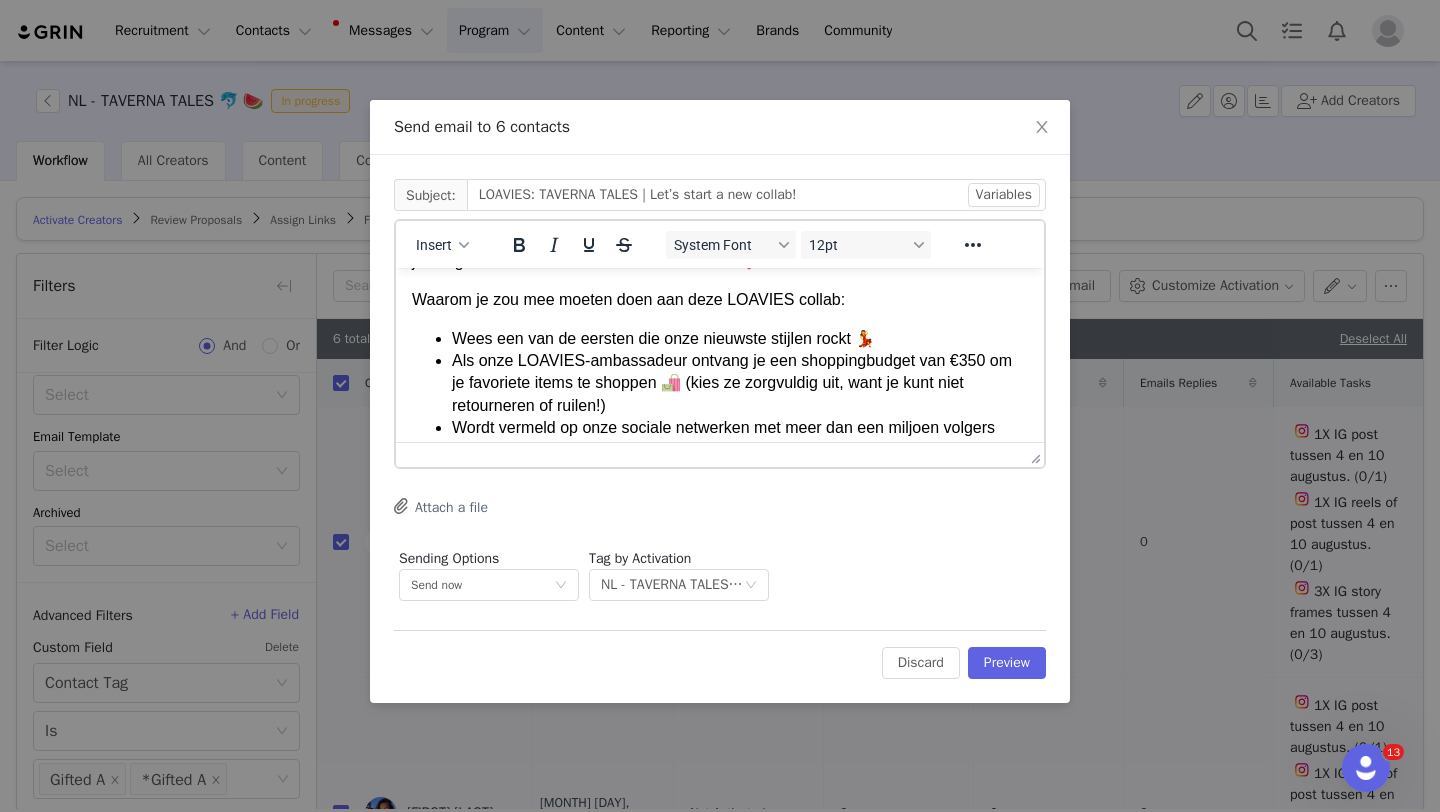 scroll, scrollTop: 0, scrollLeft: 0, axis: both 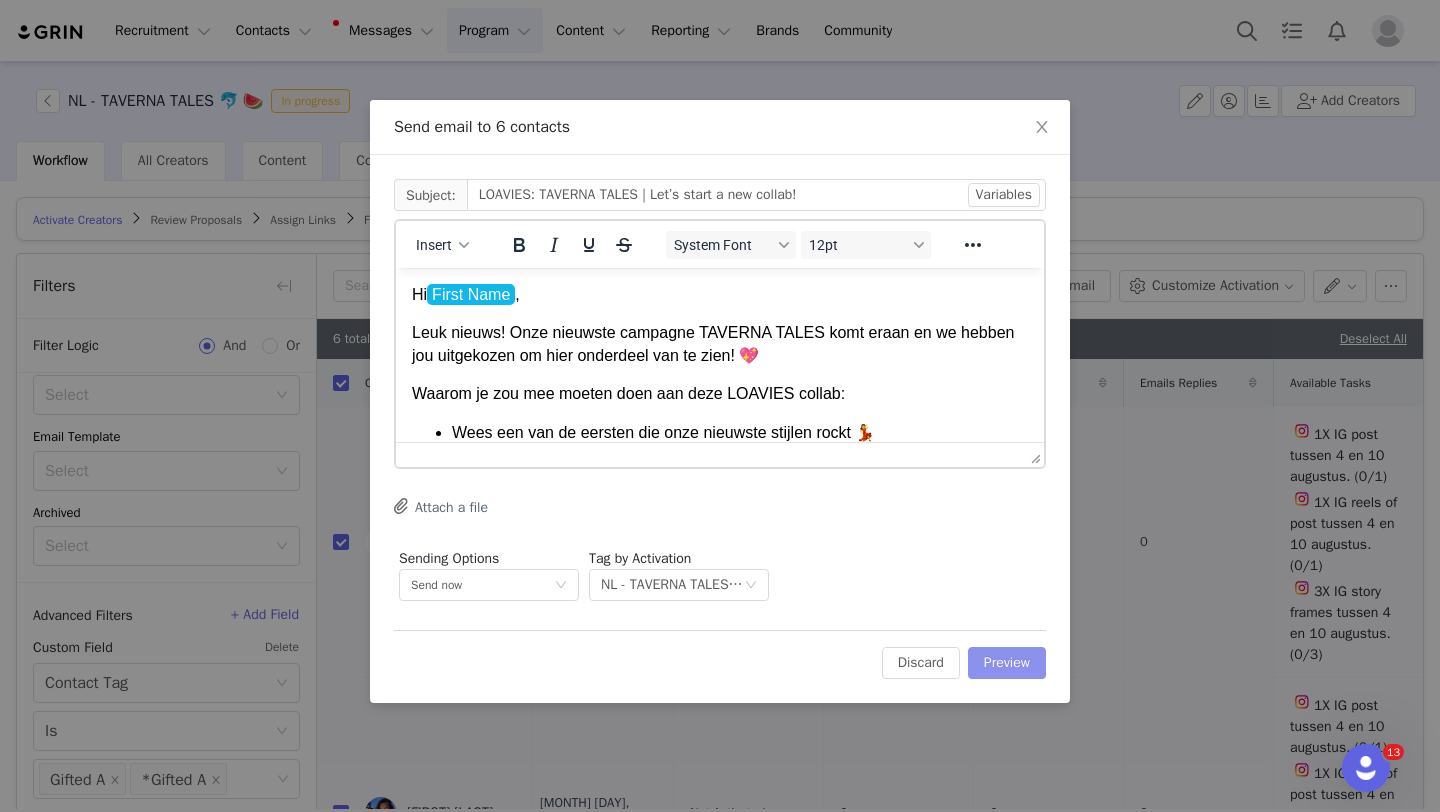 click on "Preview" at bounding box center (1007, 663) 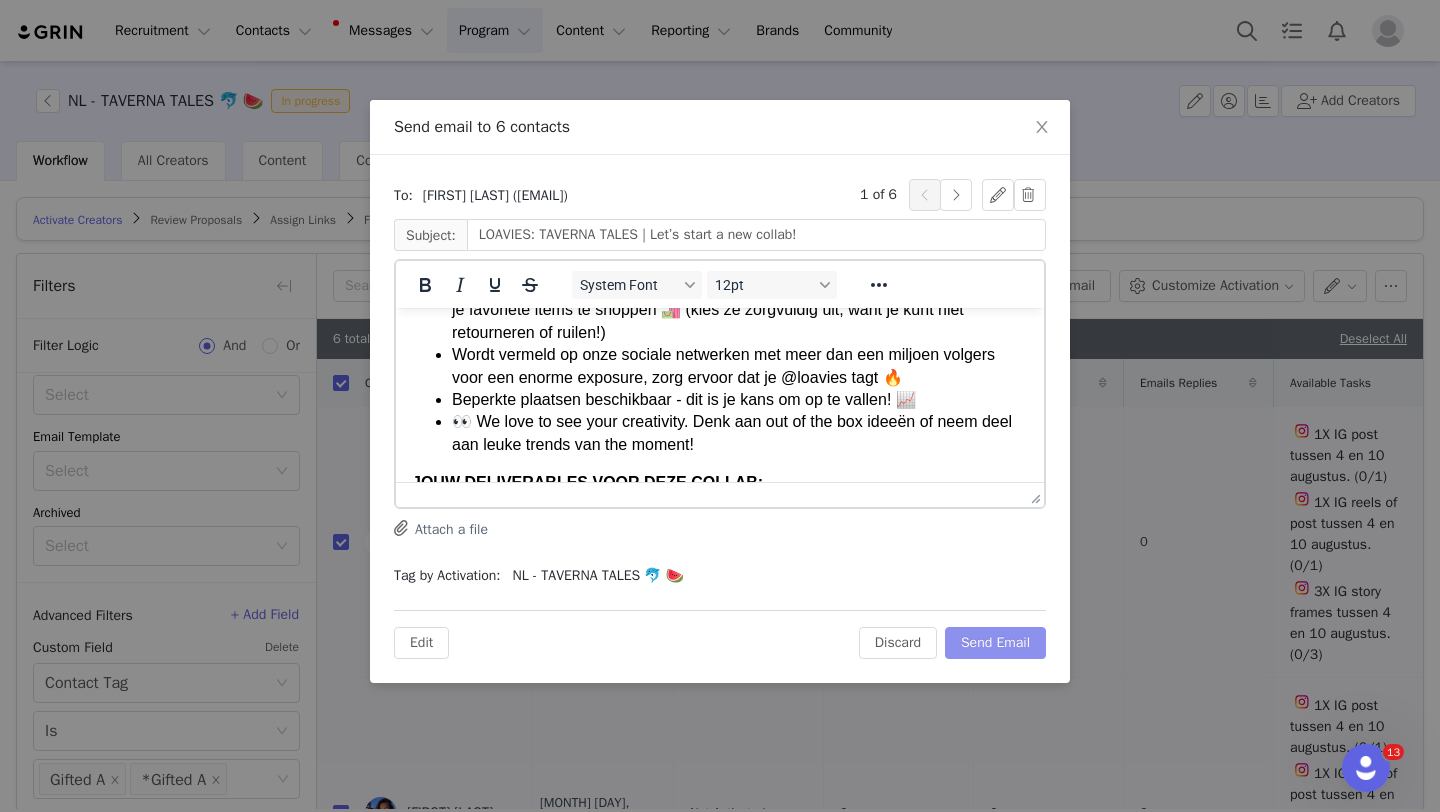 scroll, scrollTop: 211, scrollLeft: 0, axis: vertical 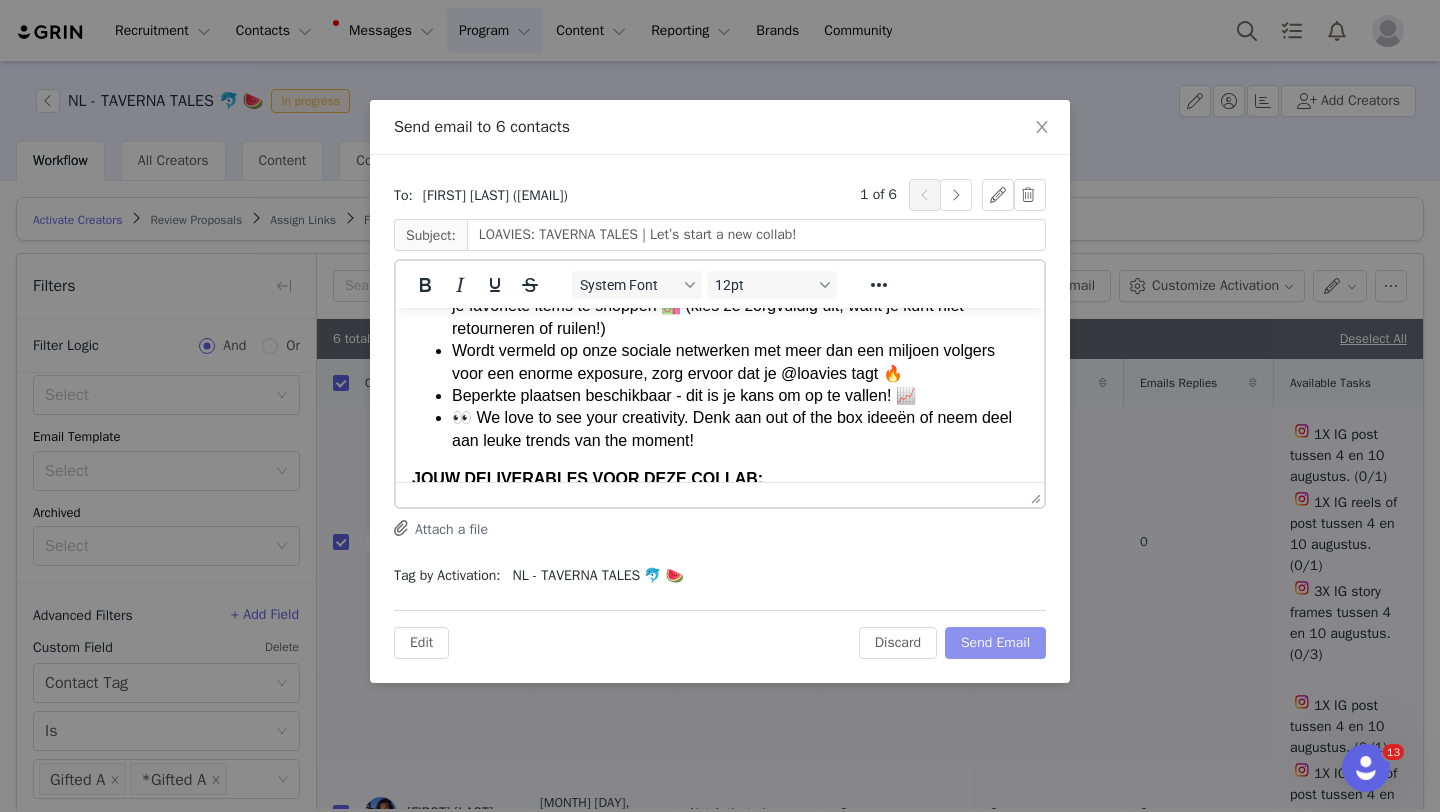 click on "Send Email" at bounding box center [995, 643] 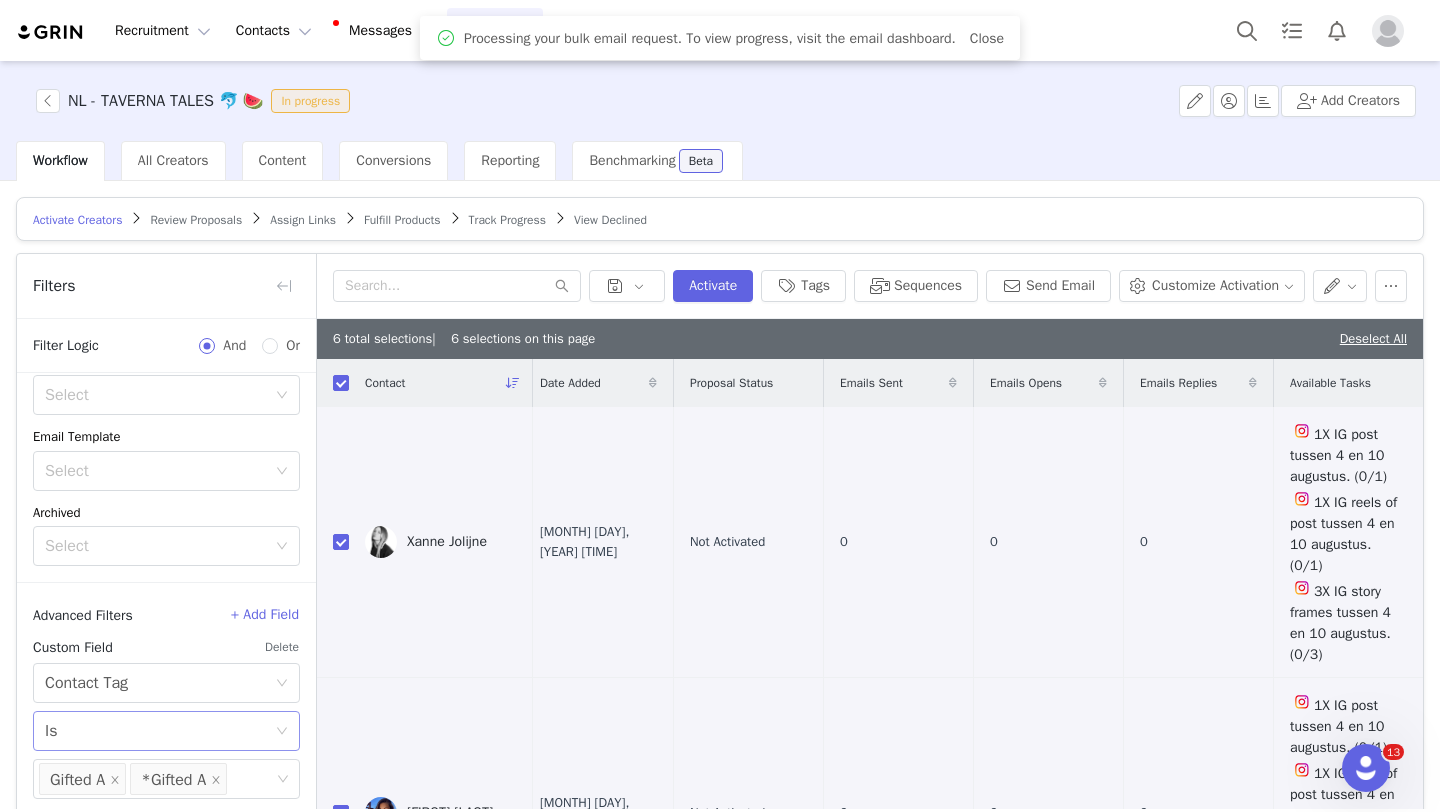 click on "Select  Is" at bounding box center [160, 731] 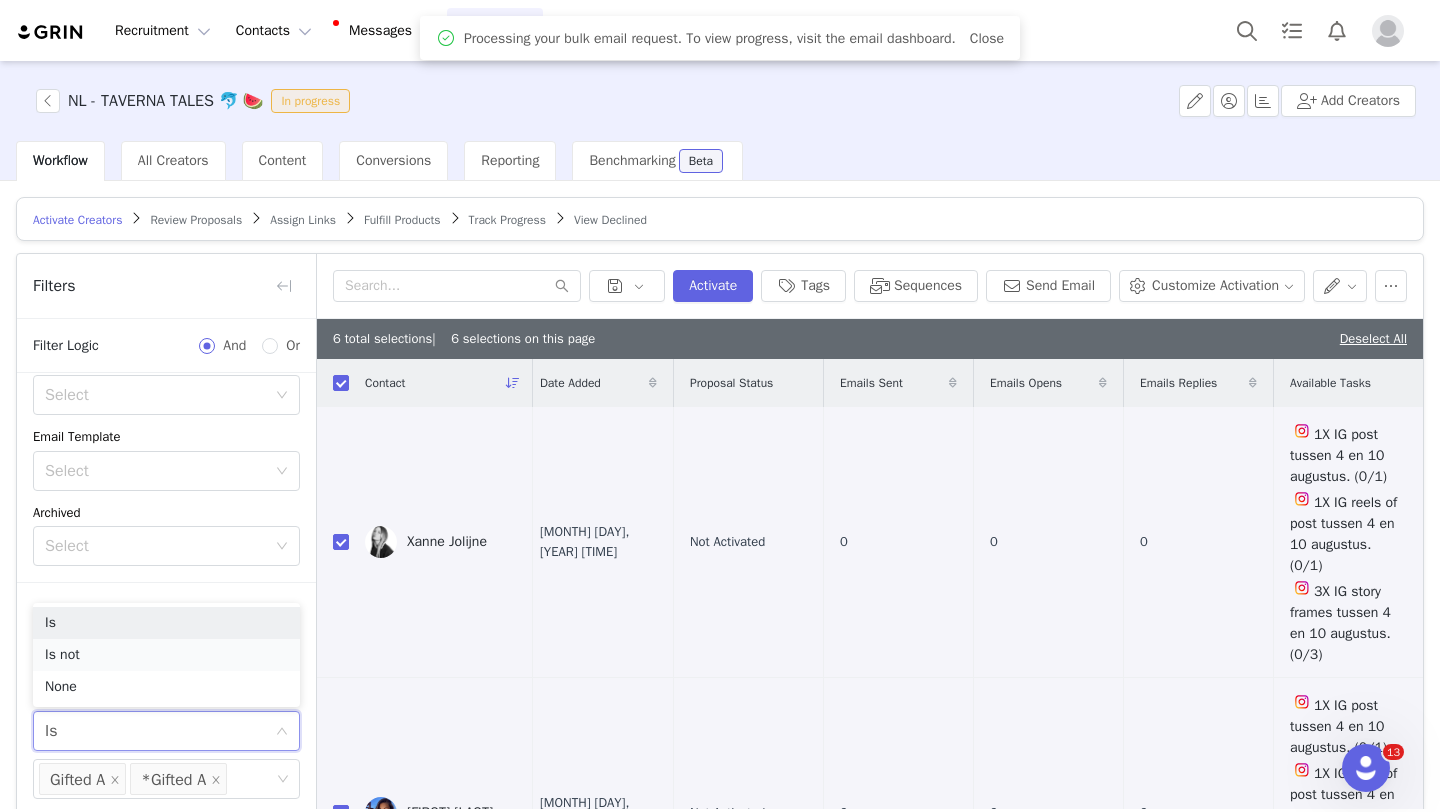 click on "Is not" at bounding box center [166, 655] 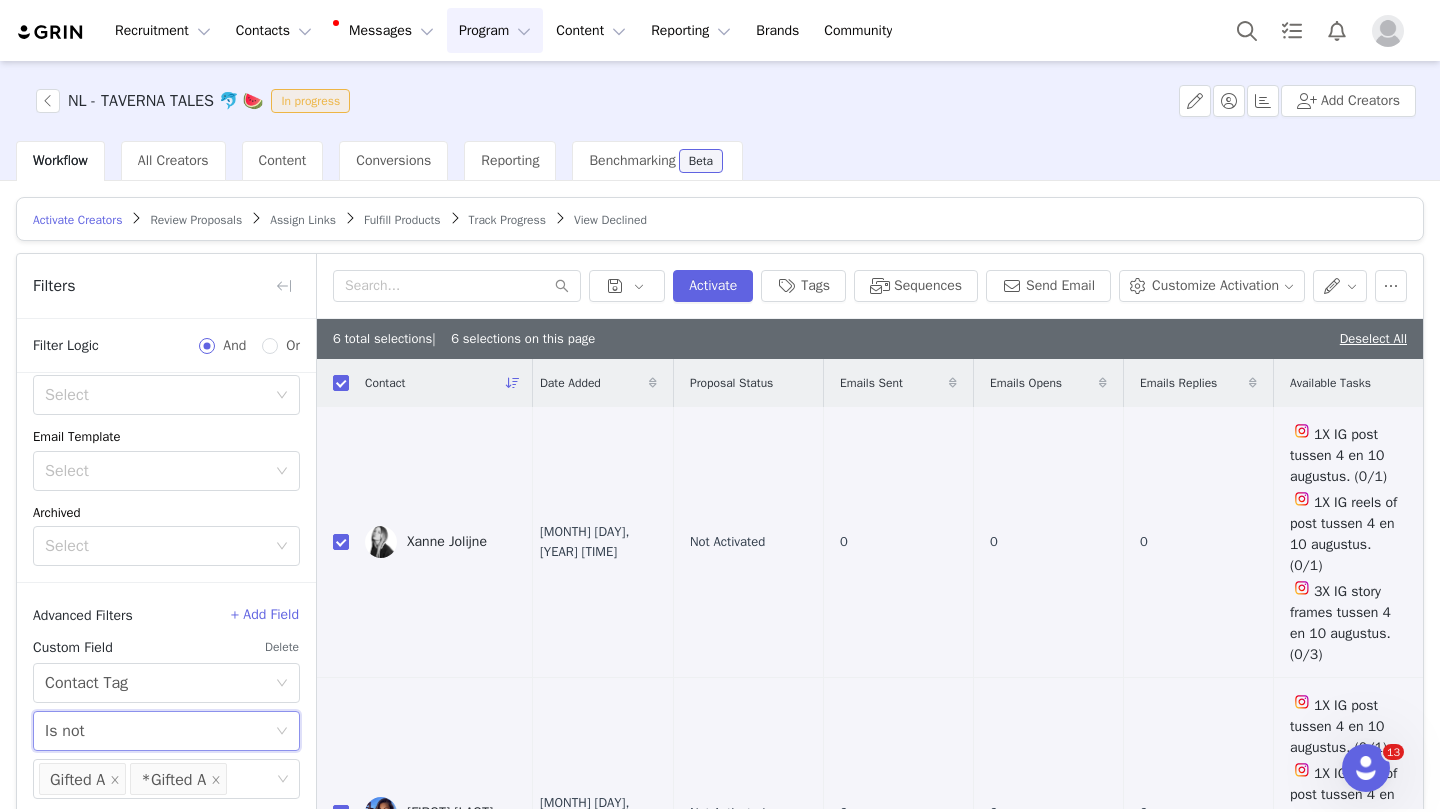 scroll, scrollTop: 95, scrollLeft: 0, axis: vertical 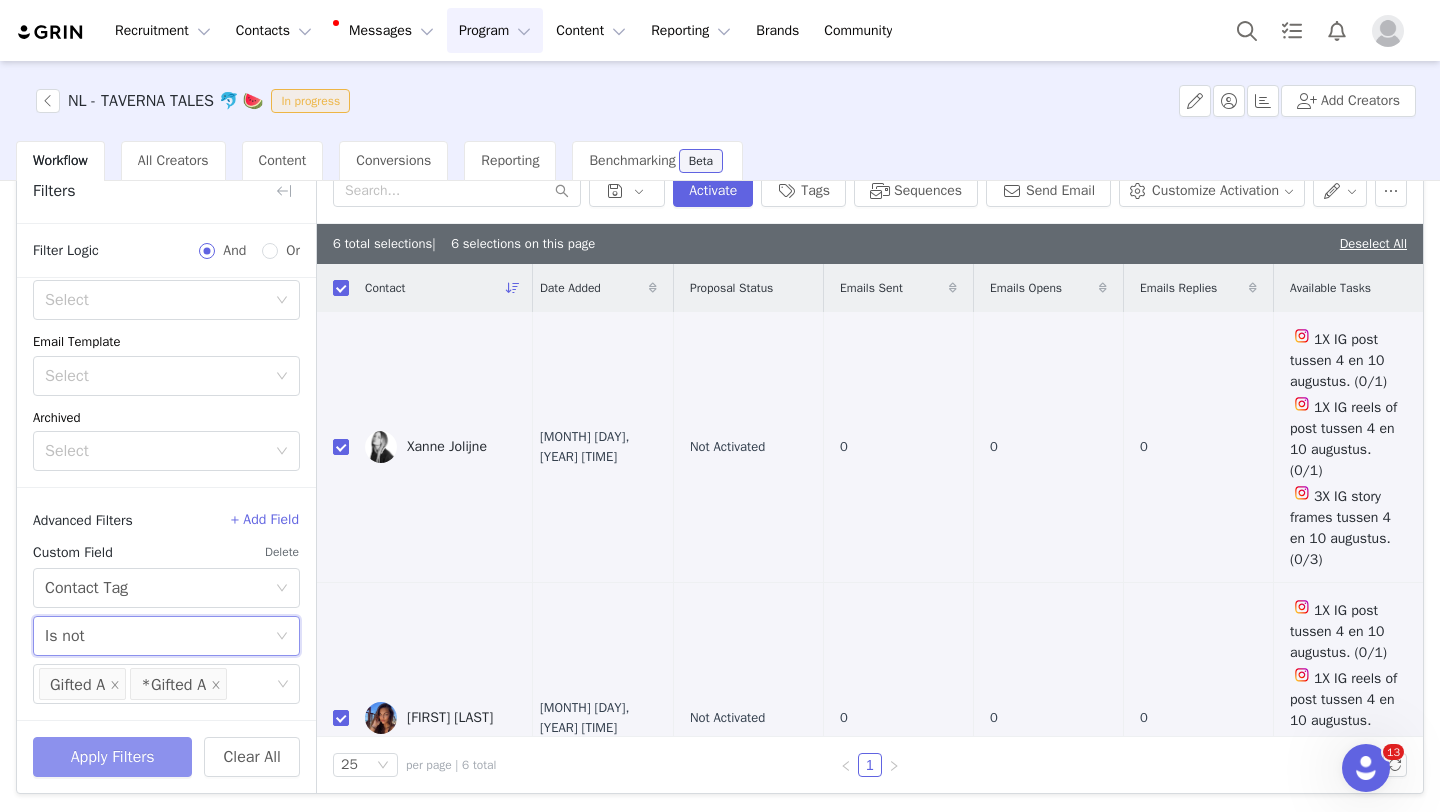 click on "Apply Filters" at bounding box center (112, 757) 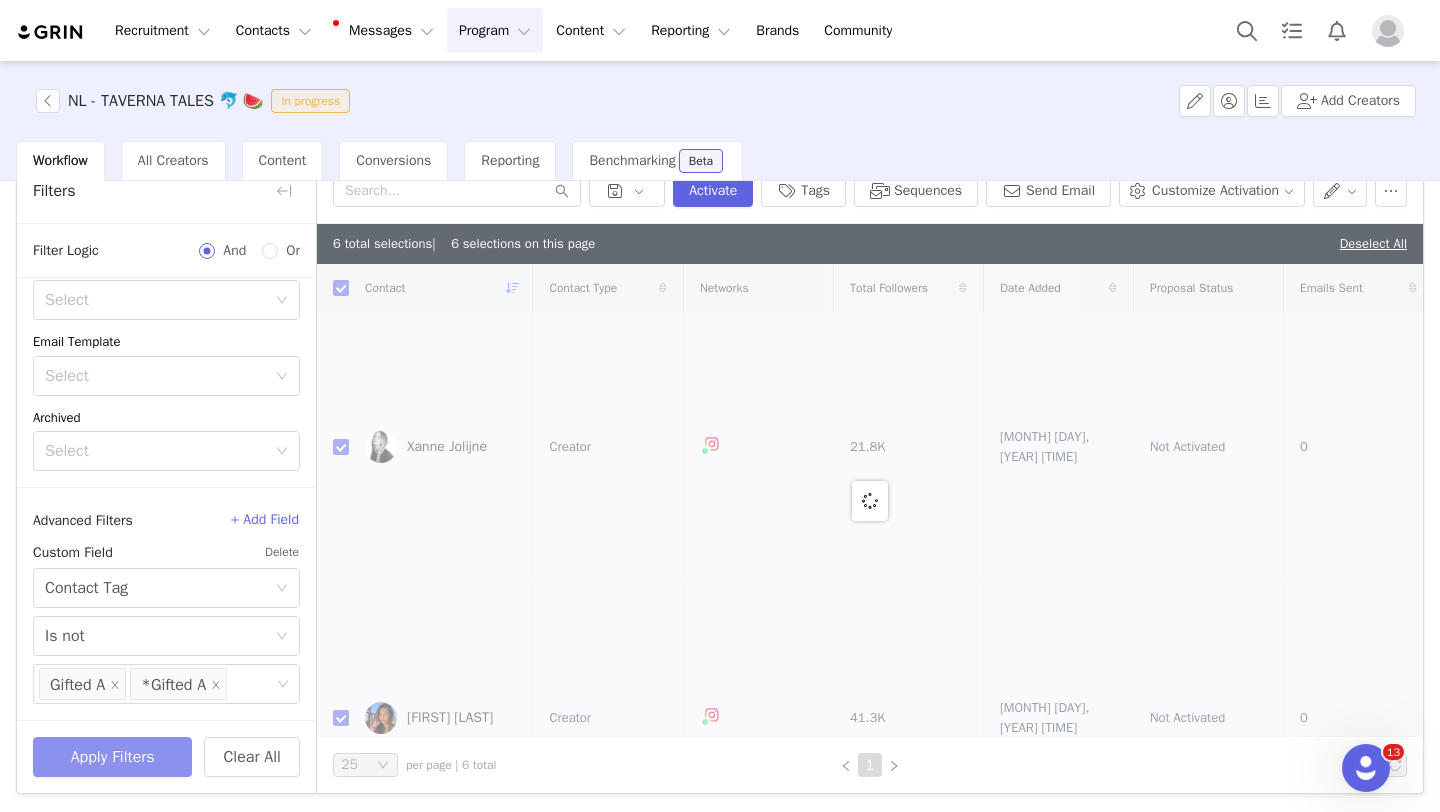 checkbox on "false" 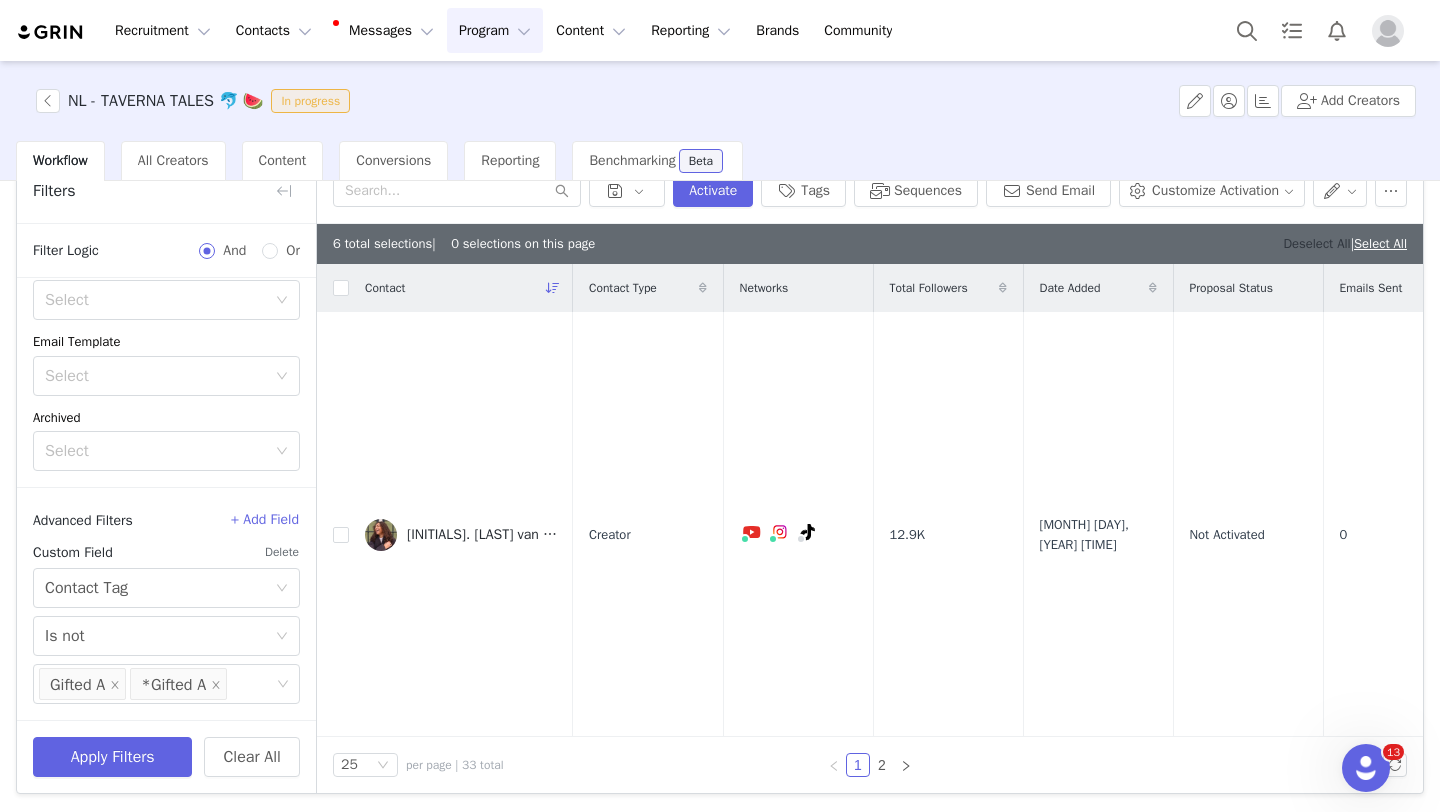 click on "Deselect All" at bounding box center (1316, 243) 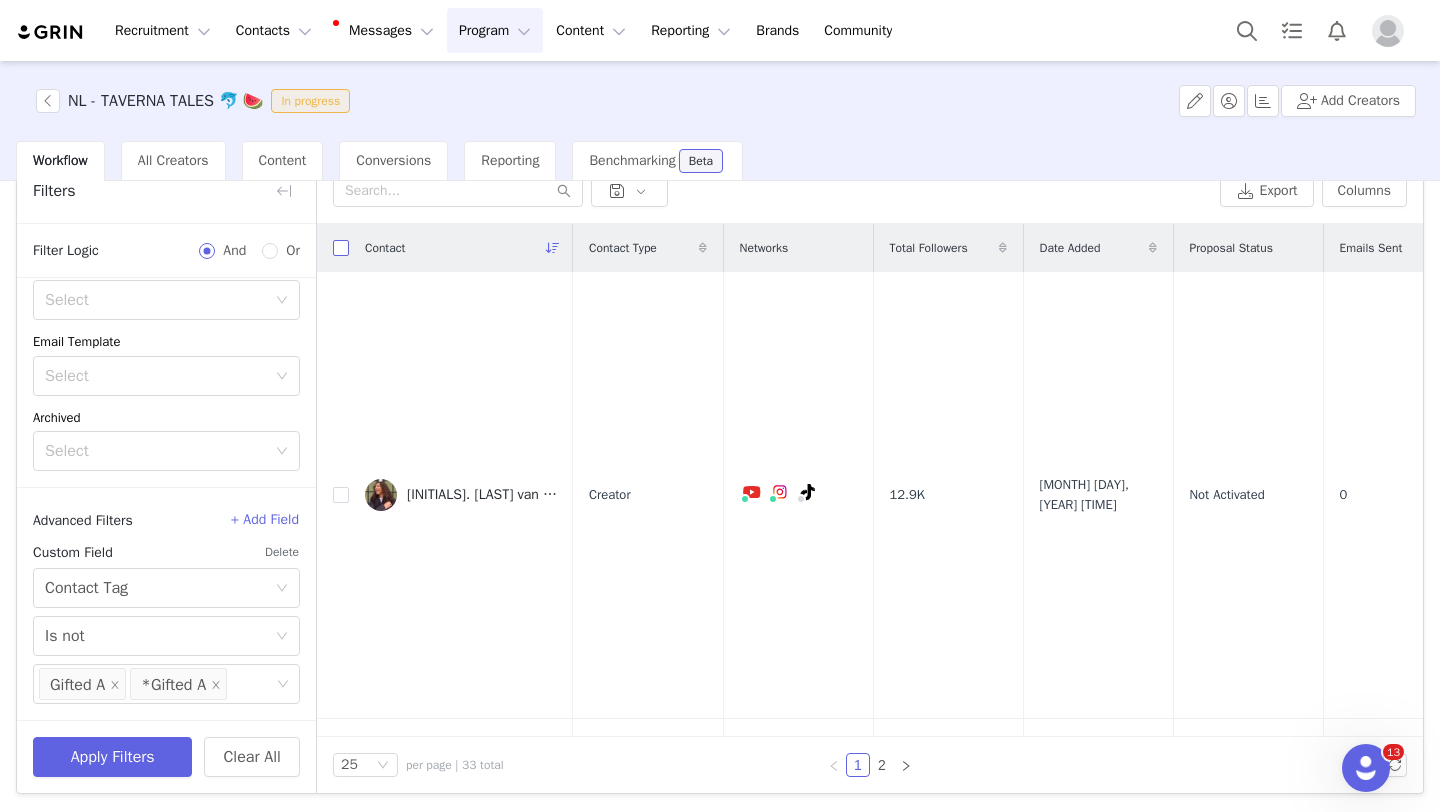 click at bounding box center (341, 248) 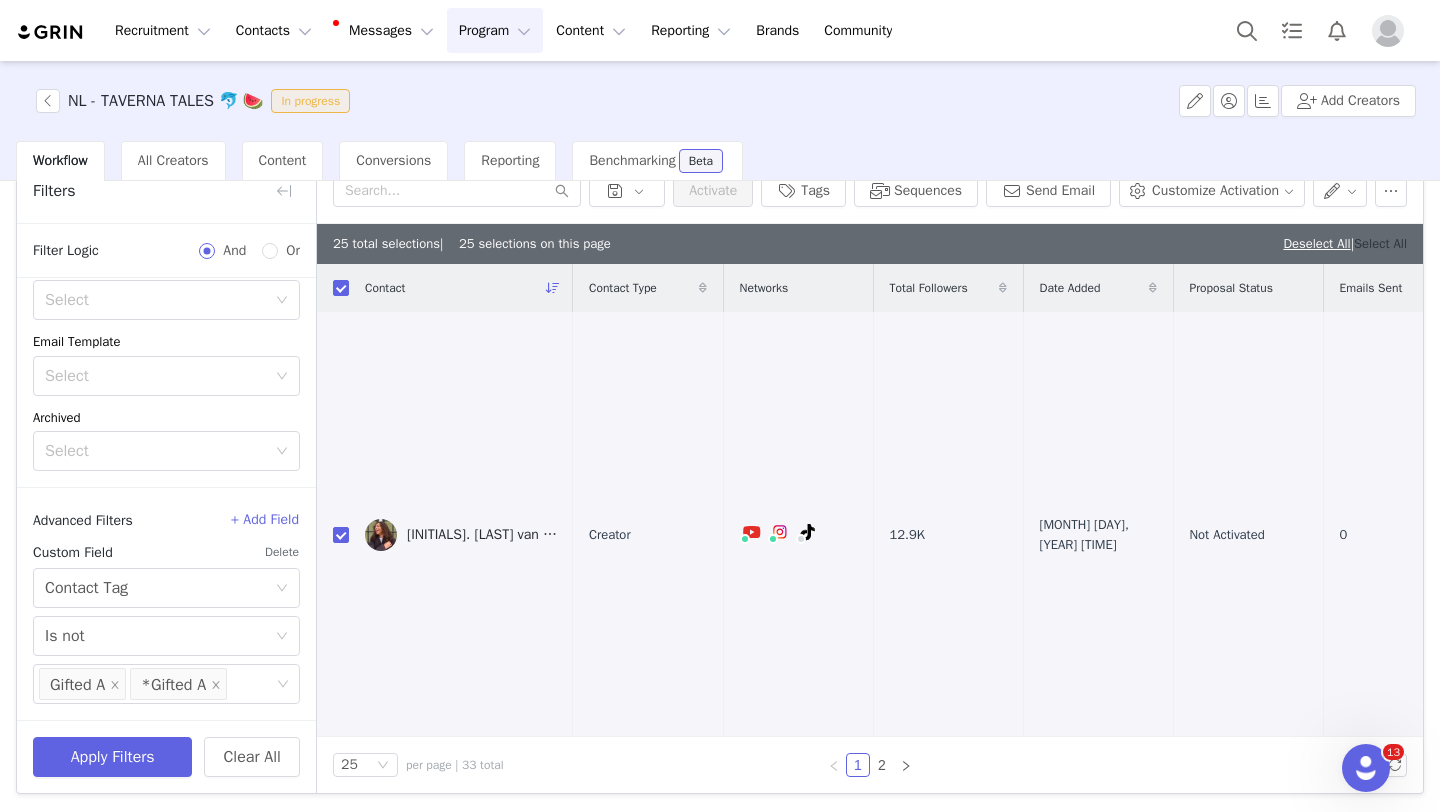 click on "Select All" at bounding box center (1380, 243) 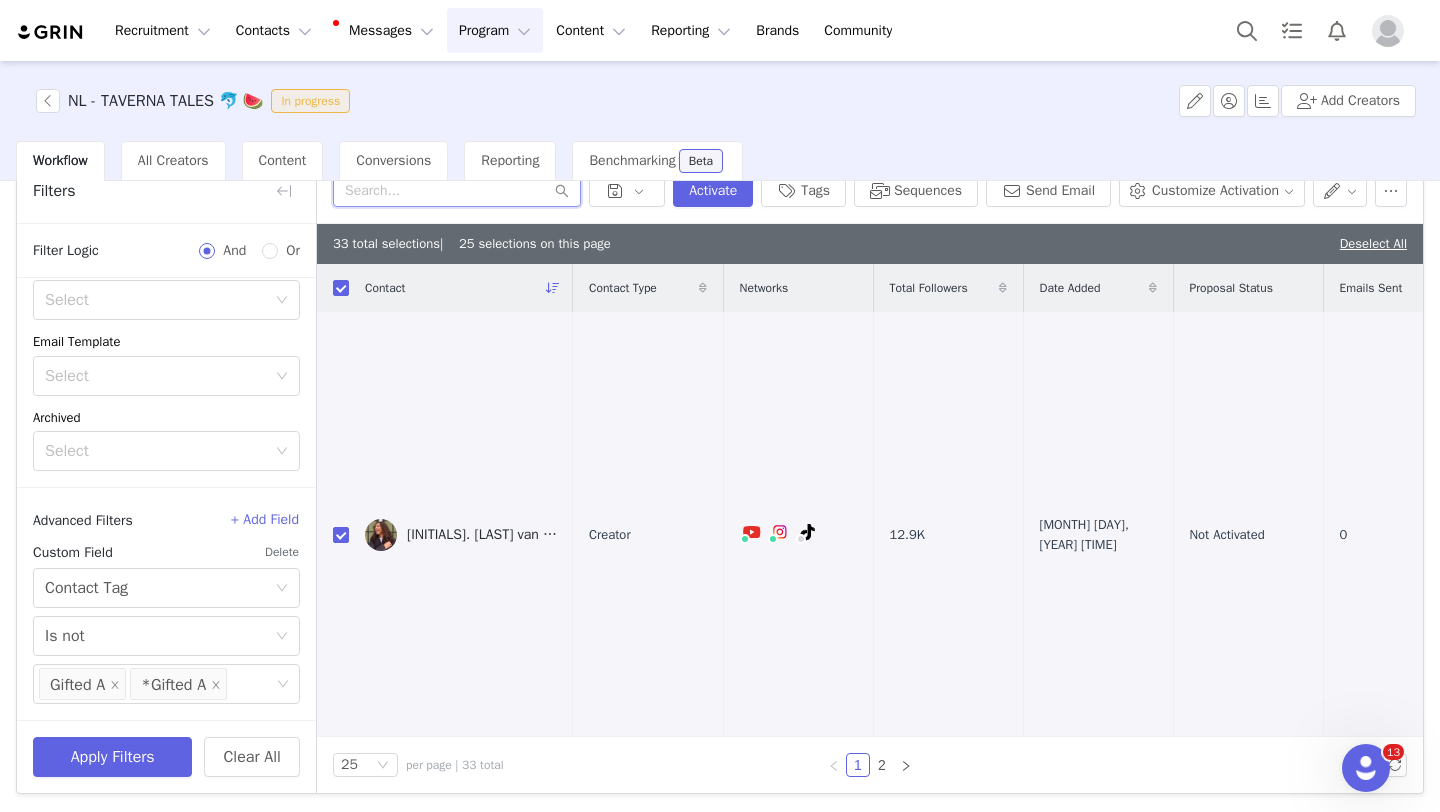 click at bounding box center (457, 191) 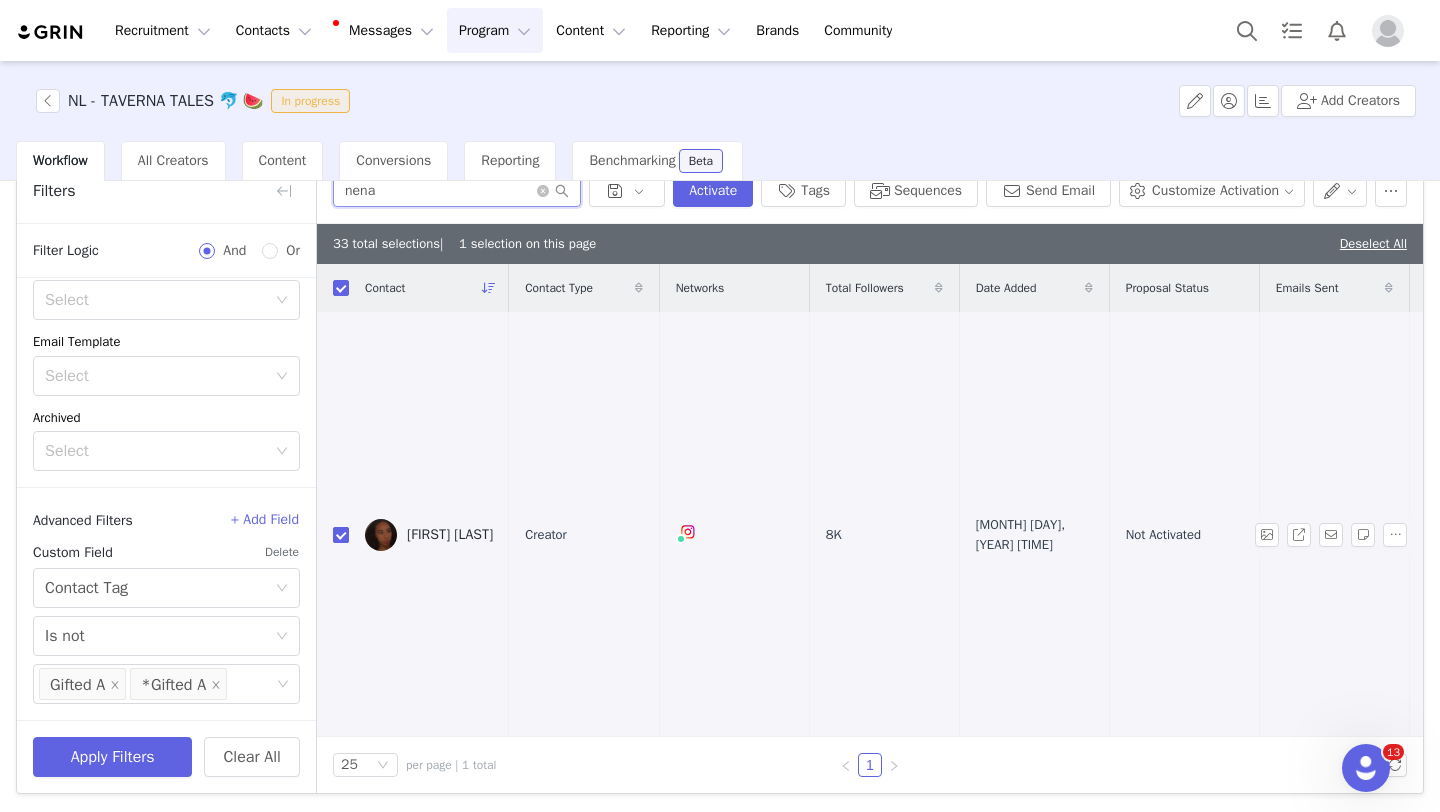 type on "nena" 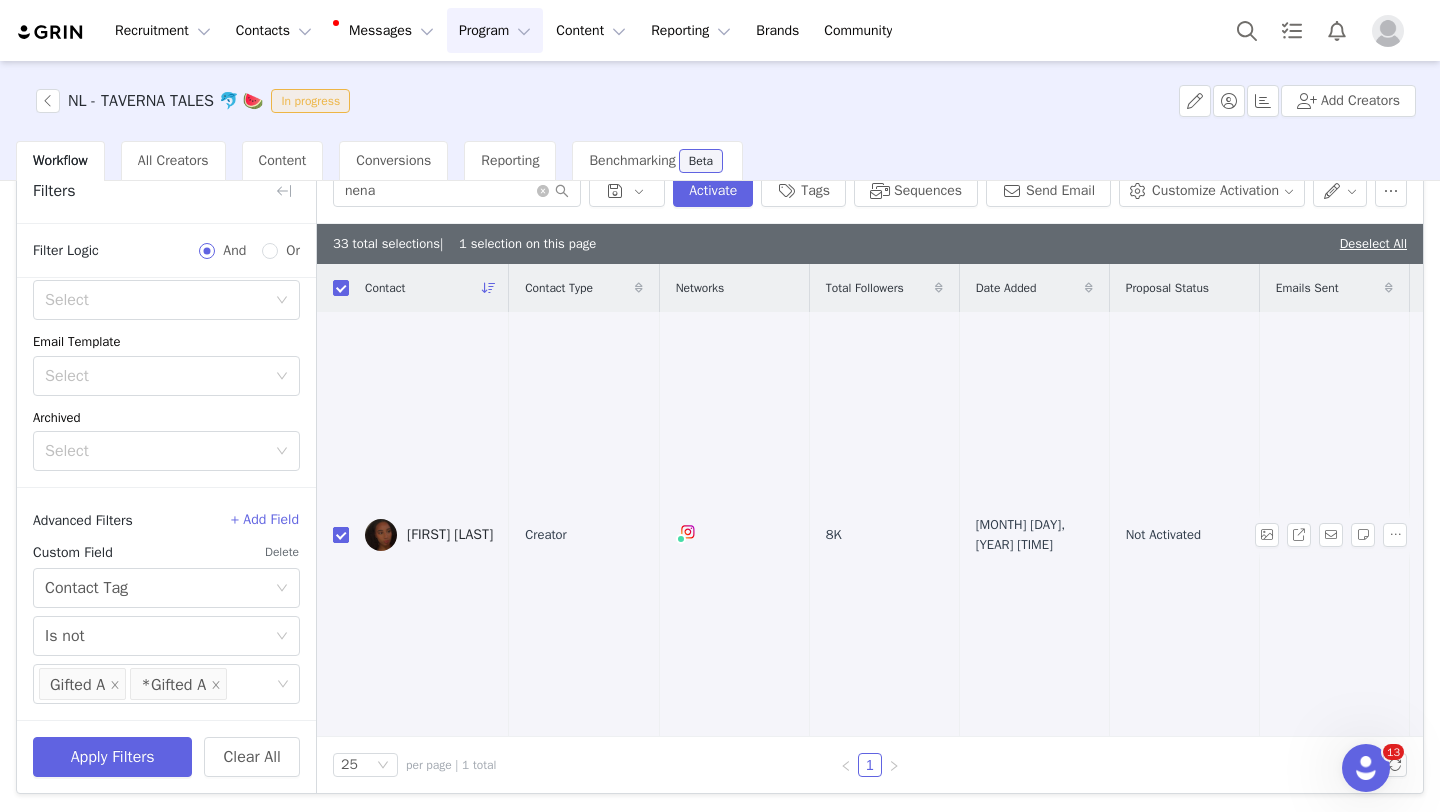 click at bounding box center [341, 535] 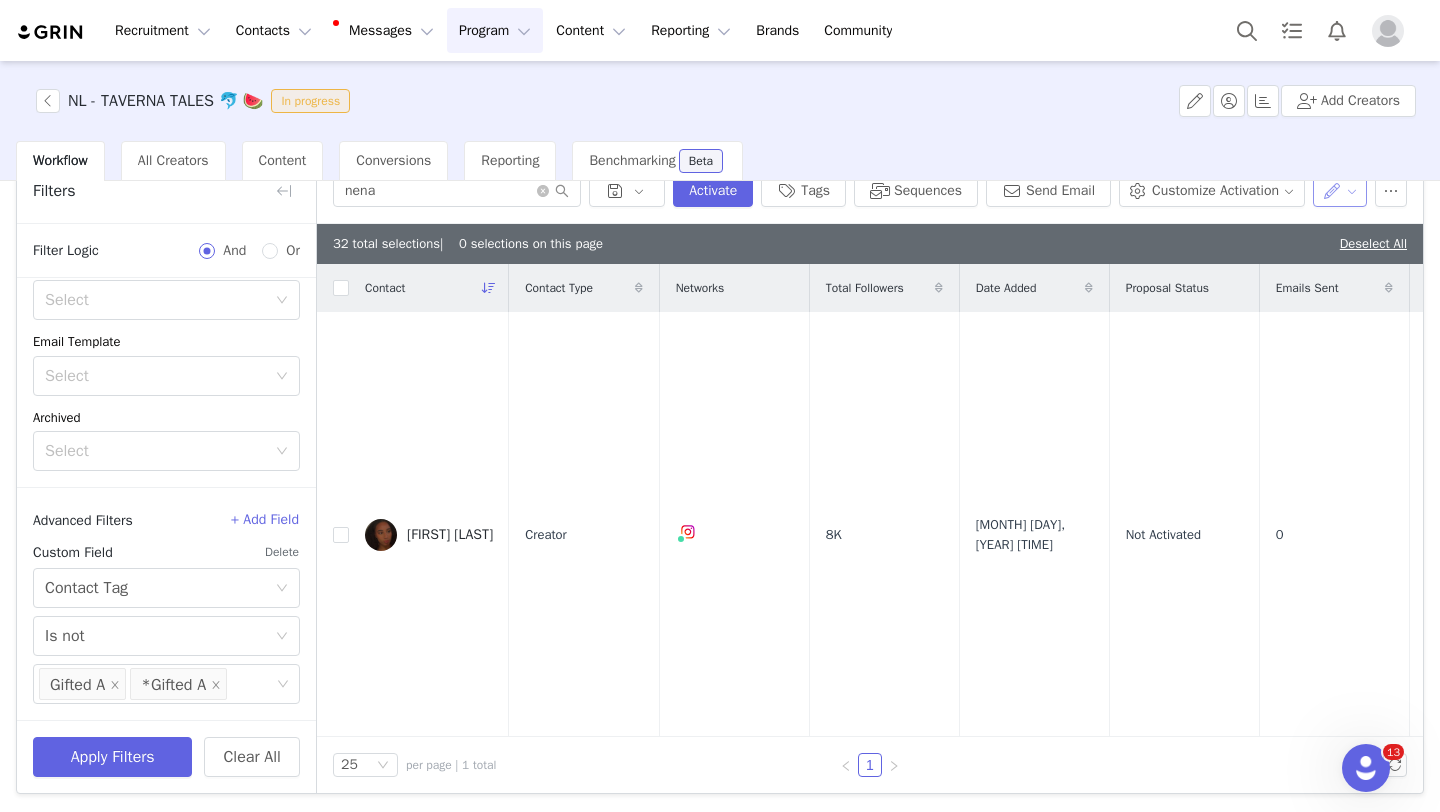 click at bounding box center (1340, 191) 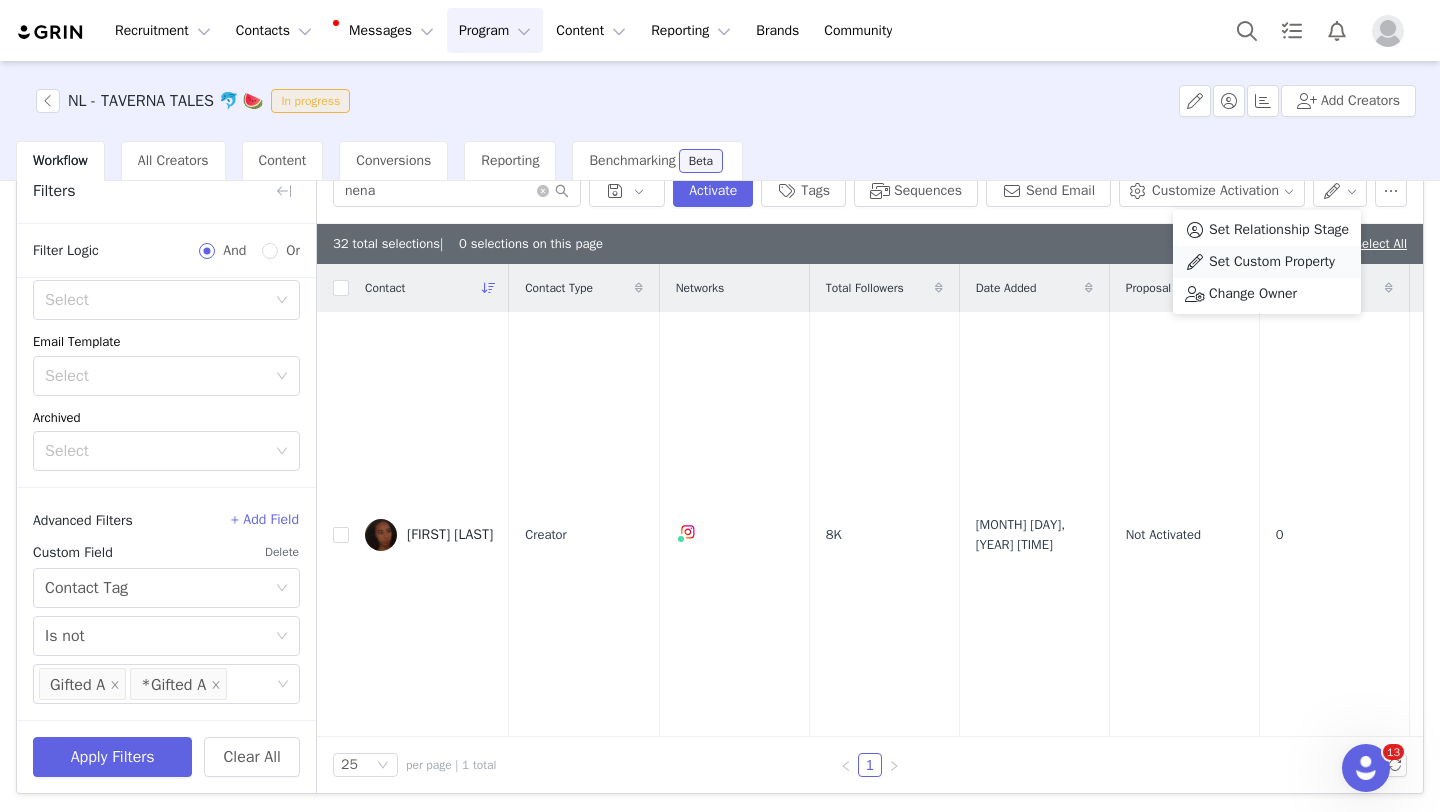 click on "Set Custom Property" at bounding box center [1272, 262] 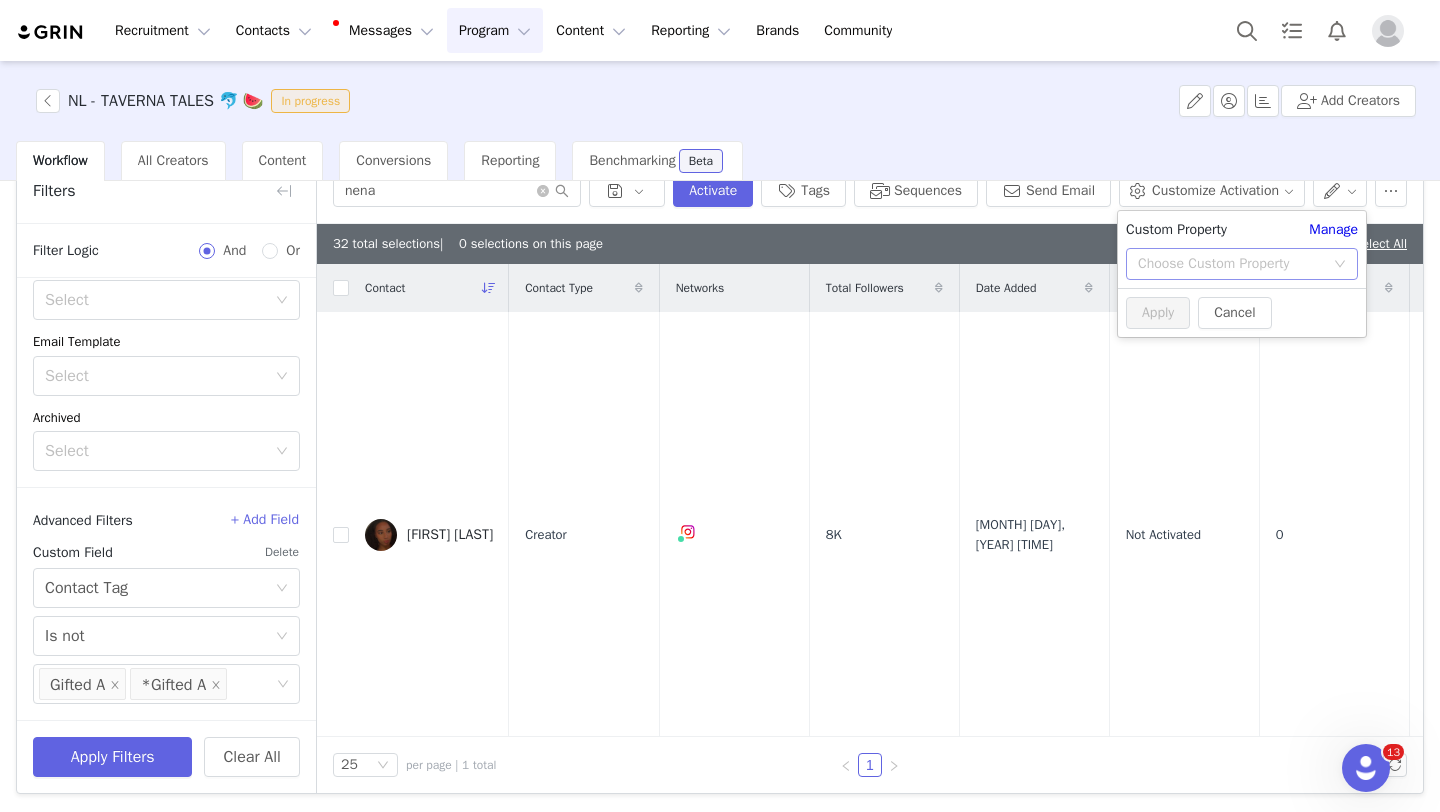 click on "Choose Custom Property" at bounding box center [1231, 264] 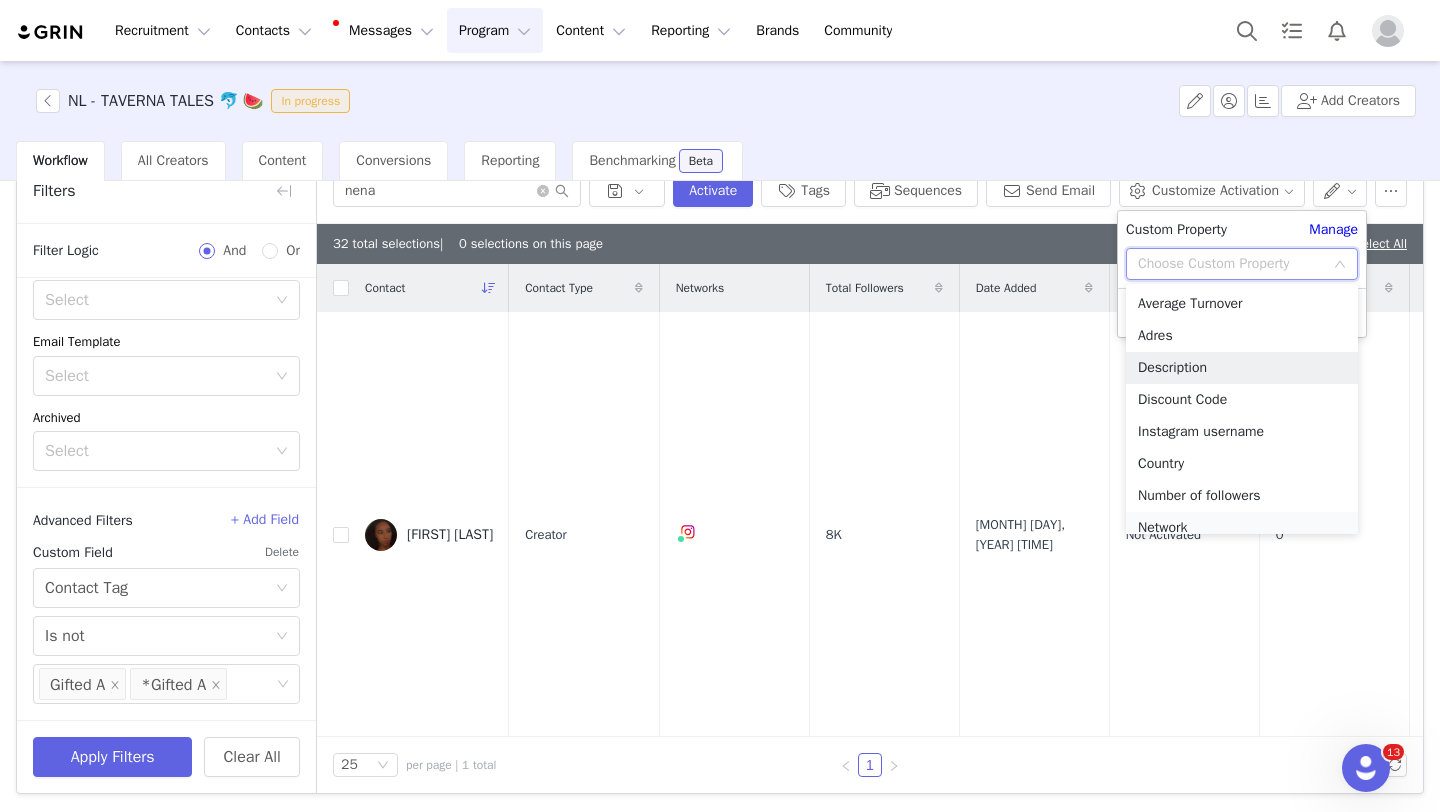 scroll, scrollTop: 10, scrollLeft: 0, axis: vertical 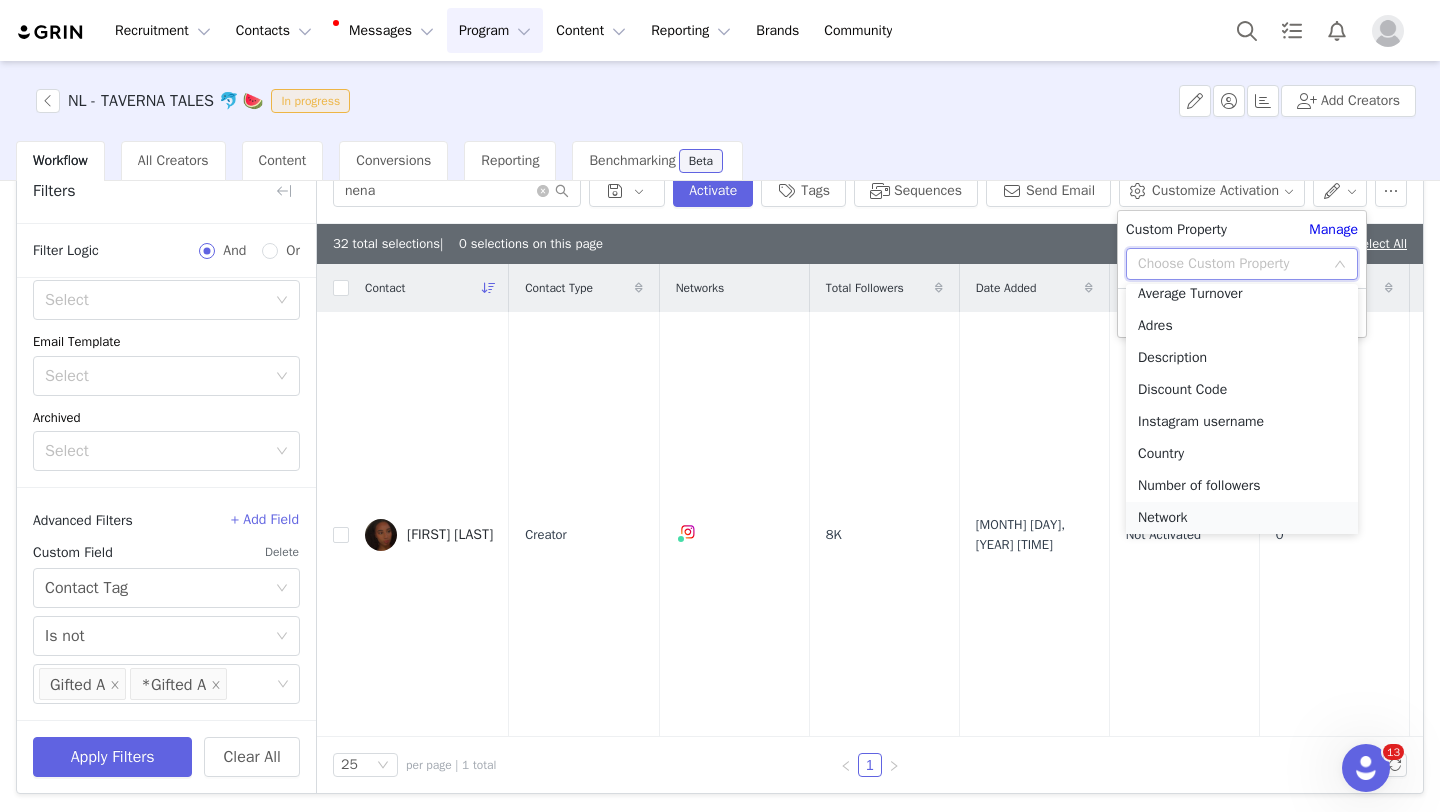 click on "Network" at bounding box center [1242, 518] 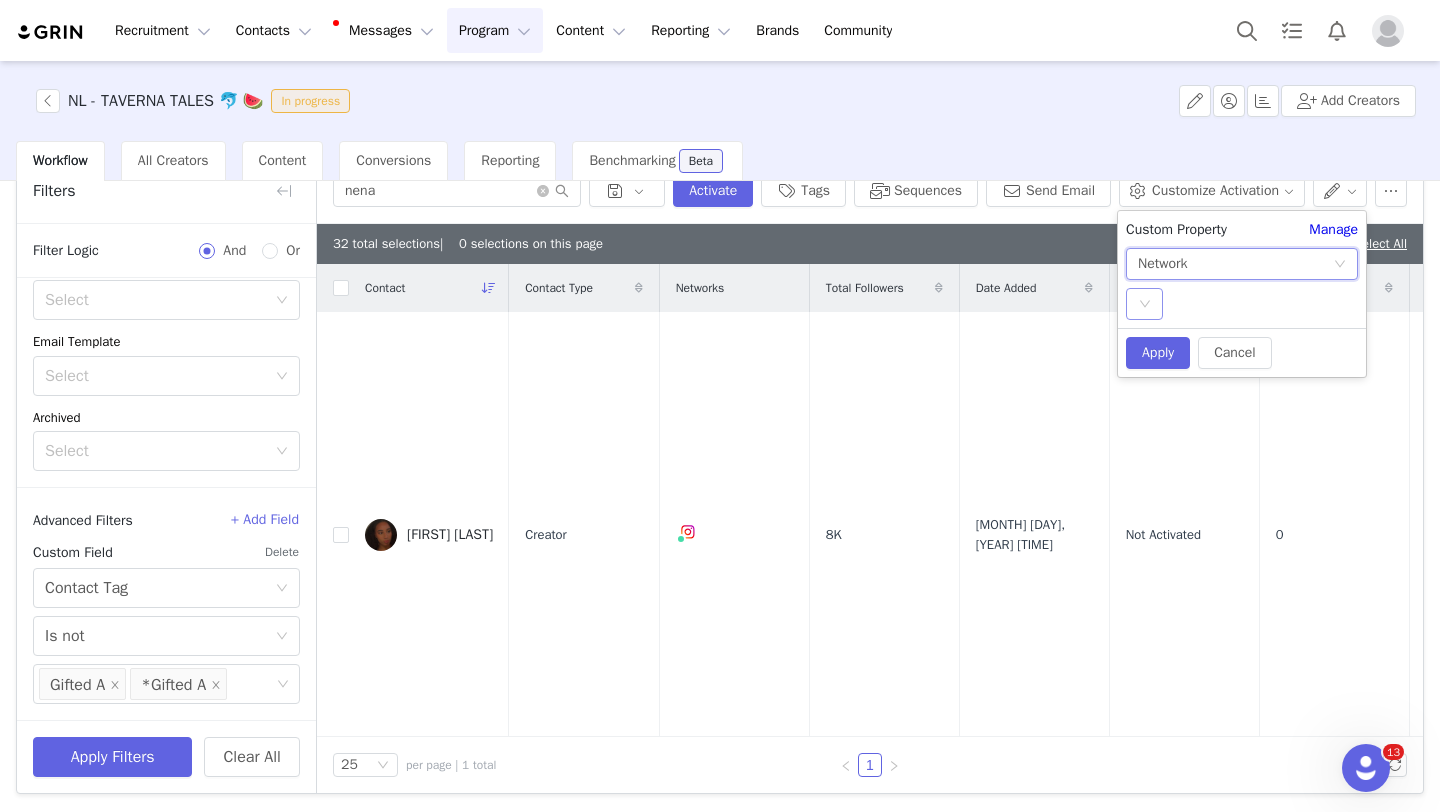 click 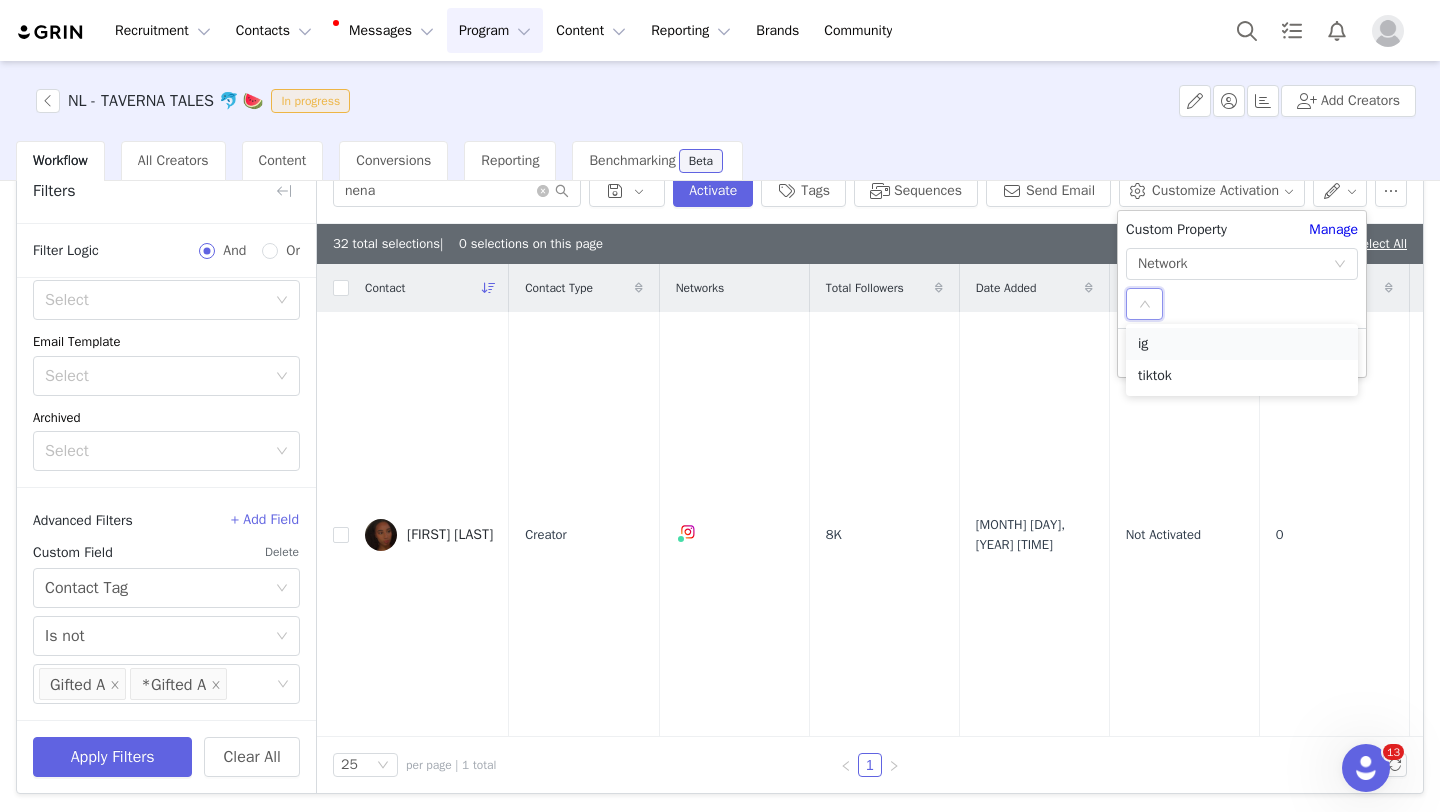click on "ig" at bounding box center (1242, 344) 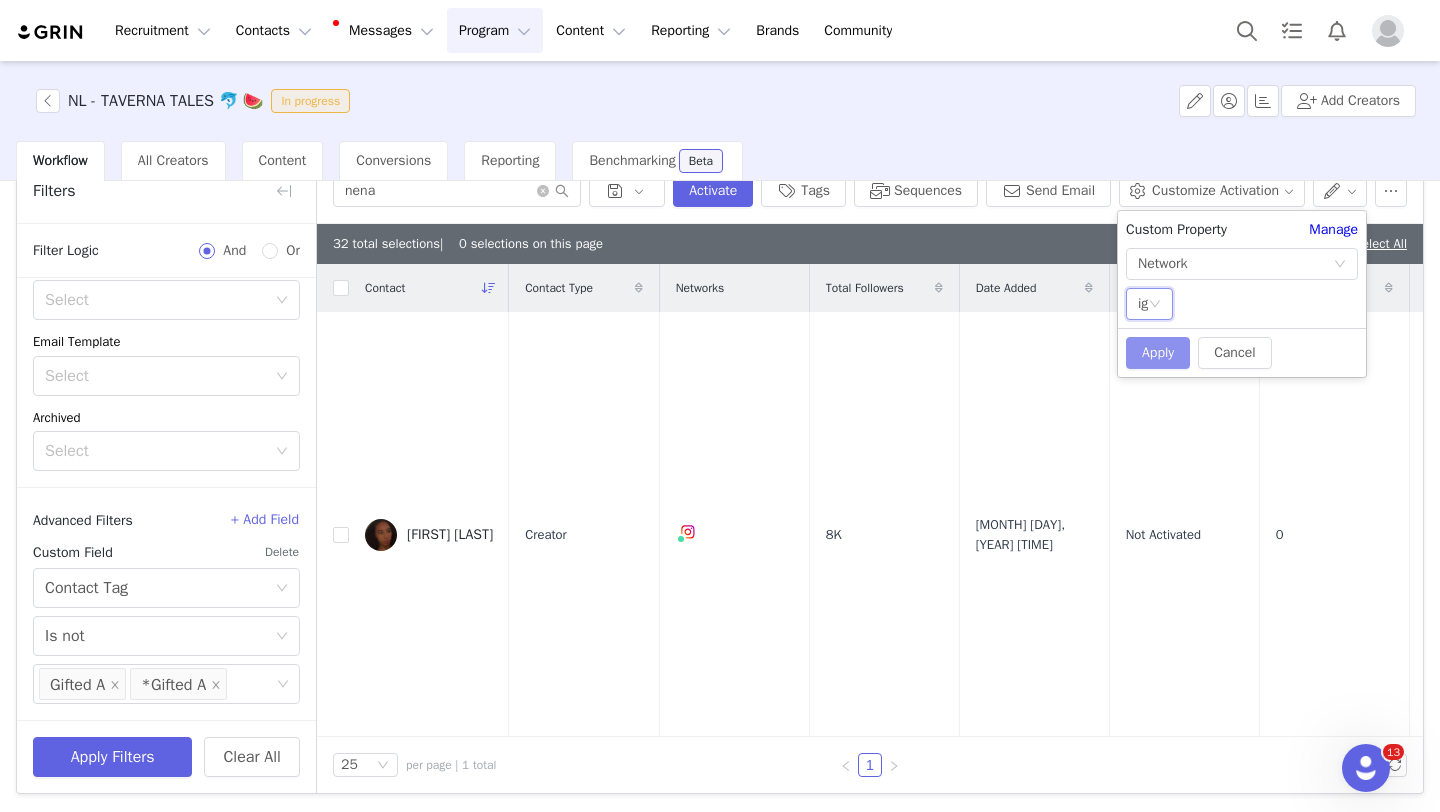 click on "Apply" at bounding box center [1158, 353] 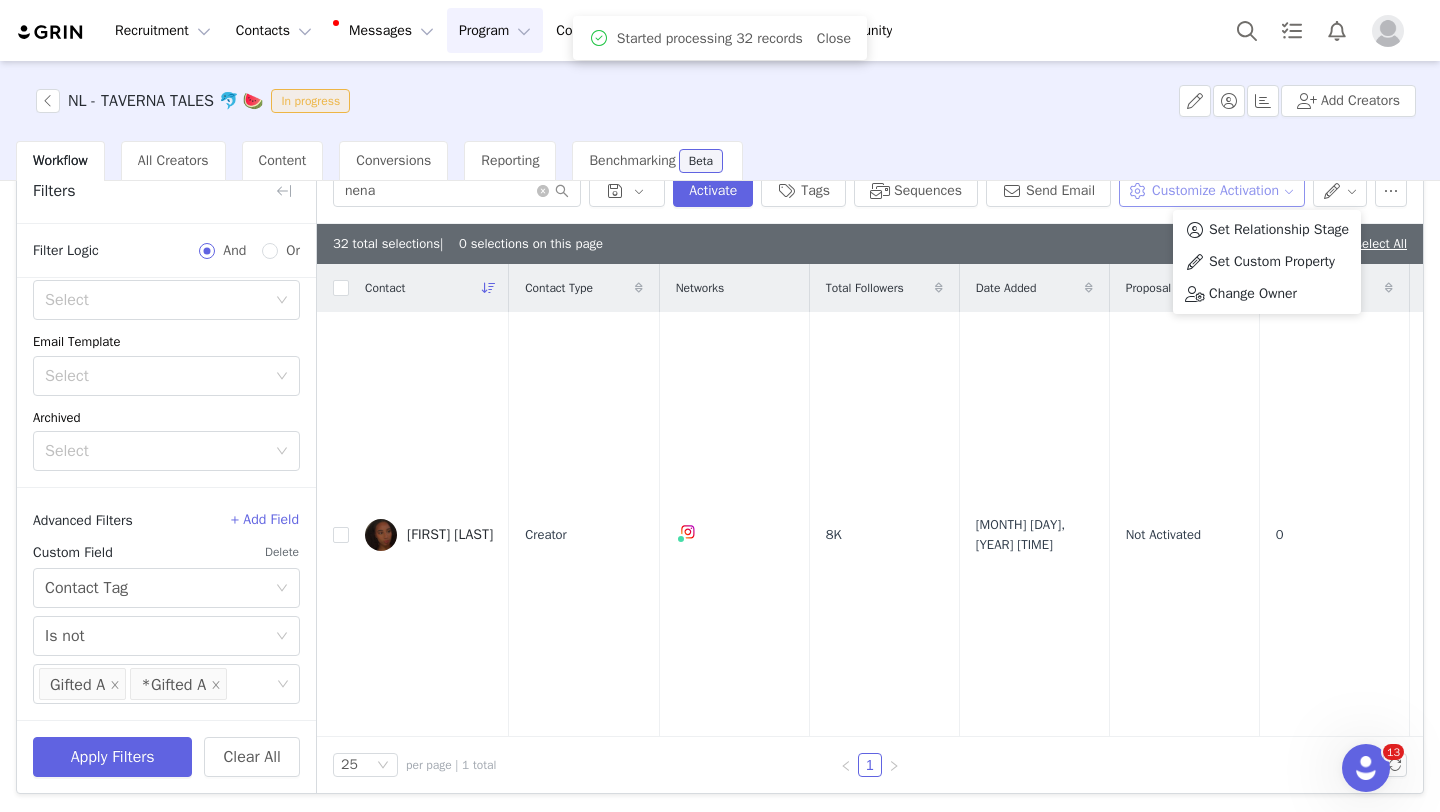 click on "Customize Activation" at bounding box center (1211, 191) 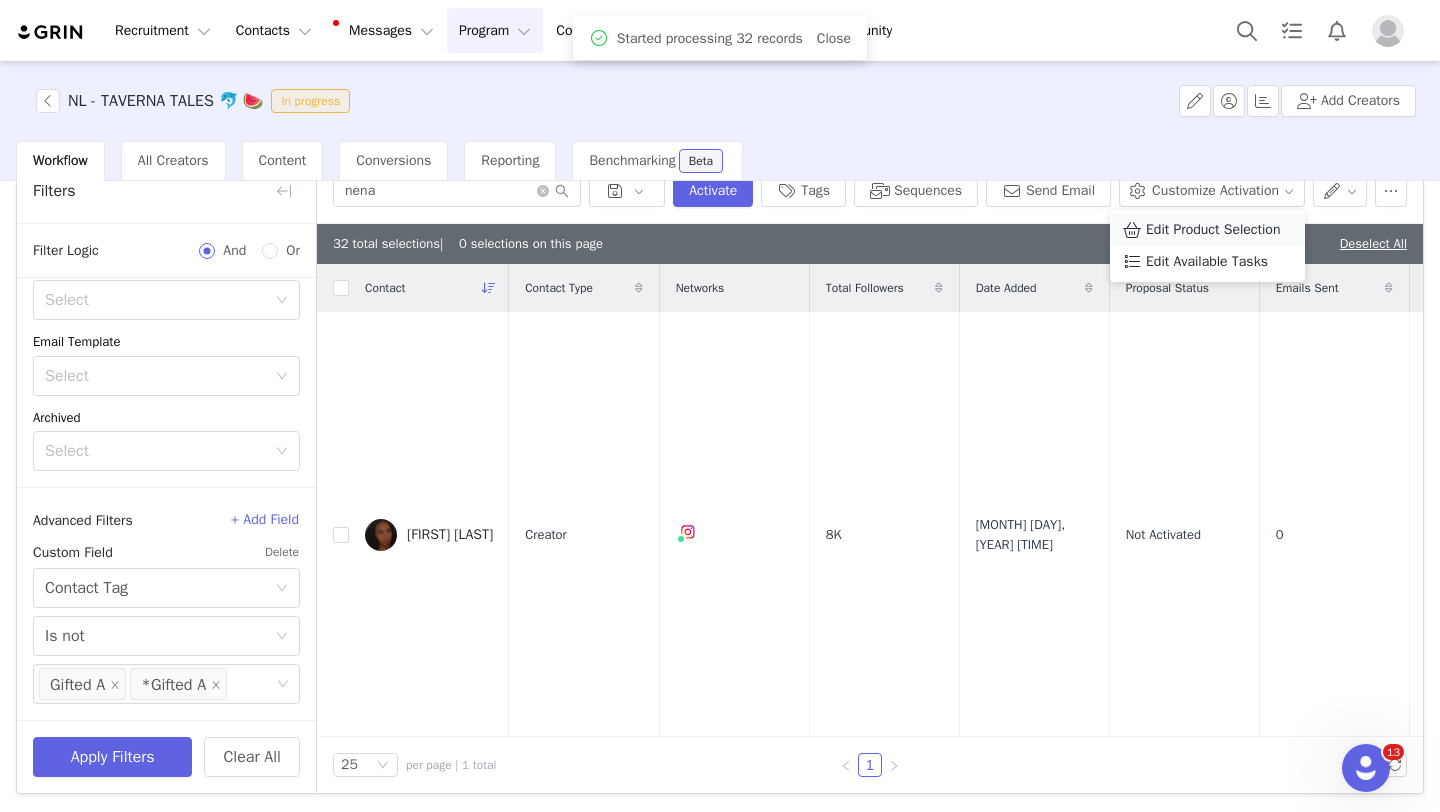 click on "Edit Product Selection" at bounding box center (1213, 230) 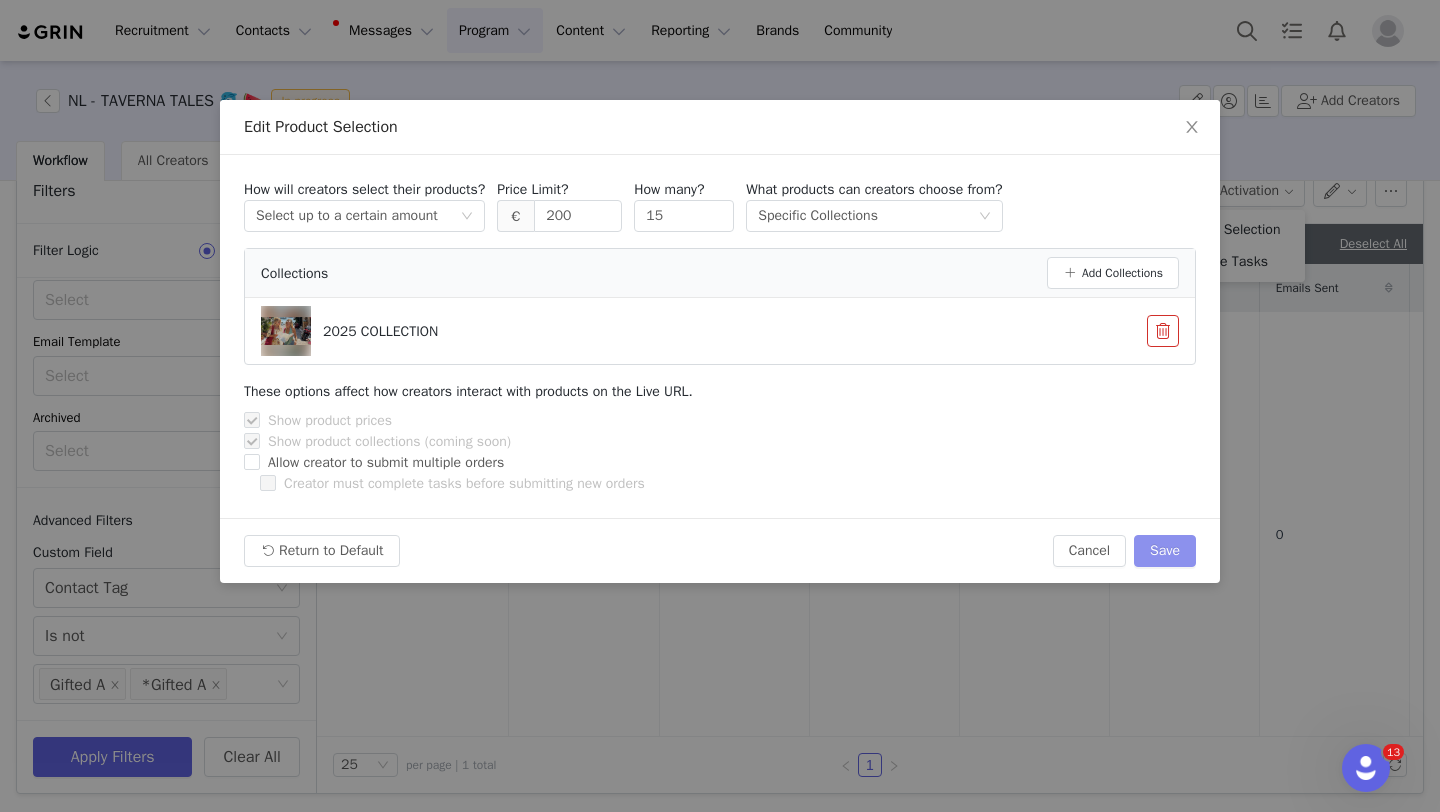 click on "Save" at bounding box center (1165, 551) 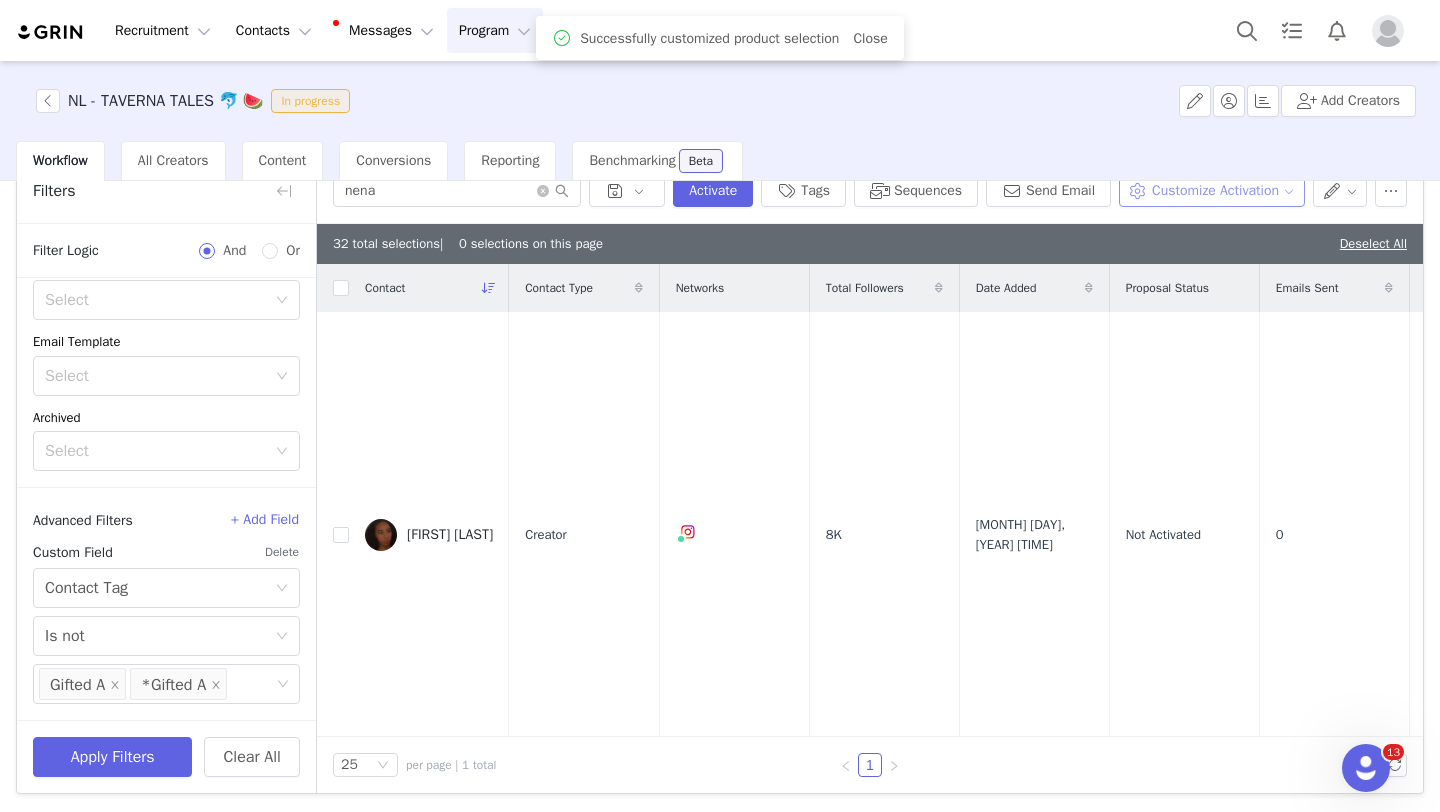 click on "Customize Activation" at bounding box center (1211, 191) 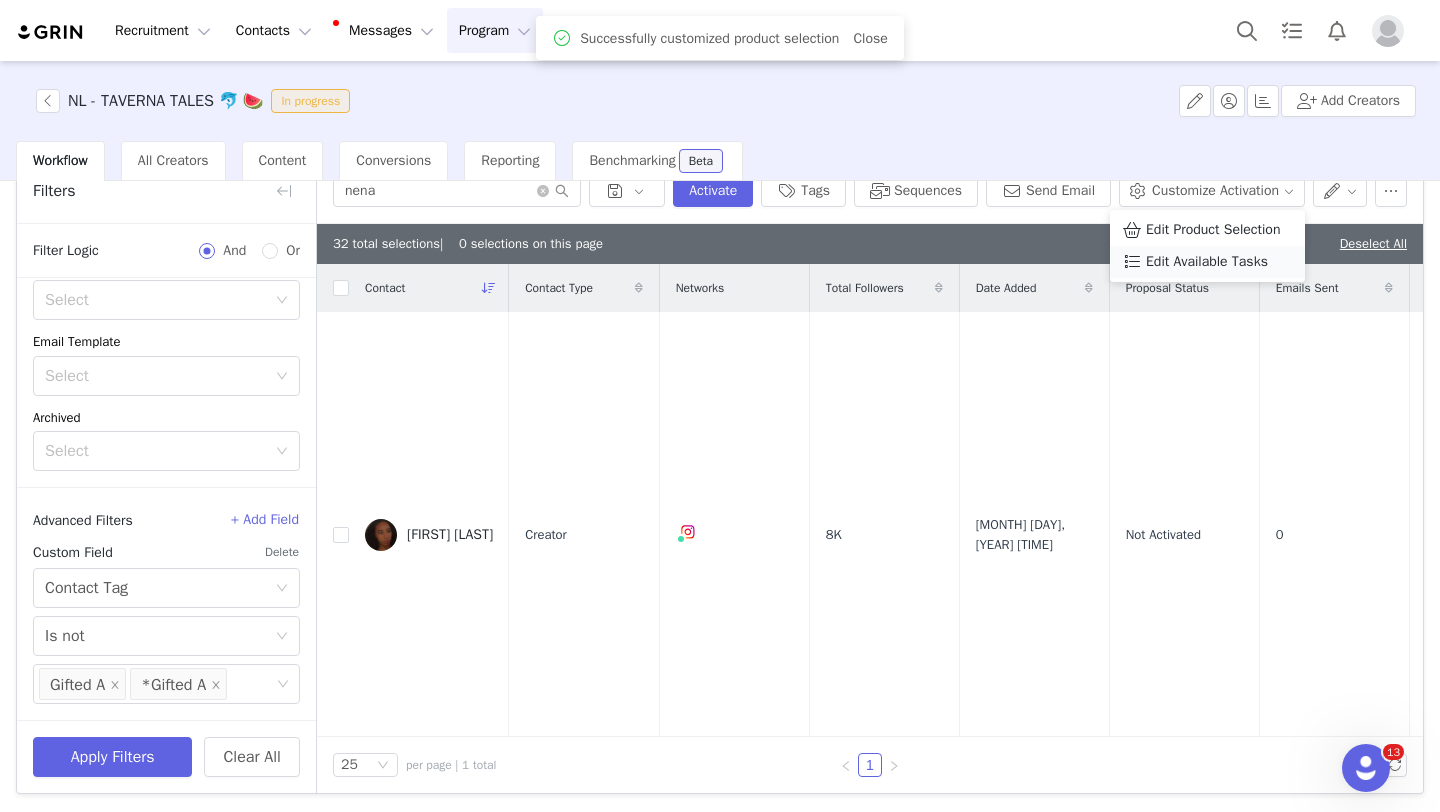 click on "Edit Available Tasks" at bounding box center [1207, 262] 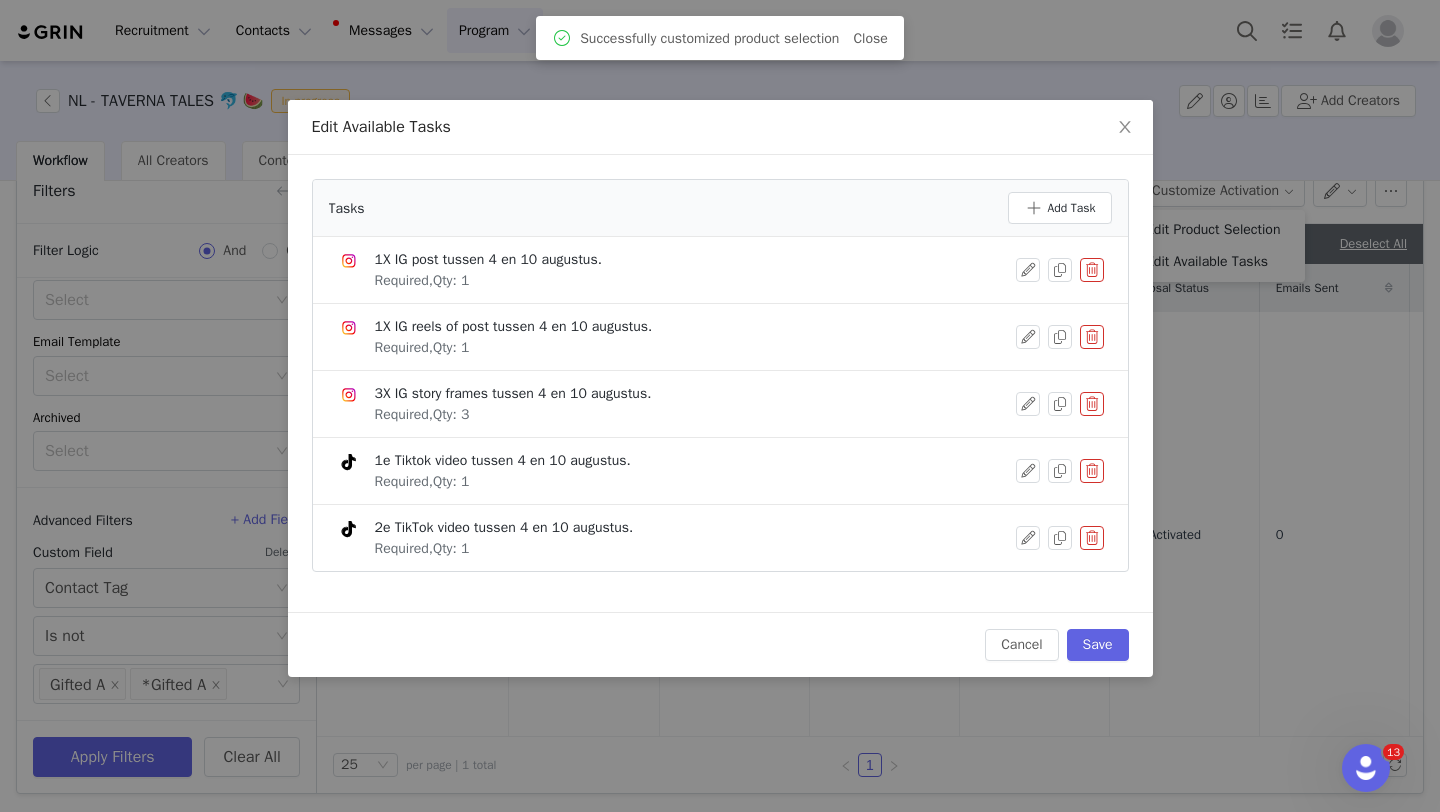 click at bounding box center [1092, 471] 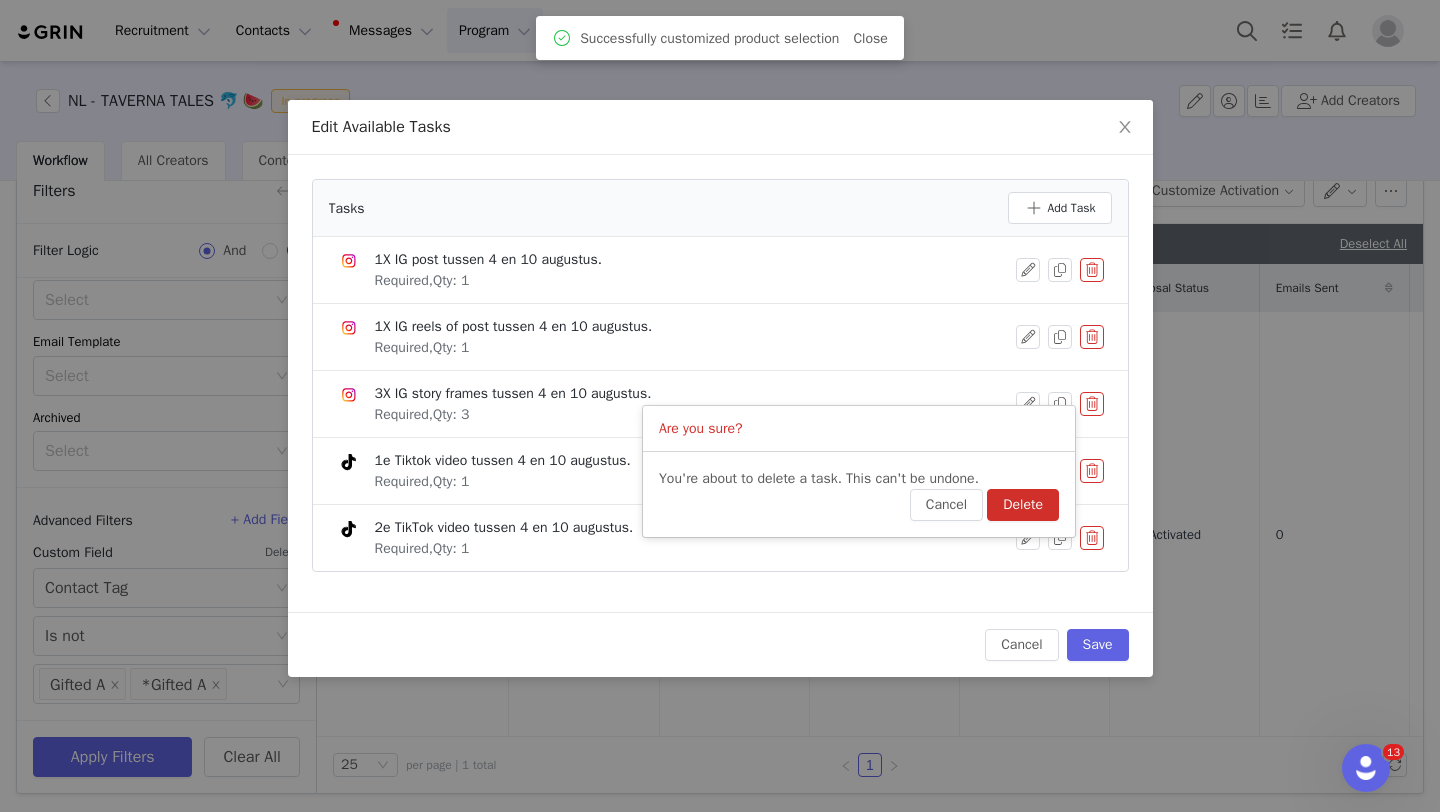 click on "Delete" at bounding box center [1023, 505] 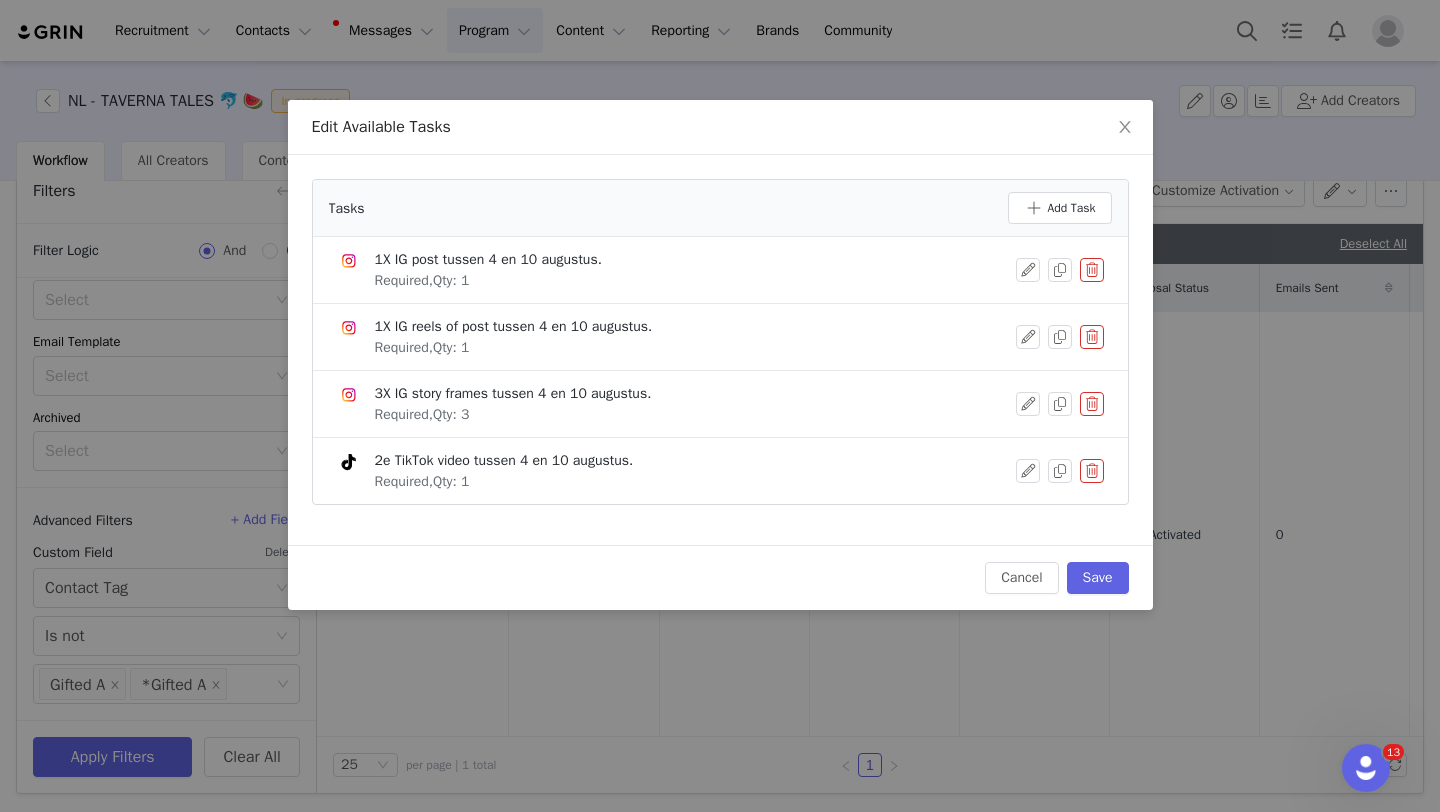 click at bounding box center [1092, 471] 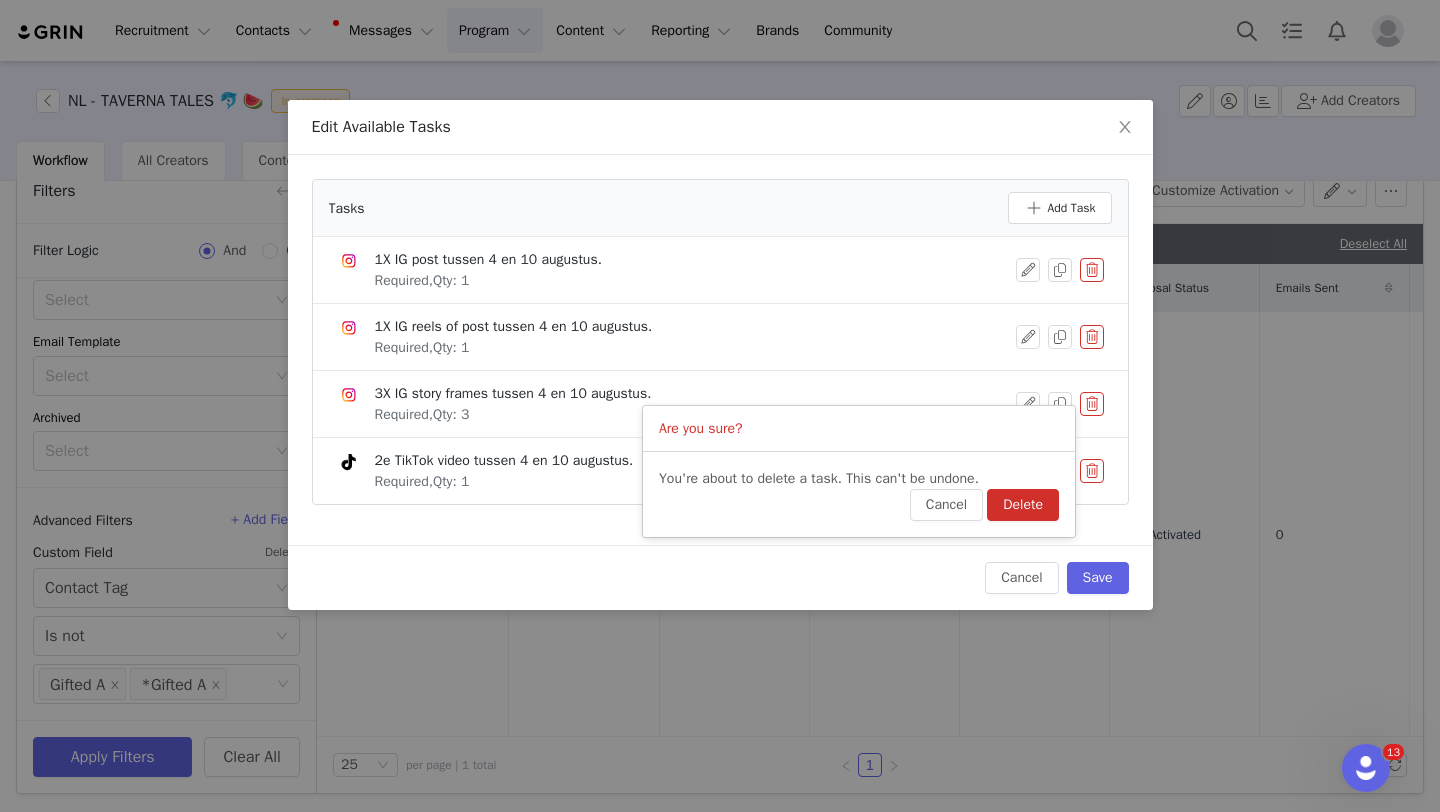 click on "Delete" at bounding box center [1023, 505] 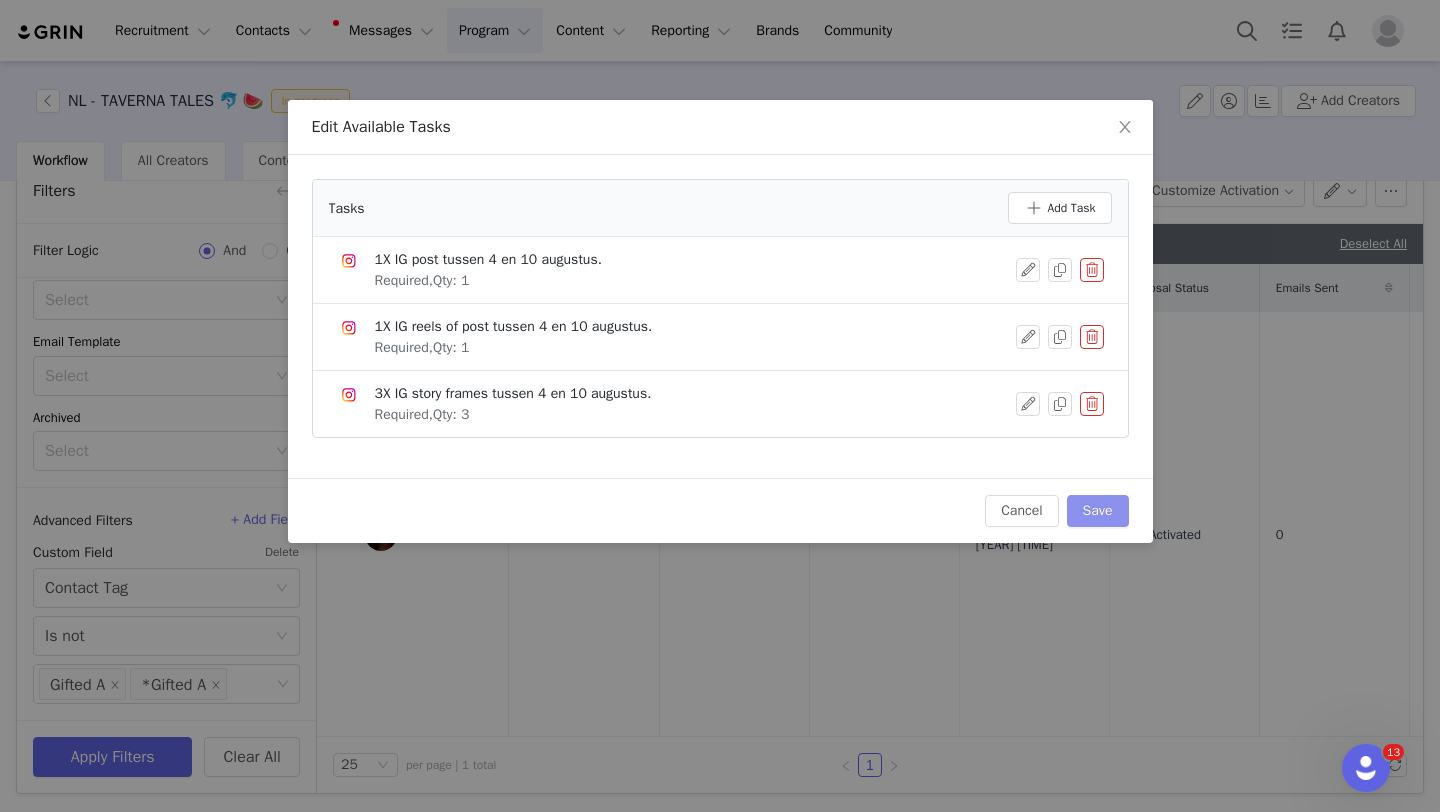 click on "Save" at bounding box center (1098, 511) 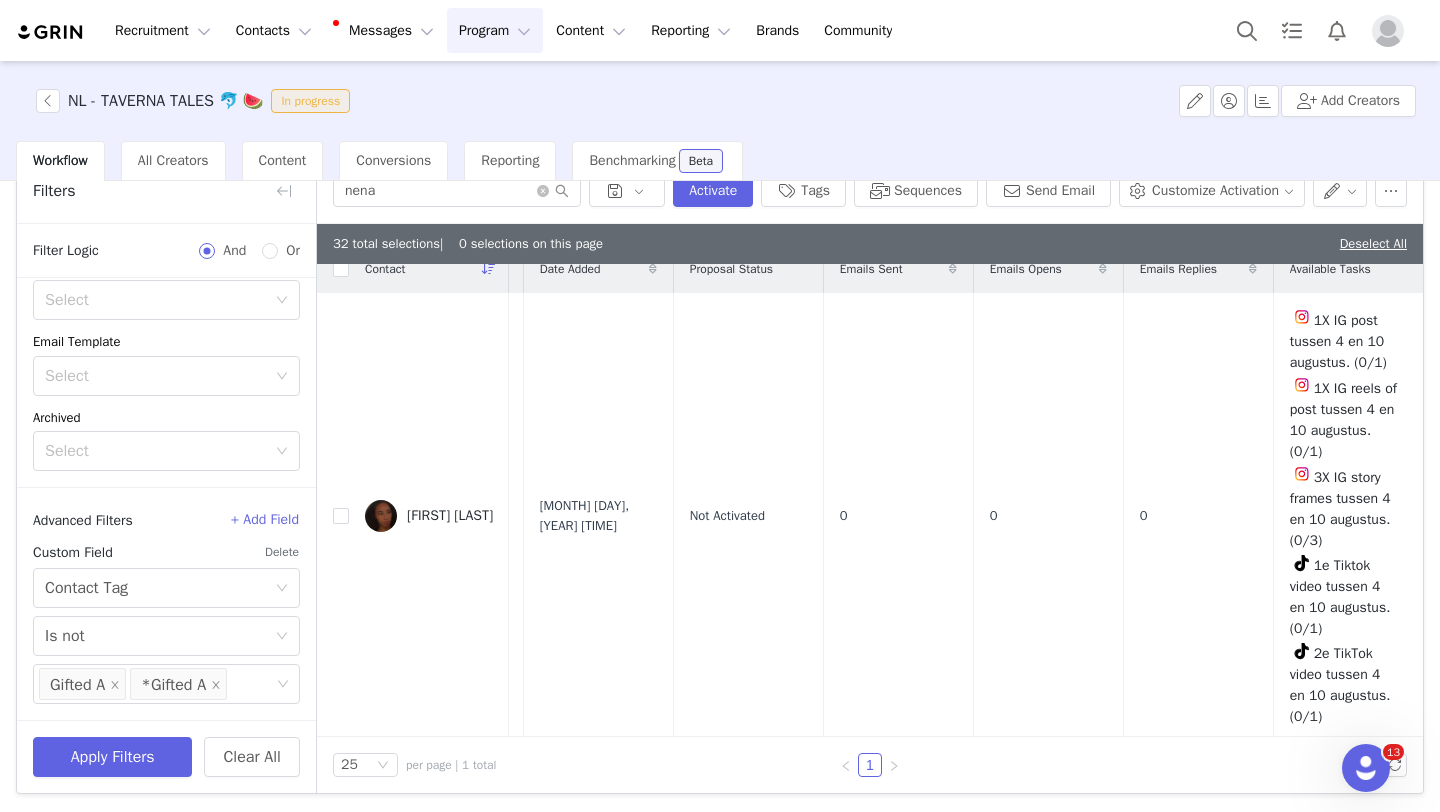 scroll, scrollTop: 0, scrollLeft: 465, axis: horizontal 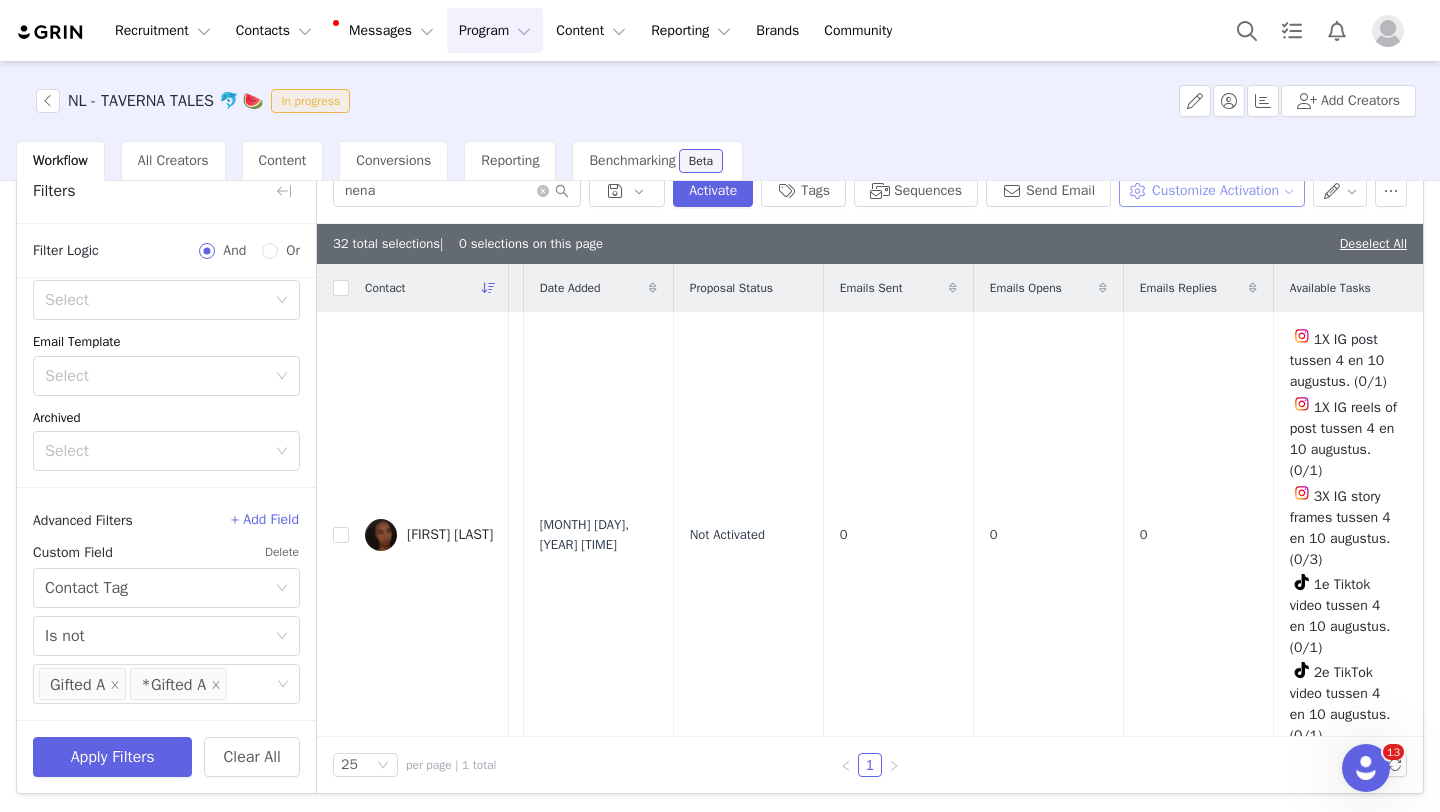 click on "Customize Activation" at bounding box center (1211, 191) 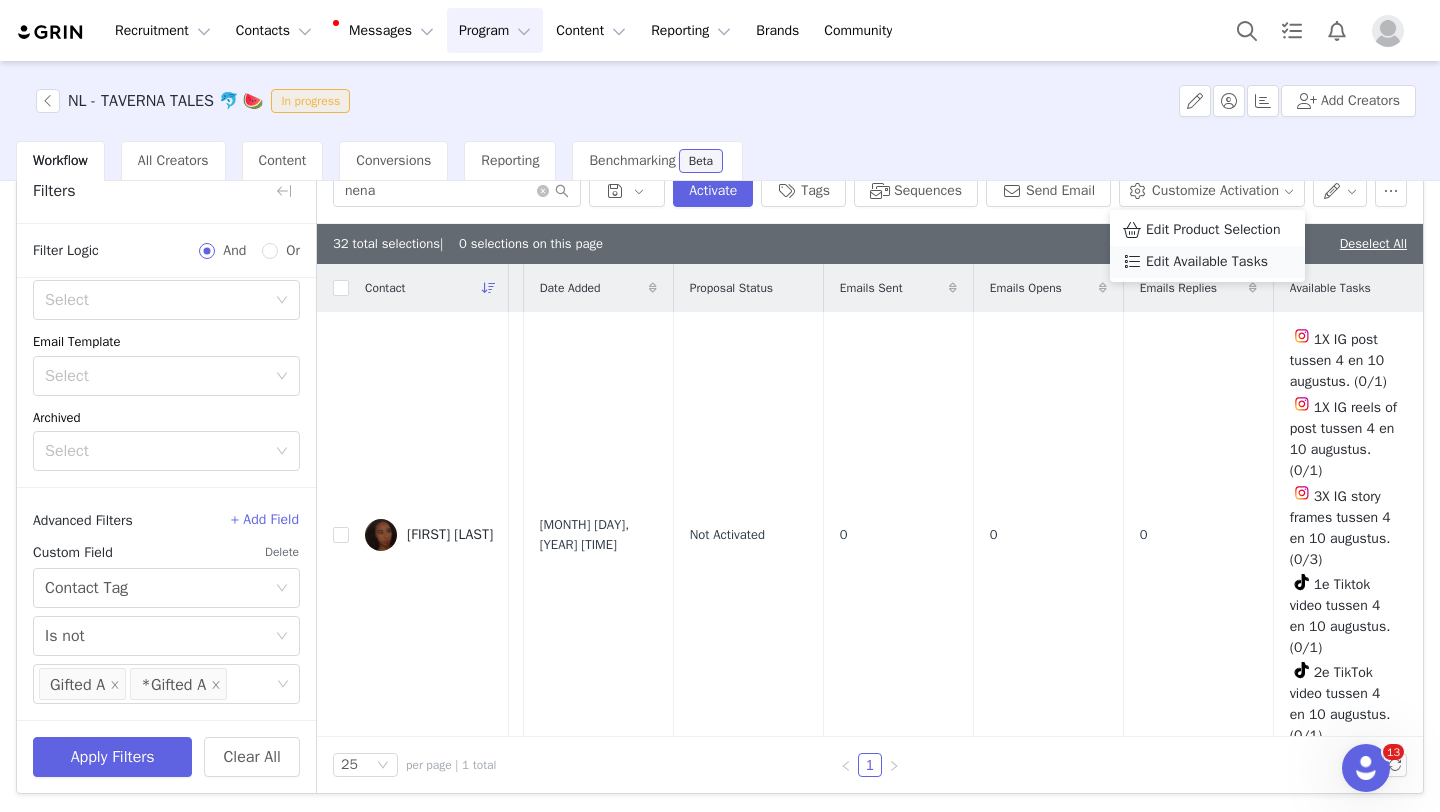 click on "Edit Available Tasks" at bounding box center (1207, 262) 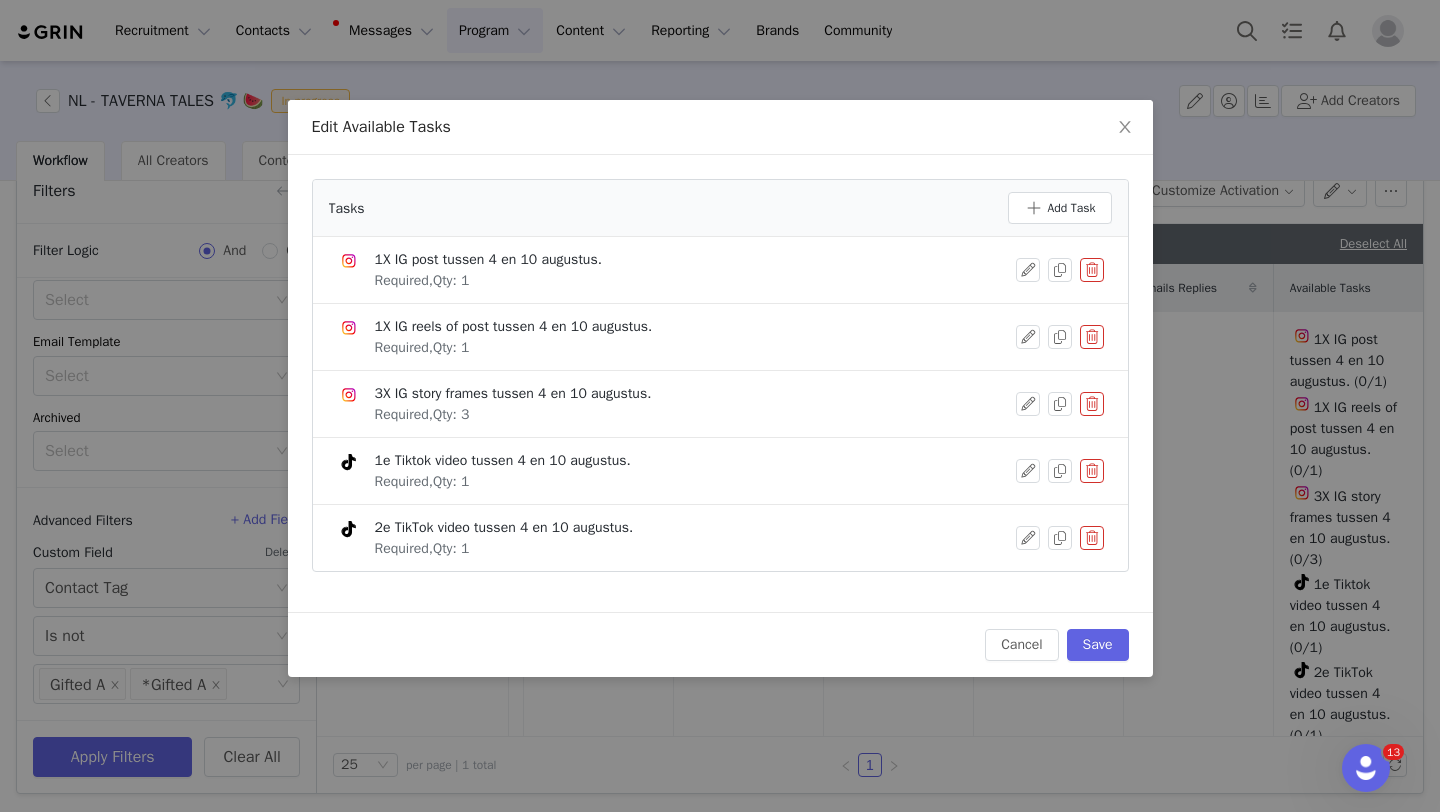 click at bounding box center (1092, 471) 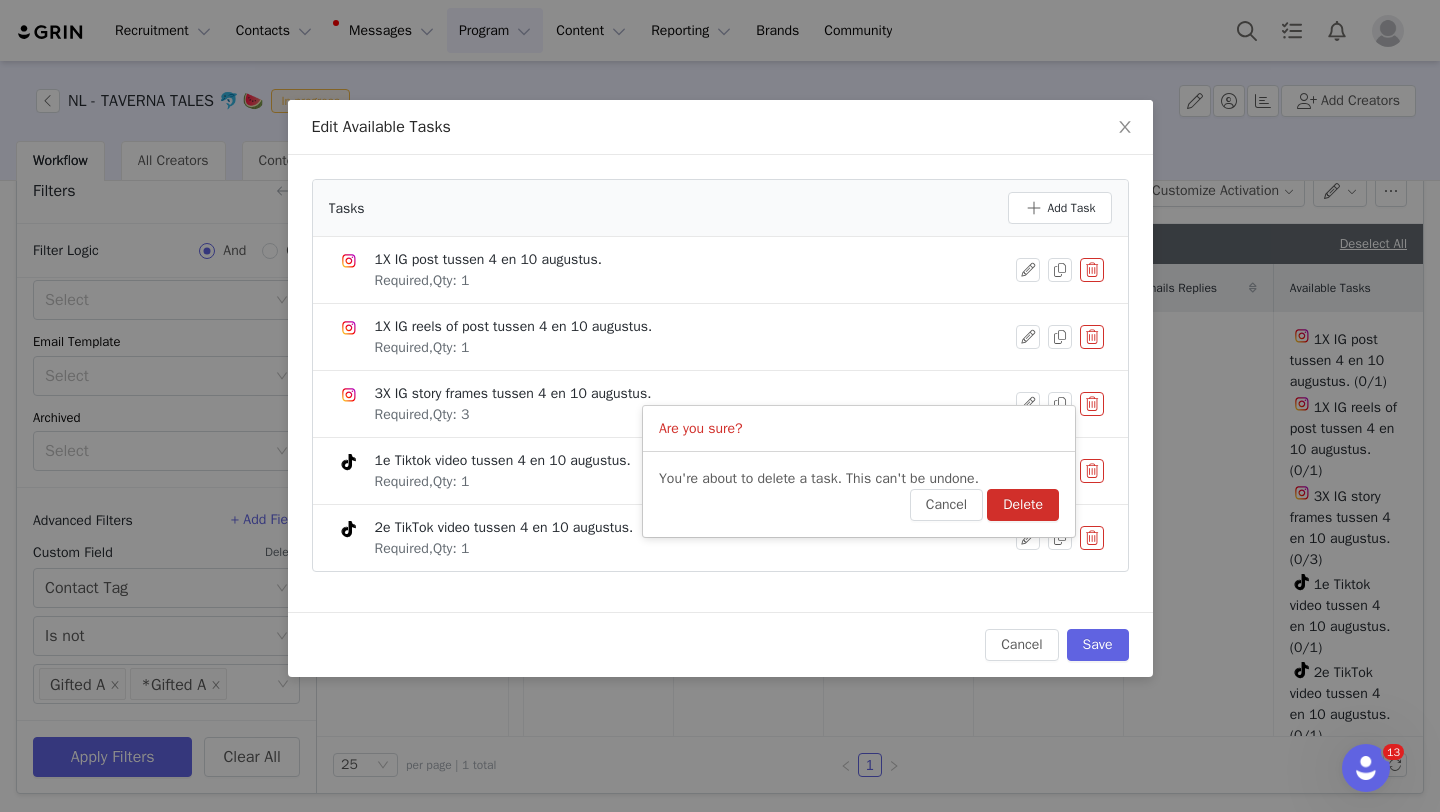 click on "Delete" at bounding box center (1023, 505) 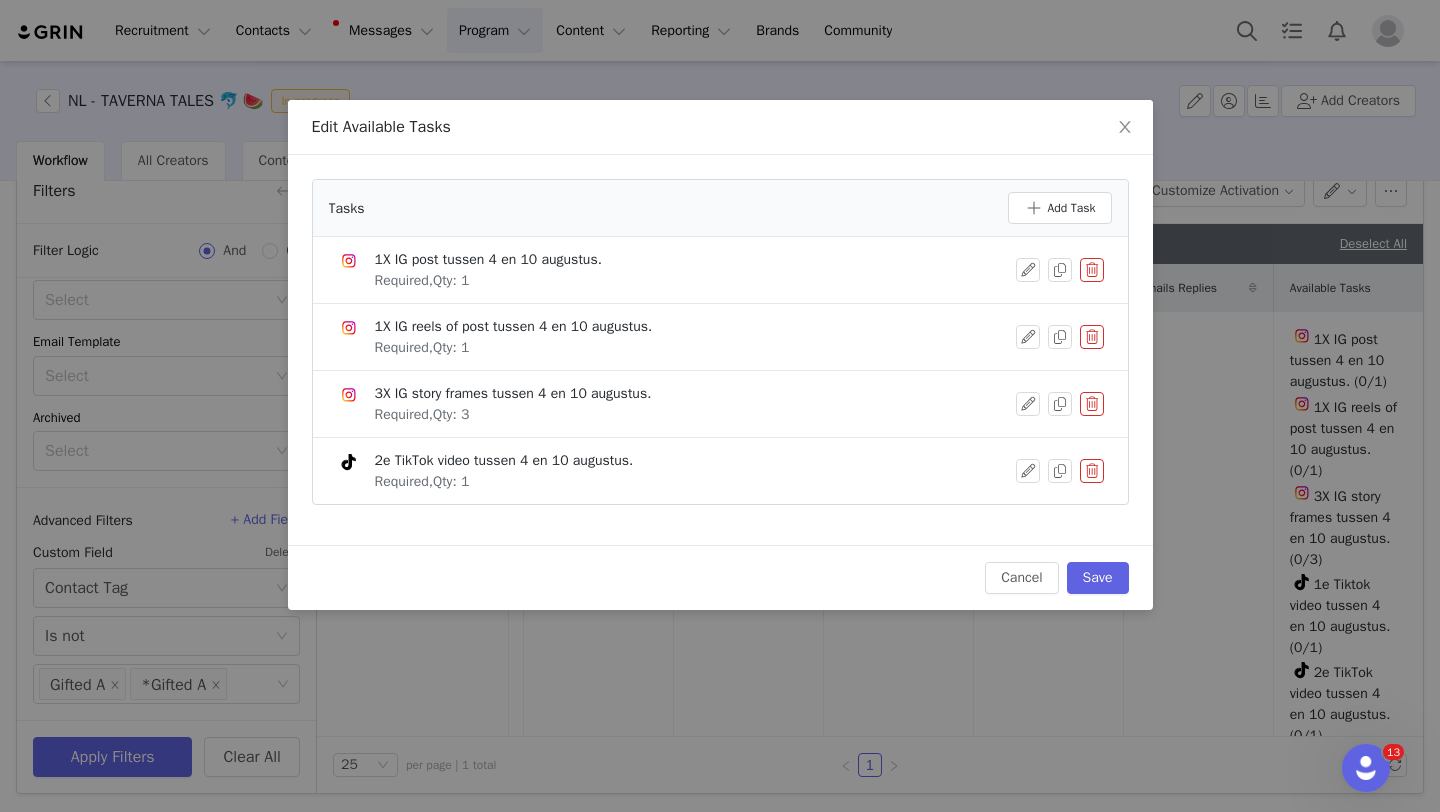 click at bounding box center (1092, 471) 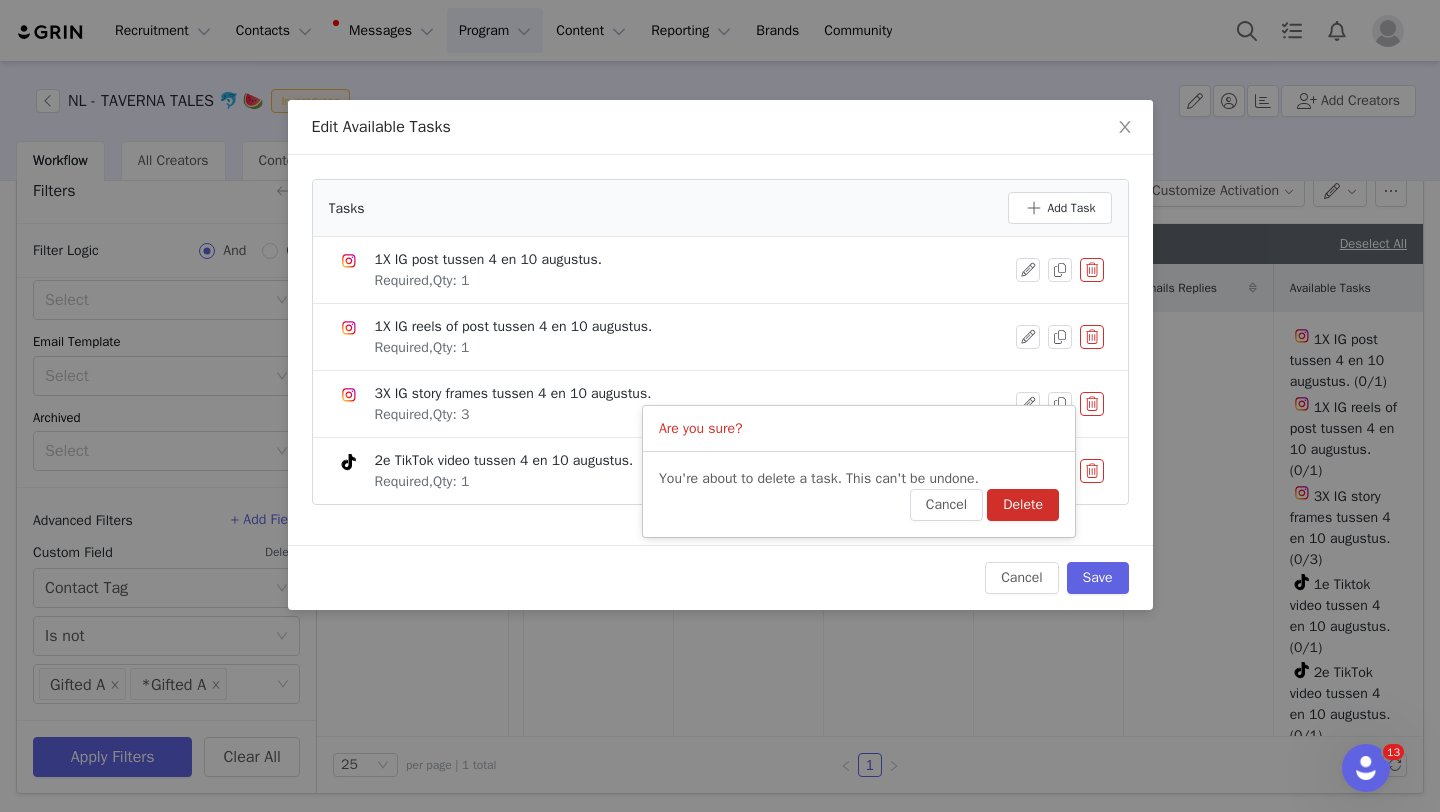 click on "Delete" at bounding box center (1023, 505) 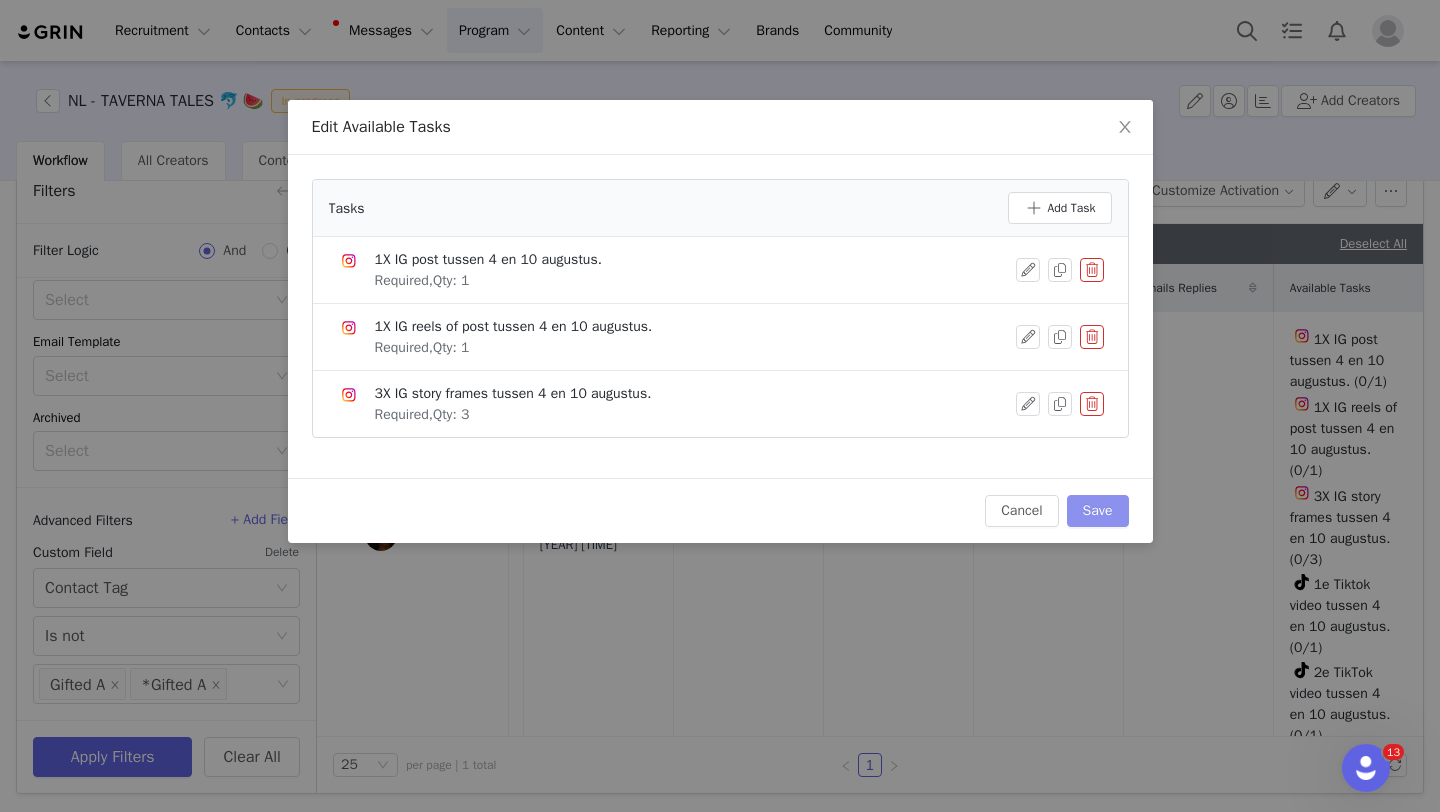 click on "Save" at bounding box center [1098, 511] 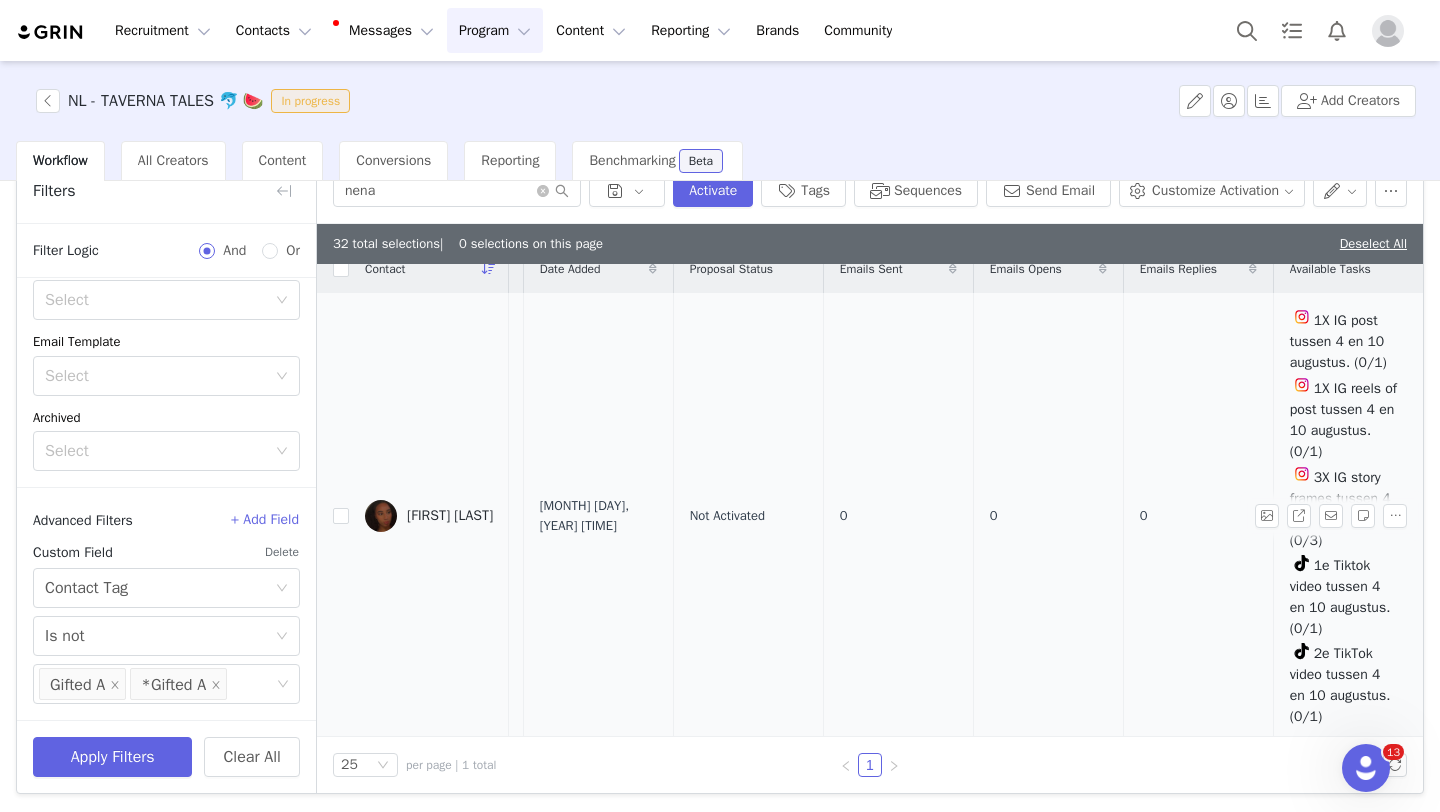 scroll, scrollTop: 0, scrollLeft: 465, axis: horizontal 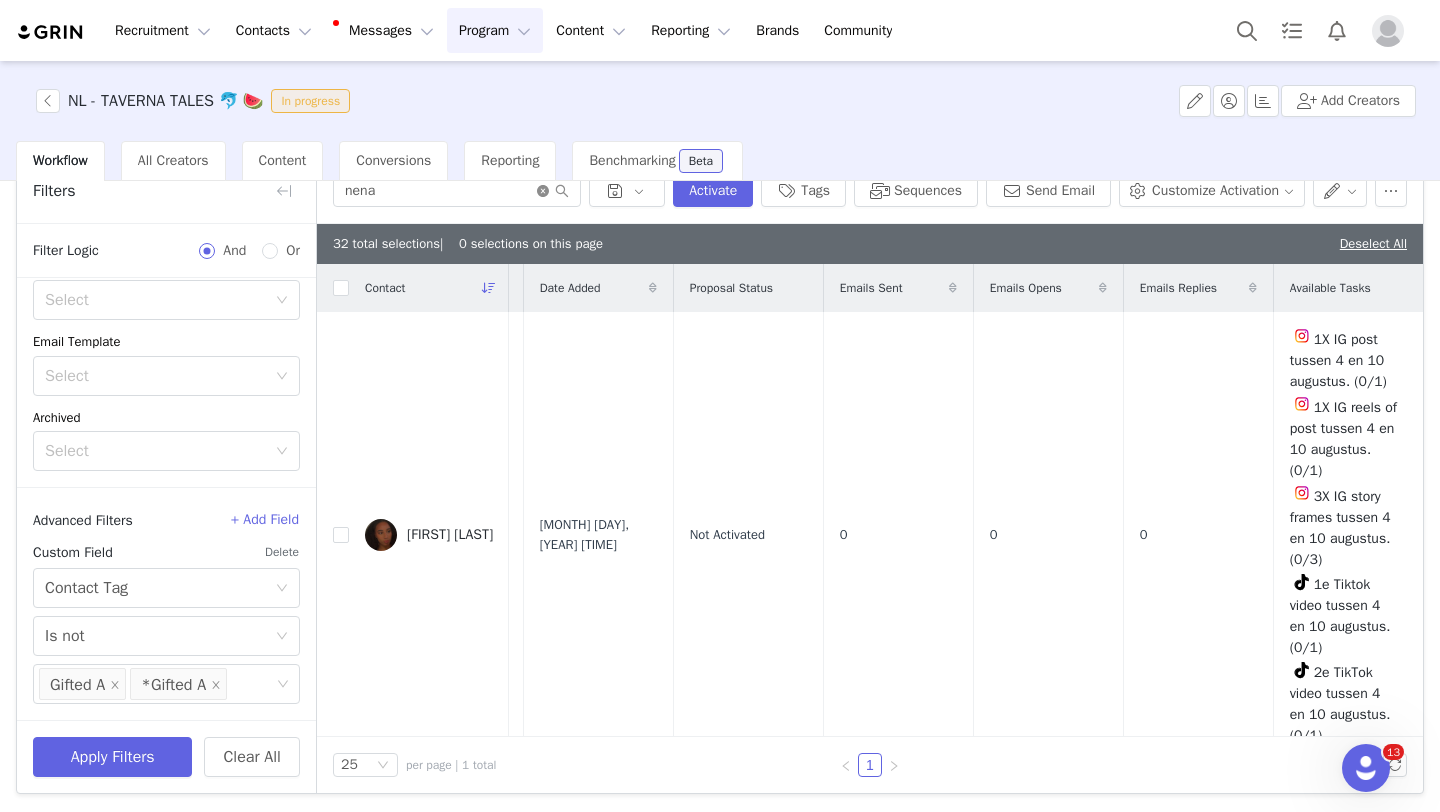 click 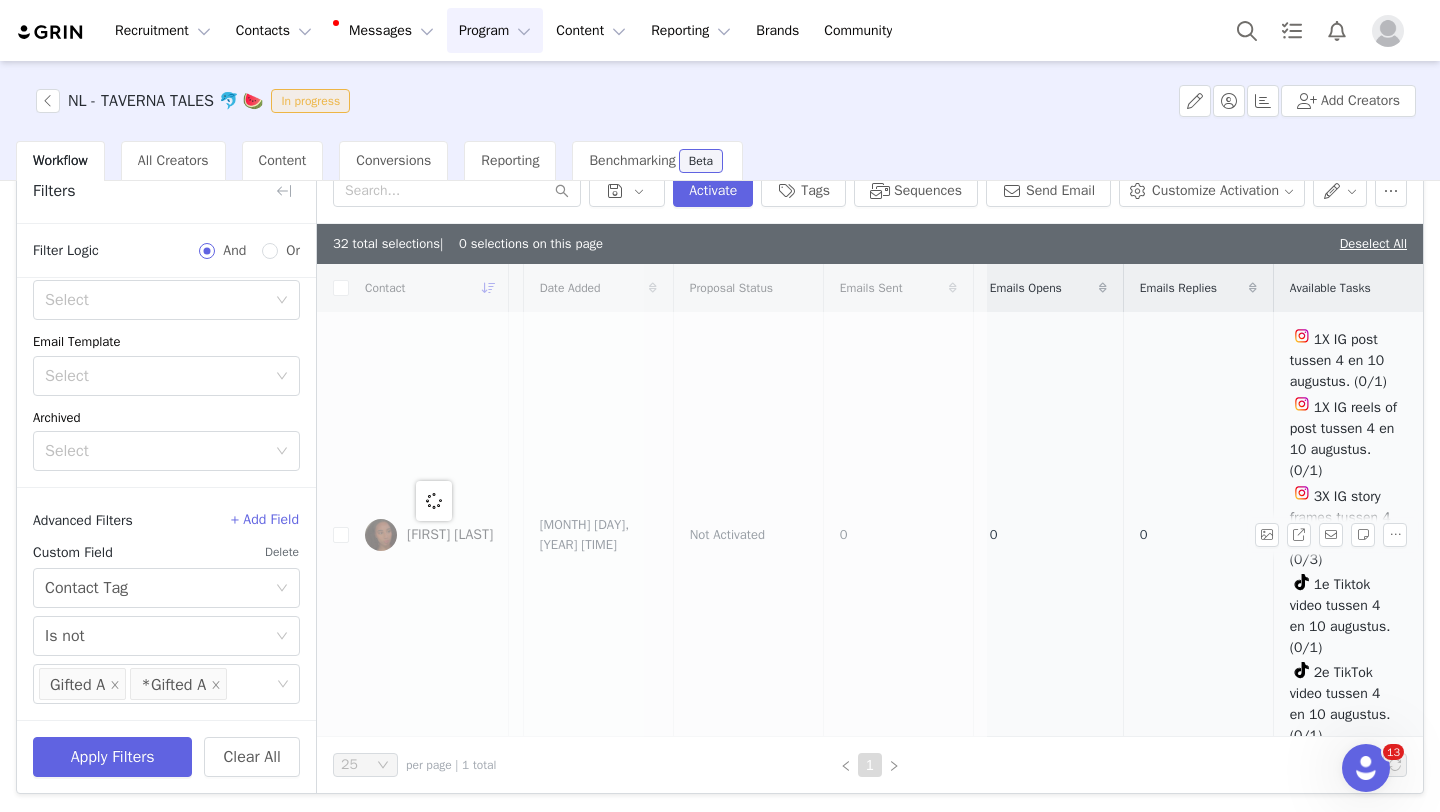 scroll, scrollTop: 0, scrollLeft: 0, axis: both 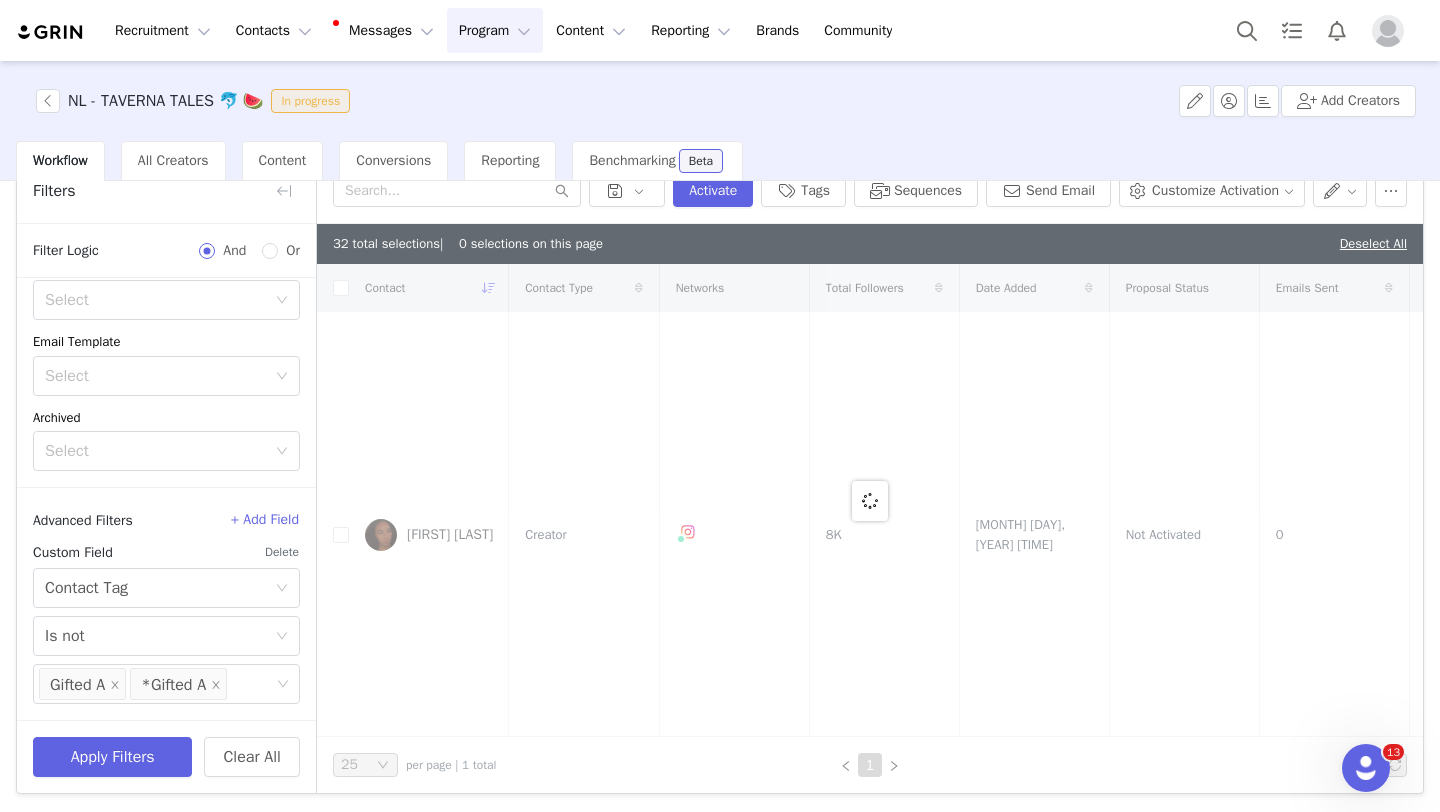 checkbox on "true" 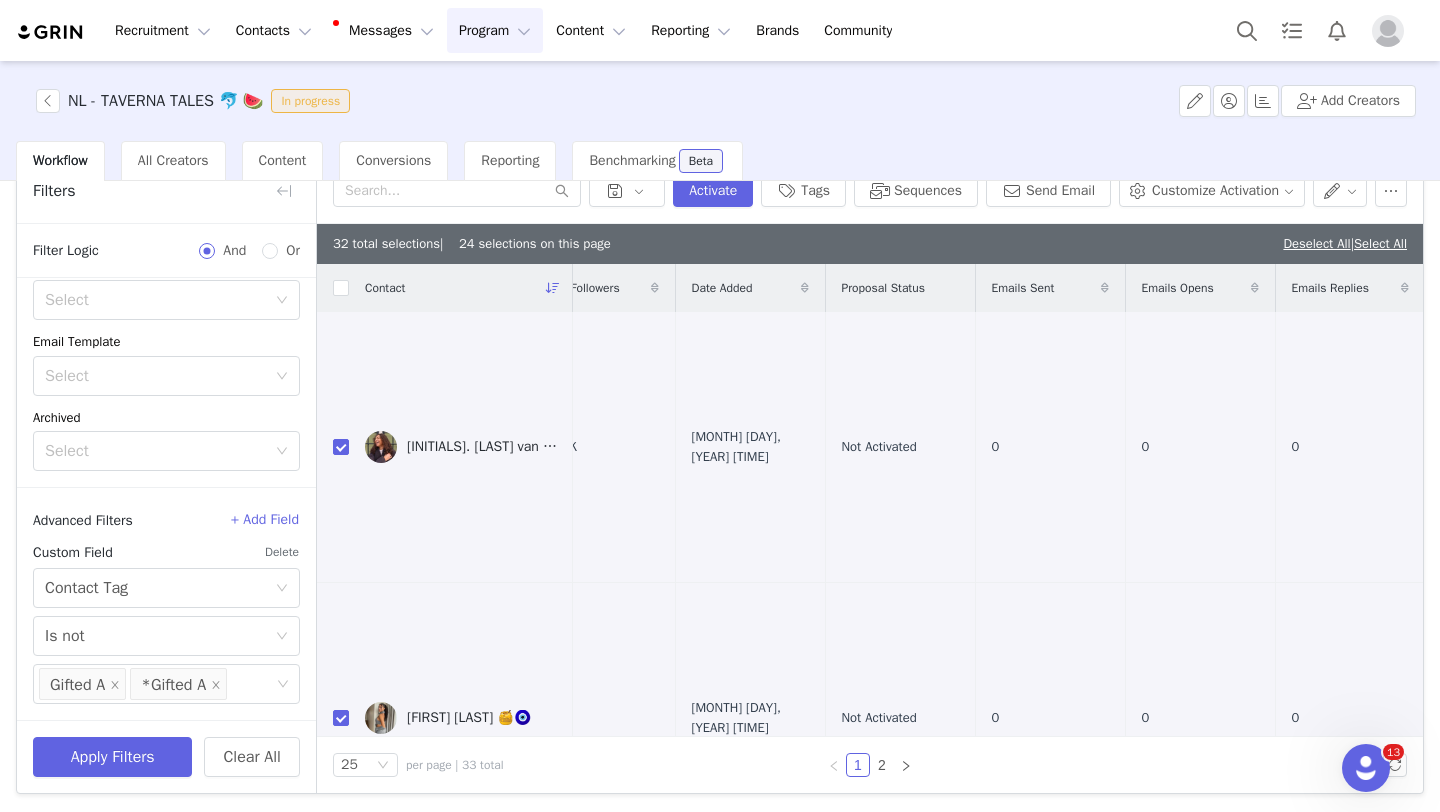 scroll, scrollTop: 0, scrollLeft: 500, axis: horizontal 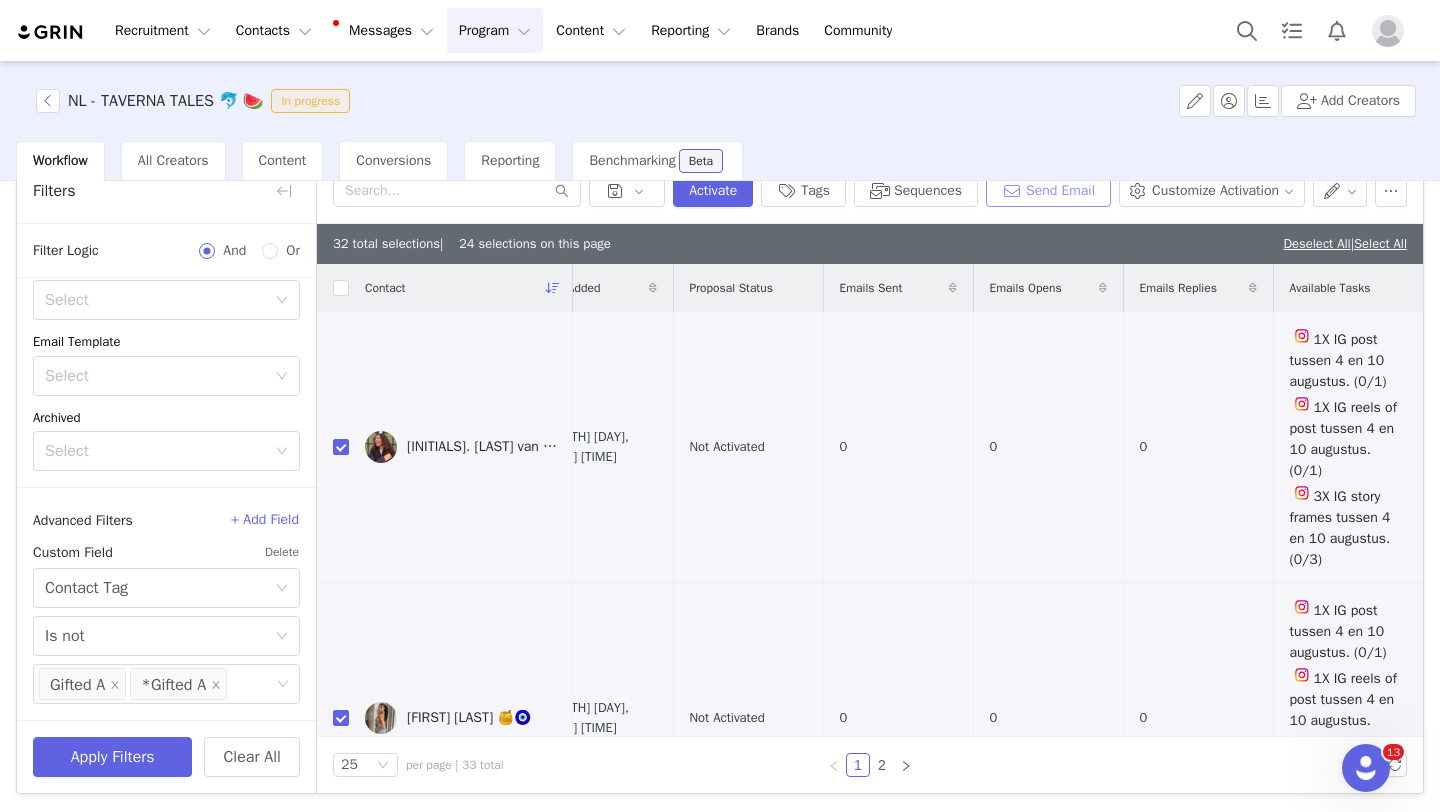 click on "Send Email" at bounding box center (1048, 191) 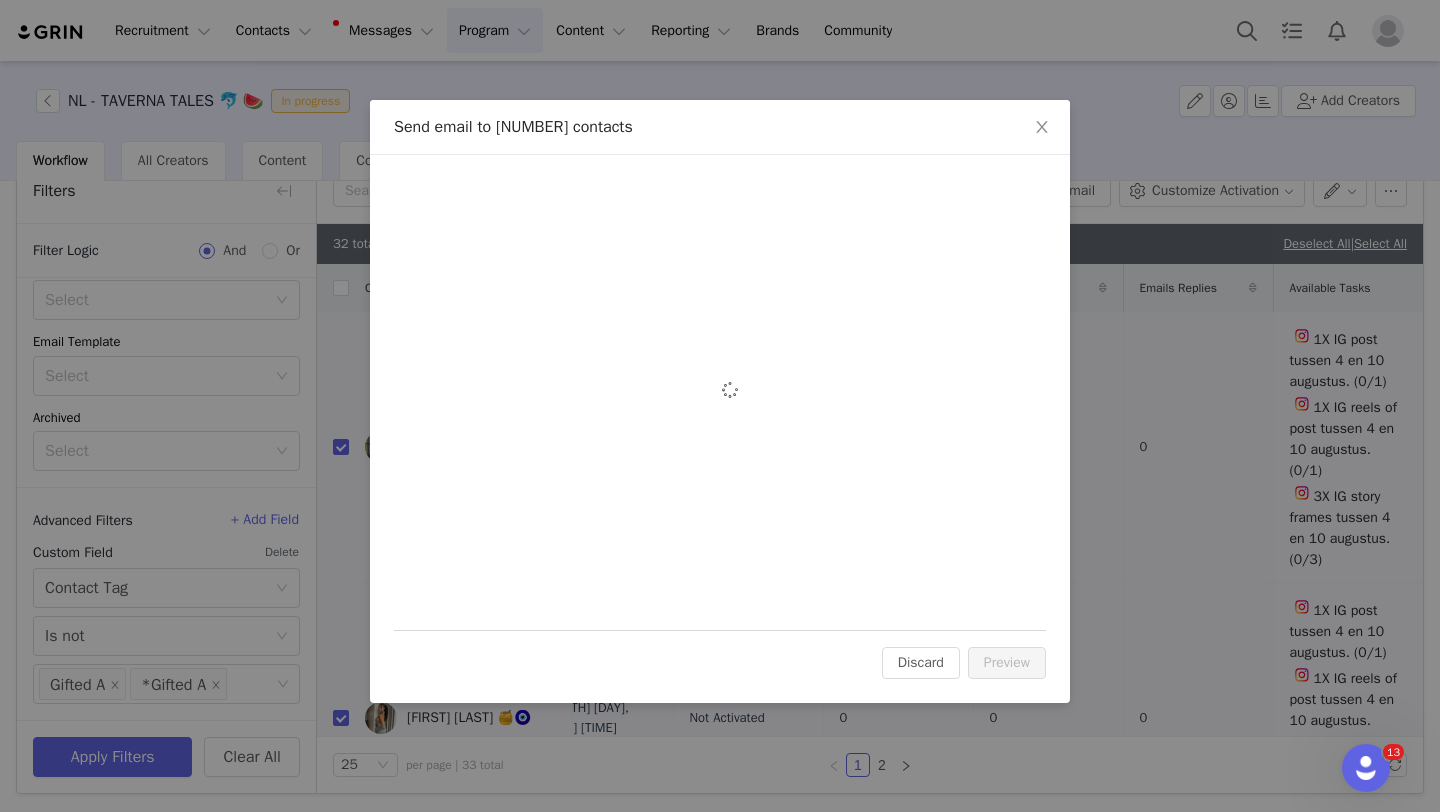 scroll, scrollTop: 0, scrollLeft: 0, axis: both 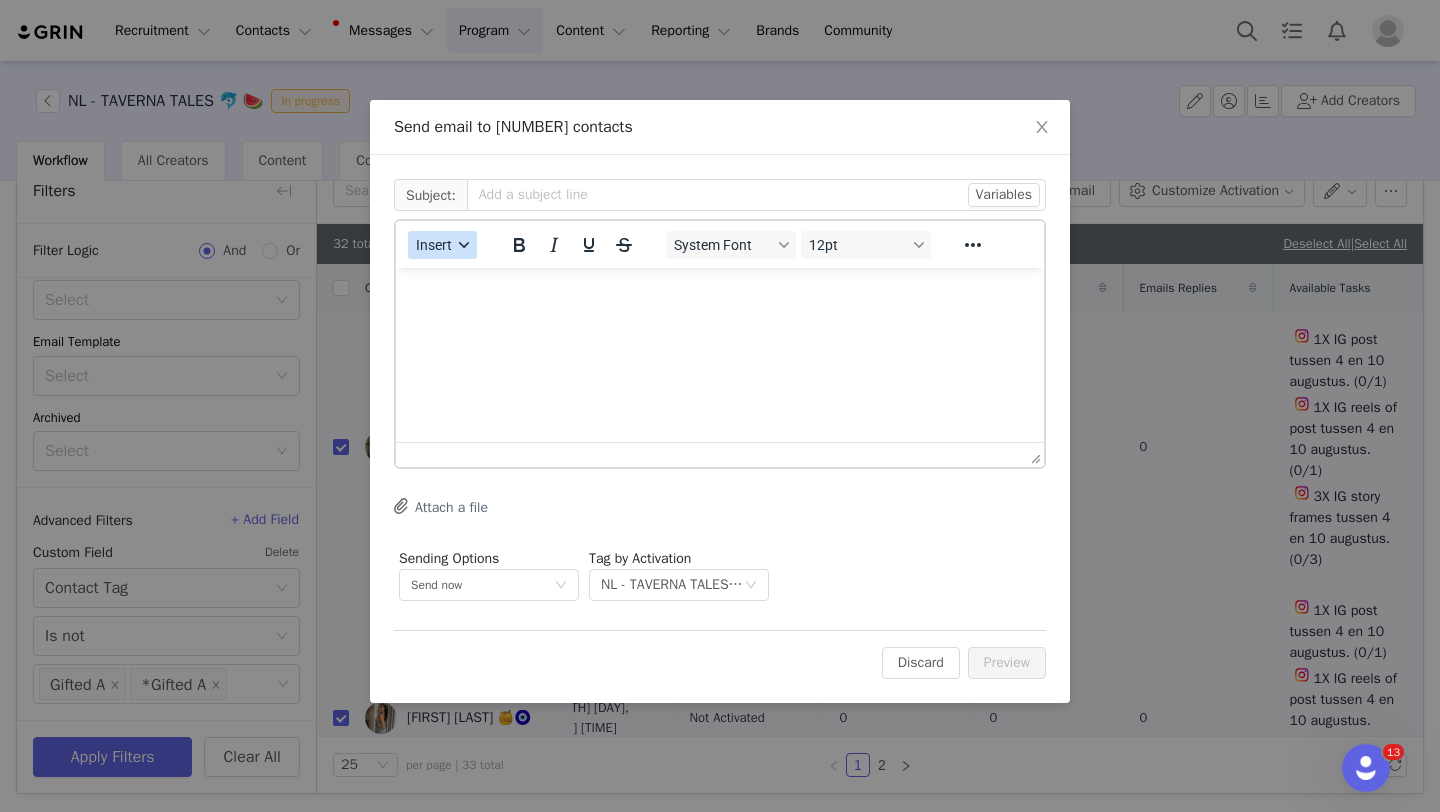 click on "Insert" at bounding box center (434, 245) 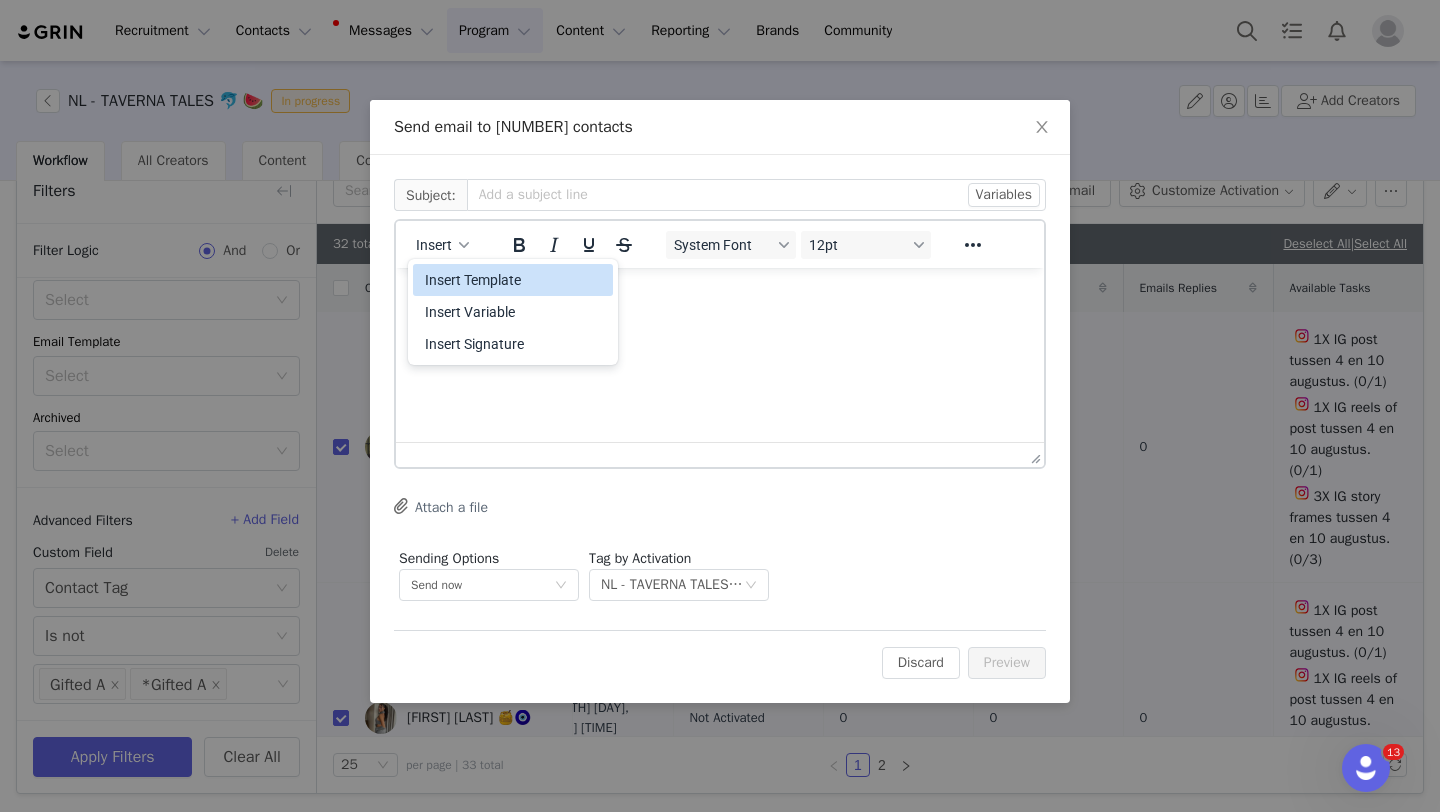 click on "Insert Template" at bounding box center [515, 280] 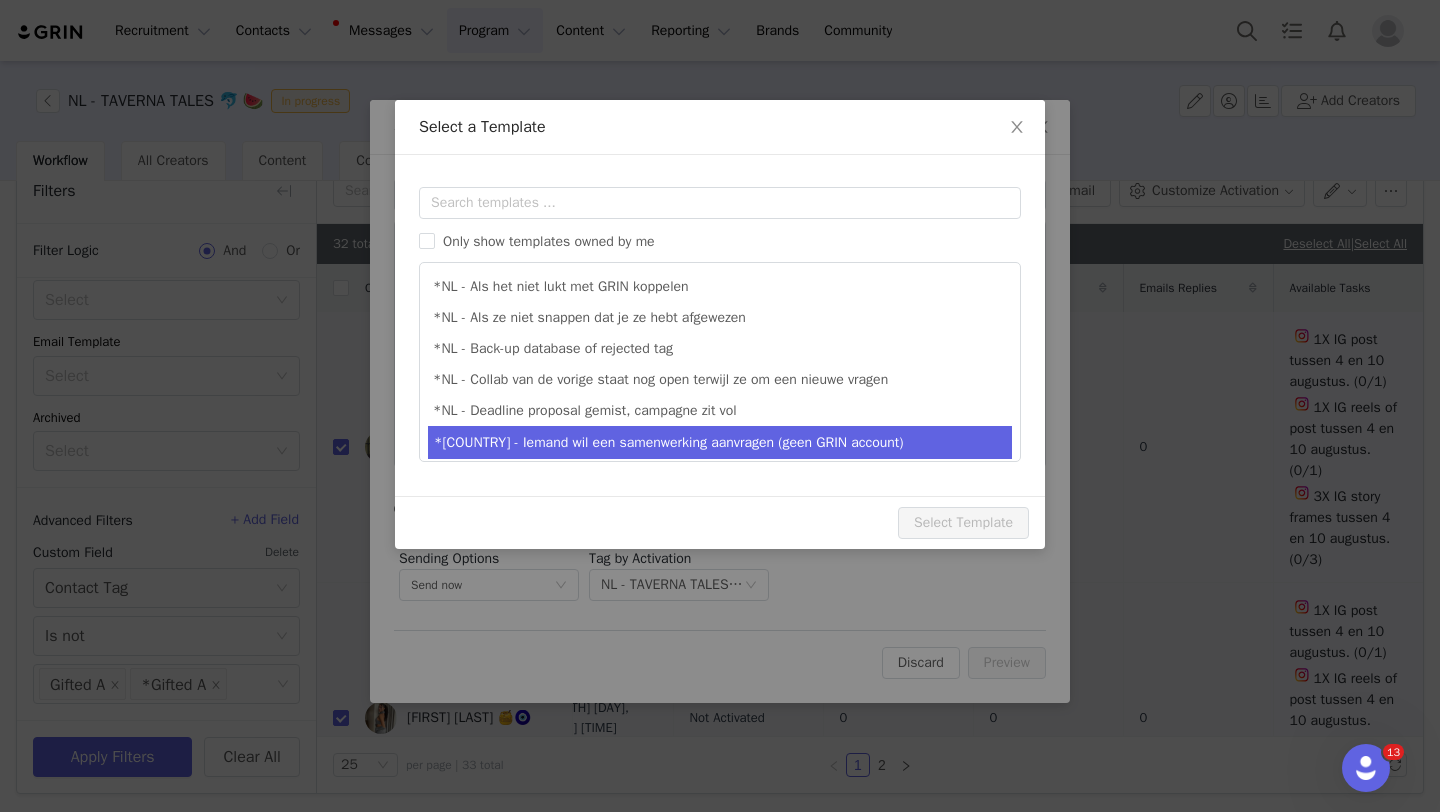 scroll, scrollTop: 0, scrollLeft: 0, axis: both 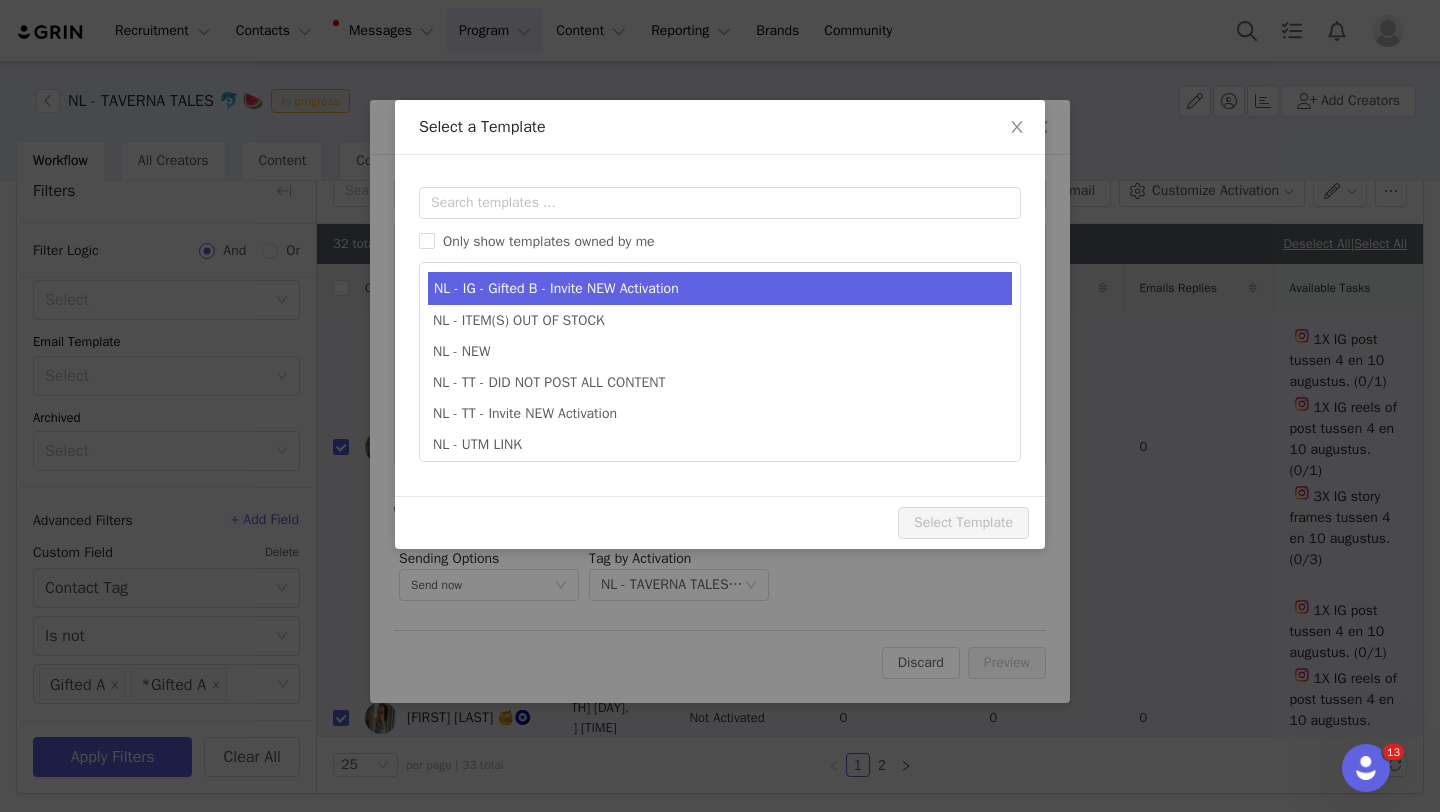 click on "NL - IG - Gifted B - Invite NEW Activation" at bounding box center [720, 288] 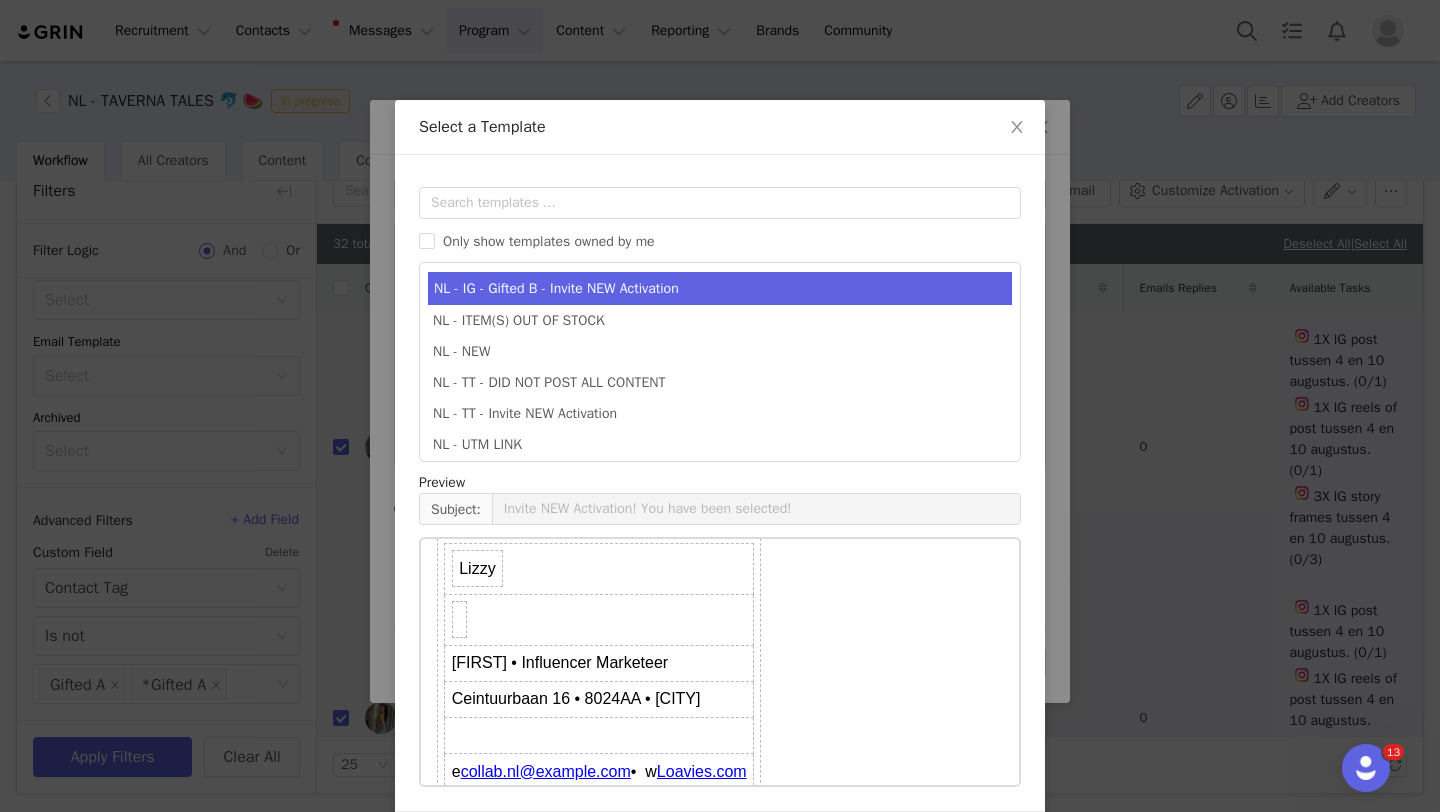 scroll, scrollTop: 880, scrollLeft: 0, axis: vertical 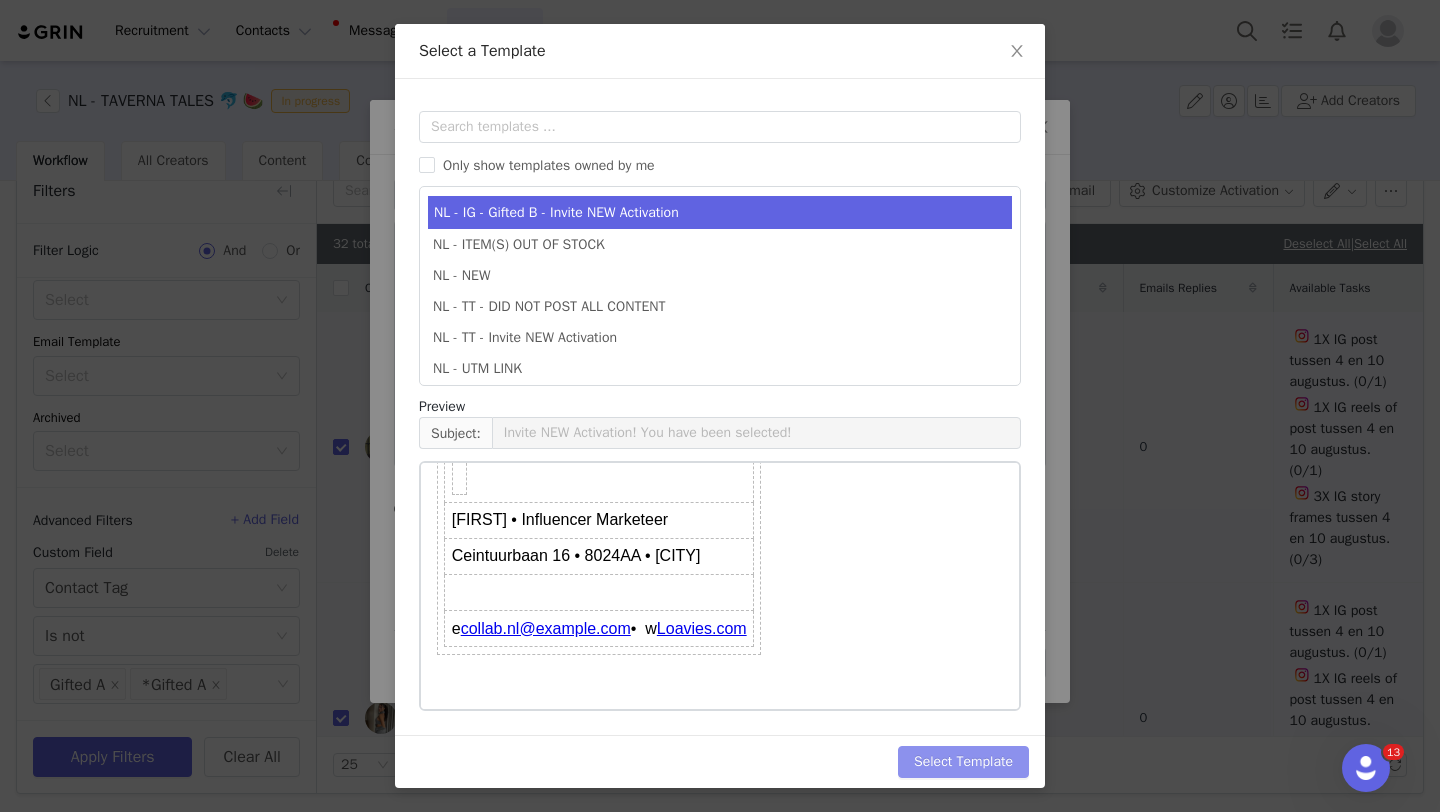 click on "Select Template" at bounding box center (963, 762) 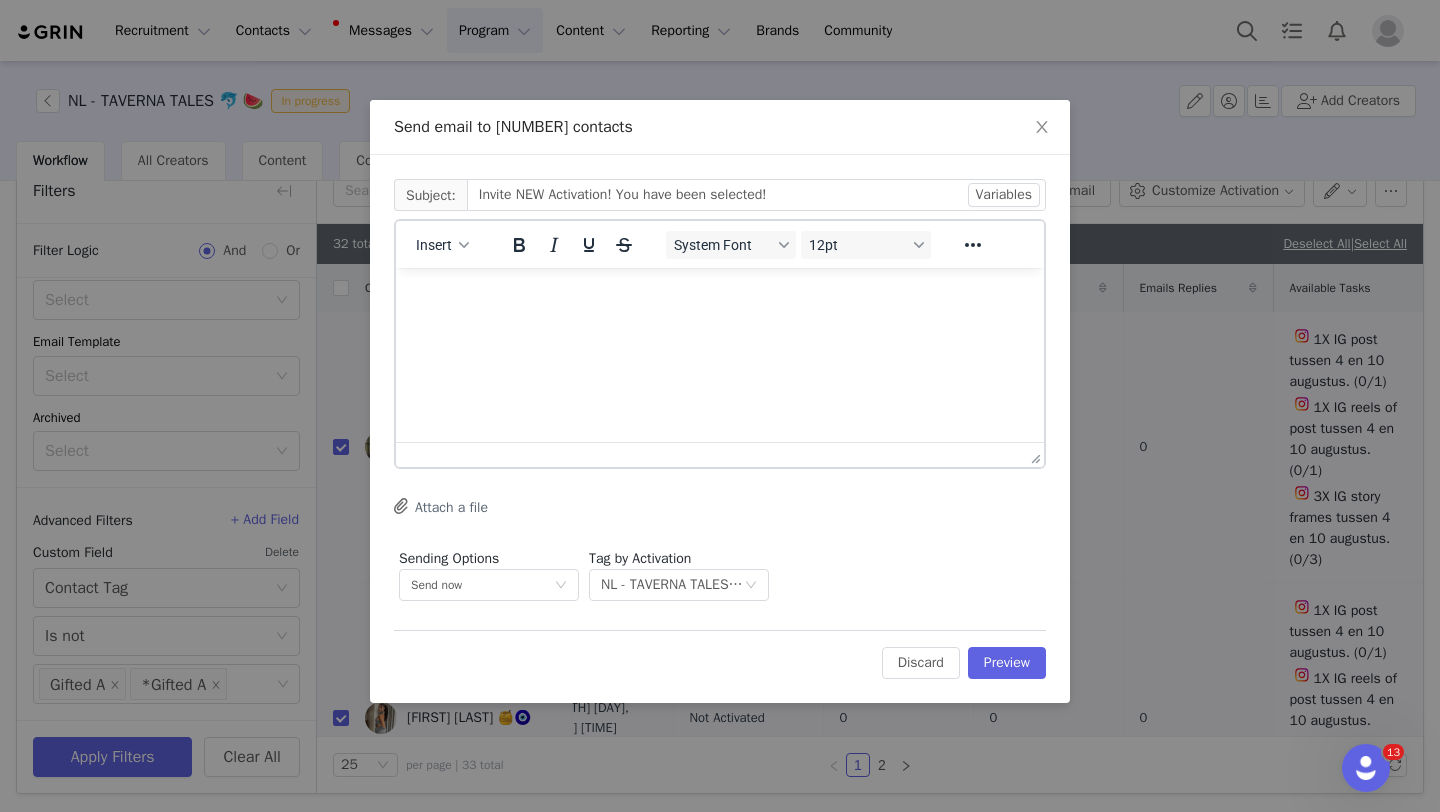 scroll, scrollTop: 0, scrollLeft: 0, axis: both 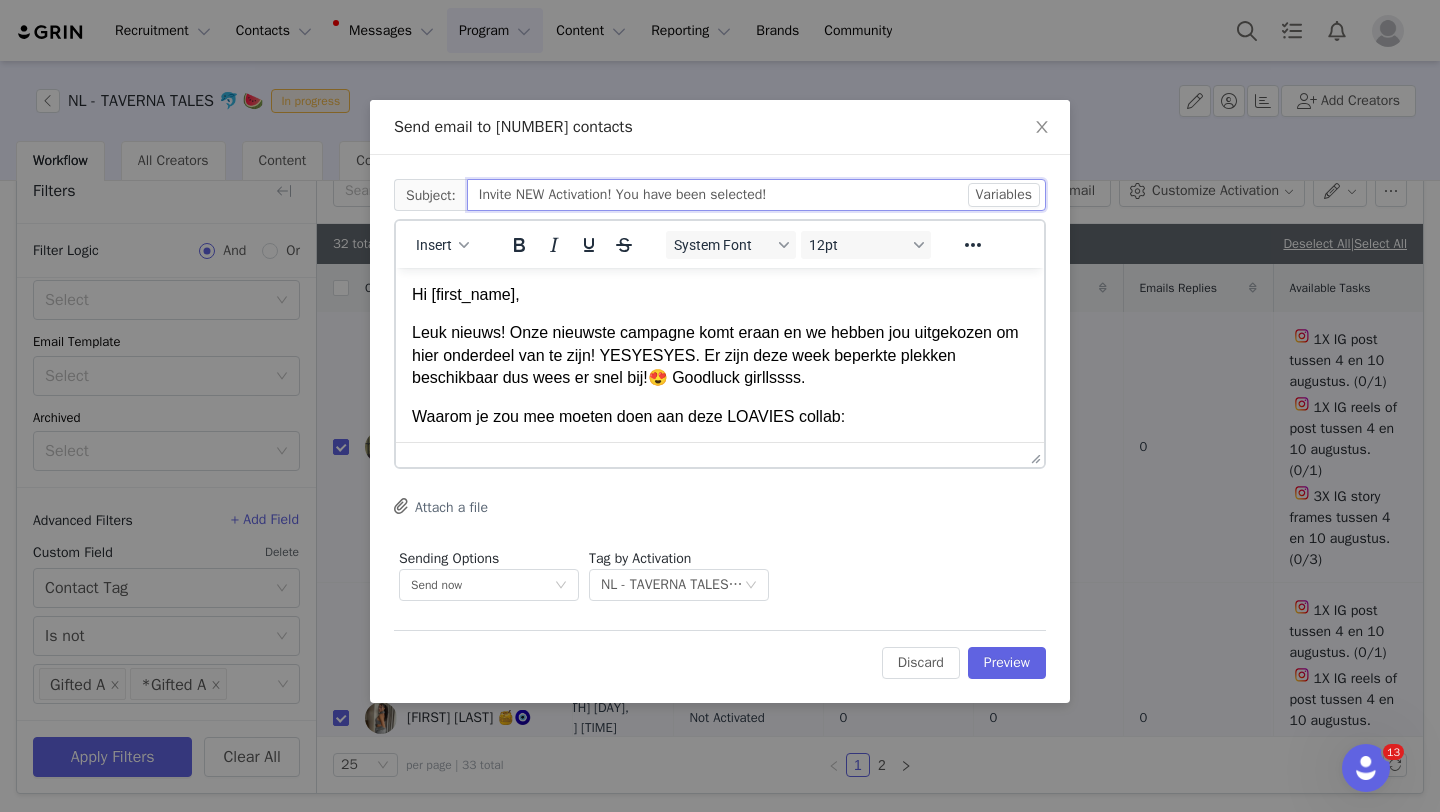 drag, startPoint x: 626, startPoint y: 196, endPoint x: 422, endPoint y: 192, distance: 204.03922 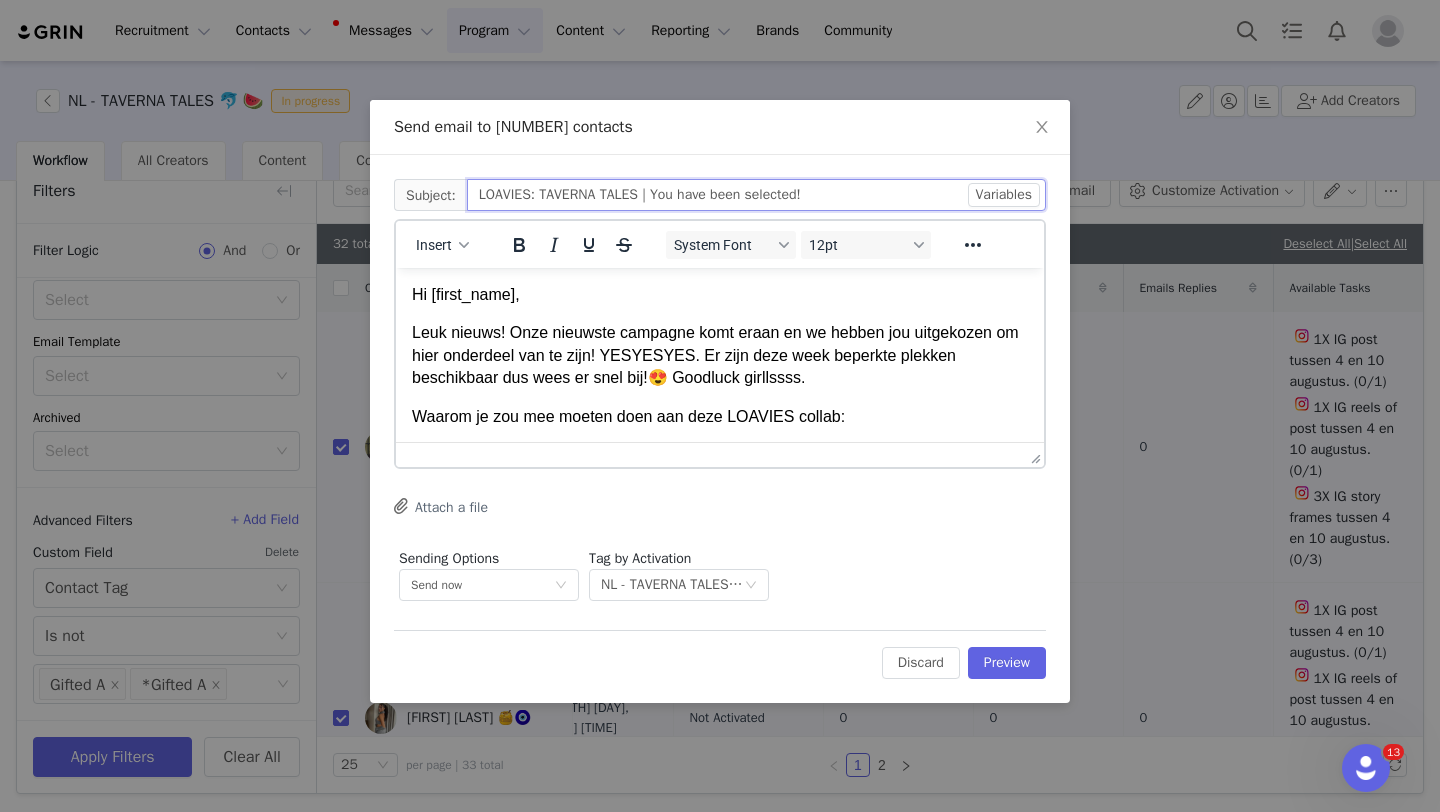type on "LOAVIES: TAVERNA TALES | You have been selected!" 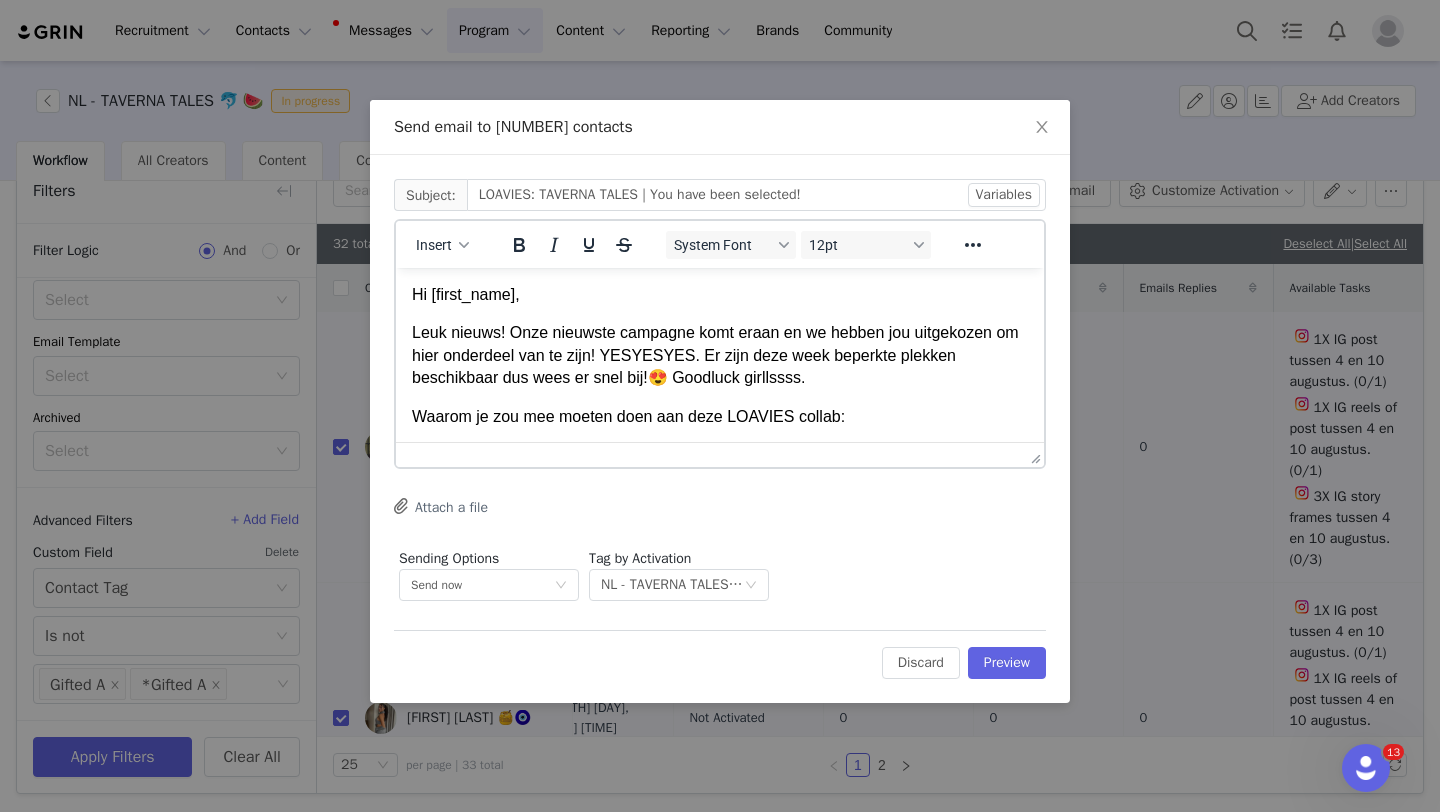 click on "Hi [first_name]," at bounding box center [720, 295] 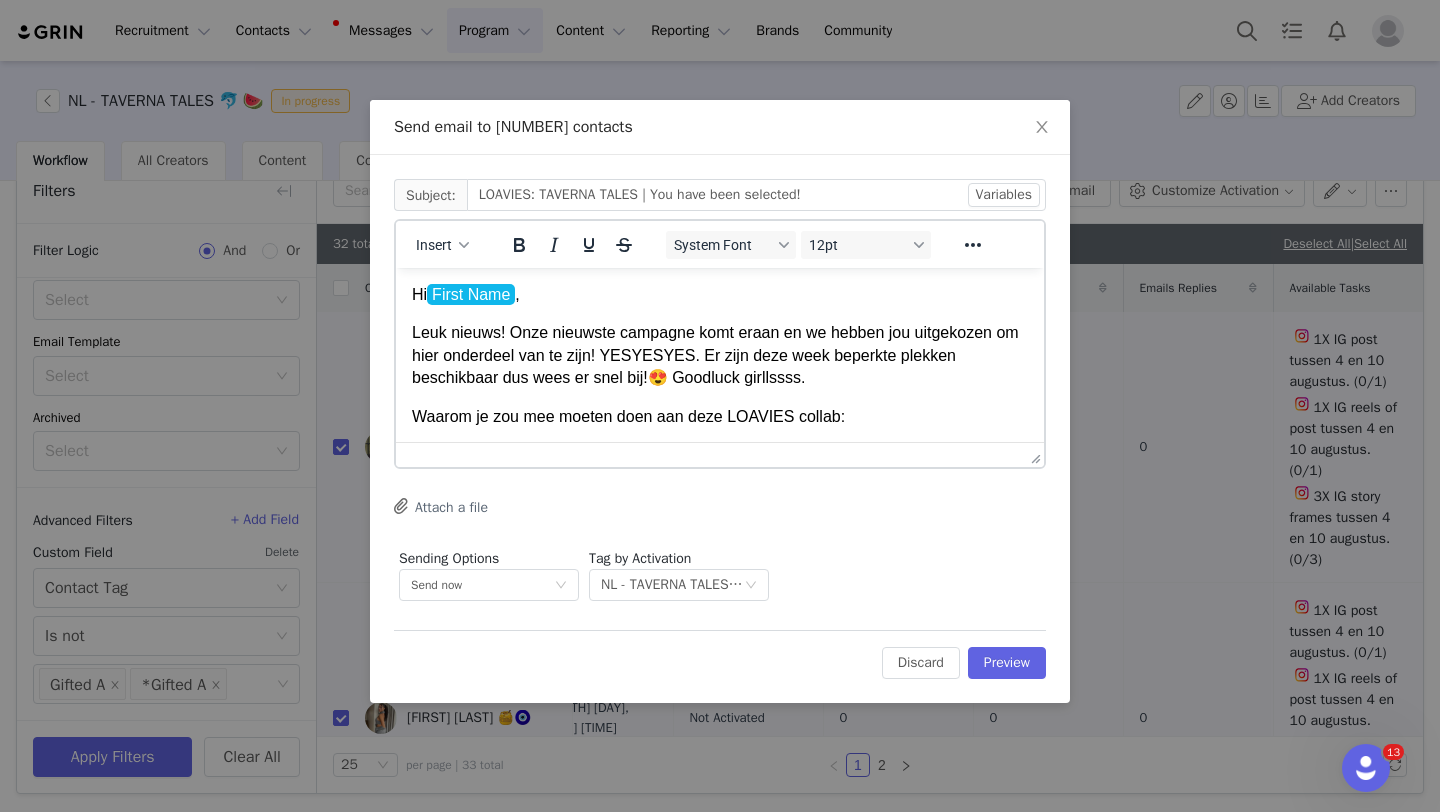 click on "Leuk nieuws! Onze nieuwste campagne komt eraan en we hebben jou uitgekozen om hier onderdeel van te zijn! YESYESYES. Er zijn deze week beperkte plekken beschikbaar dus wees er snel bij!😍 Goodluck girllssss." at bounding box center [720, 355] 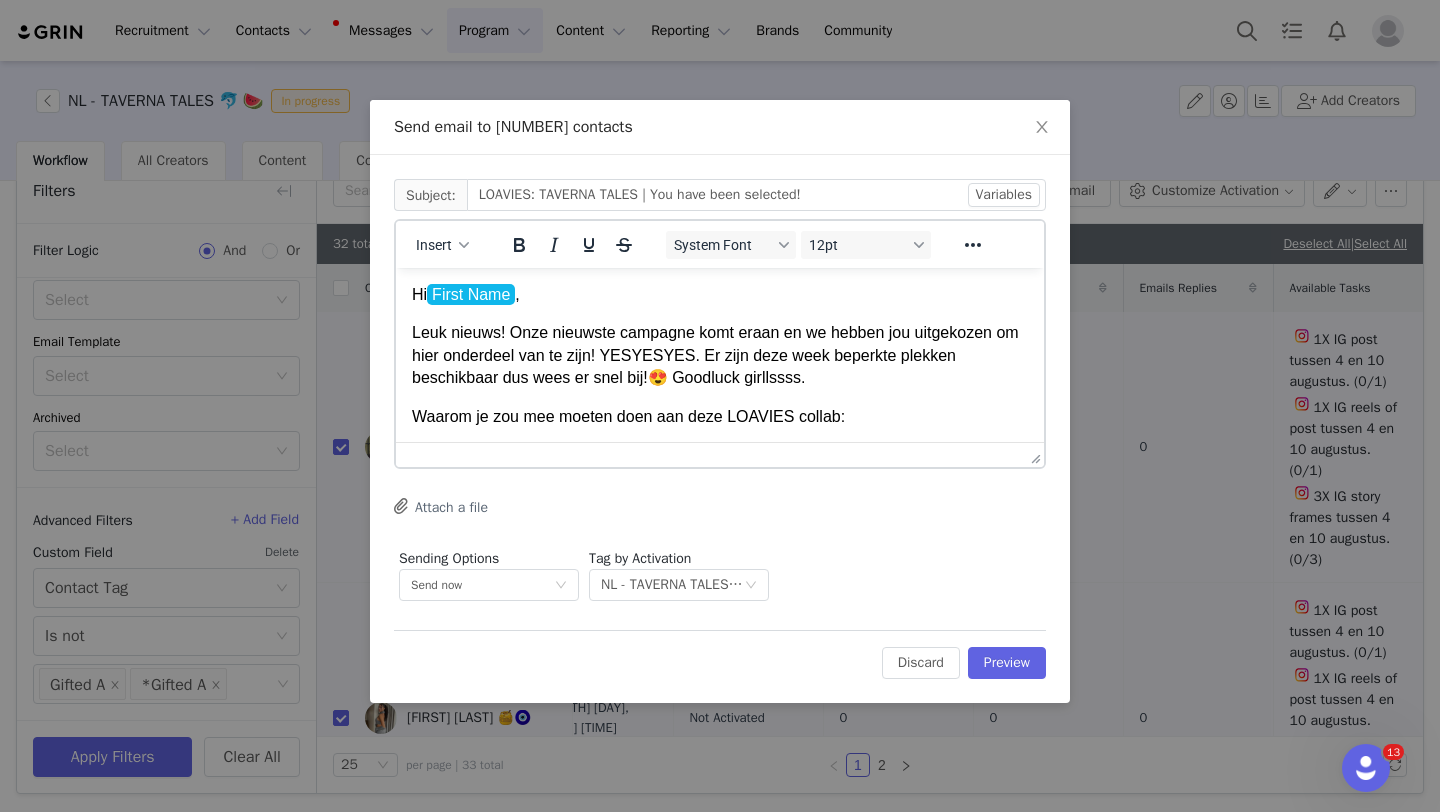 type 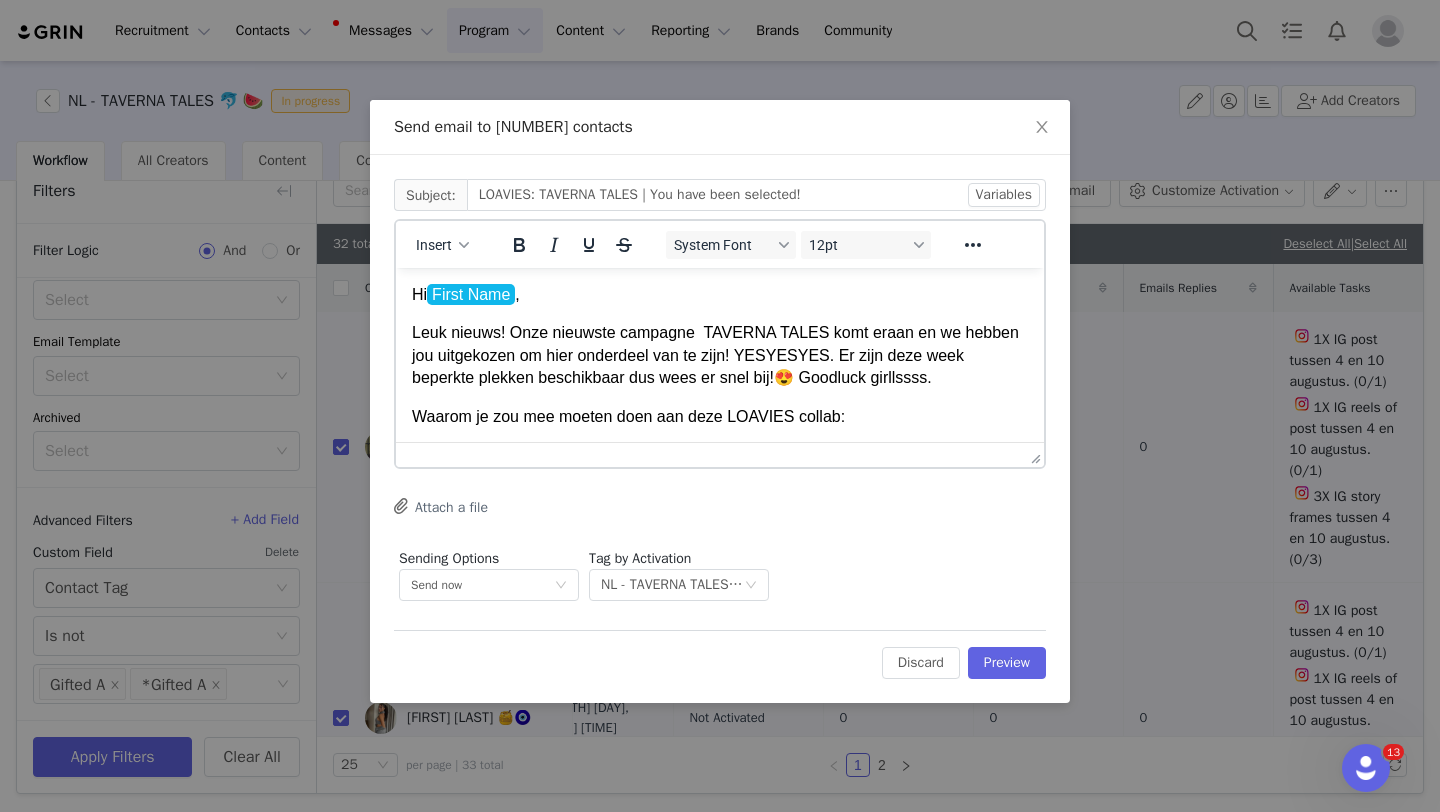 click on "Leuk nieuws! Onze nieuwste campagne  TAVERNA TALES komt eraan en we hebben jou uitgekozen om hier onderdeel van te zijn! YESYESYES. Er zijn deze week beperkte plekken beschikbaar dus wees er snel bij!😍 Goodluck girllssss." at bounding box center (720, 355) 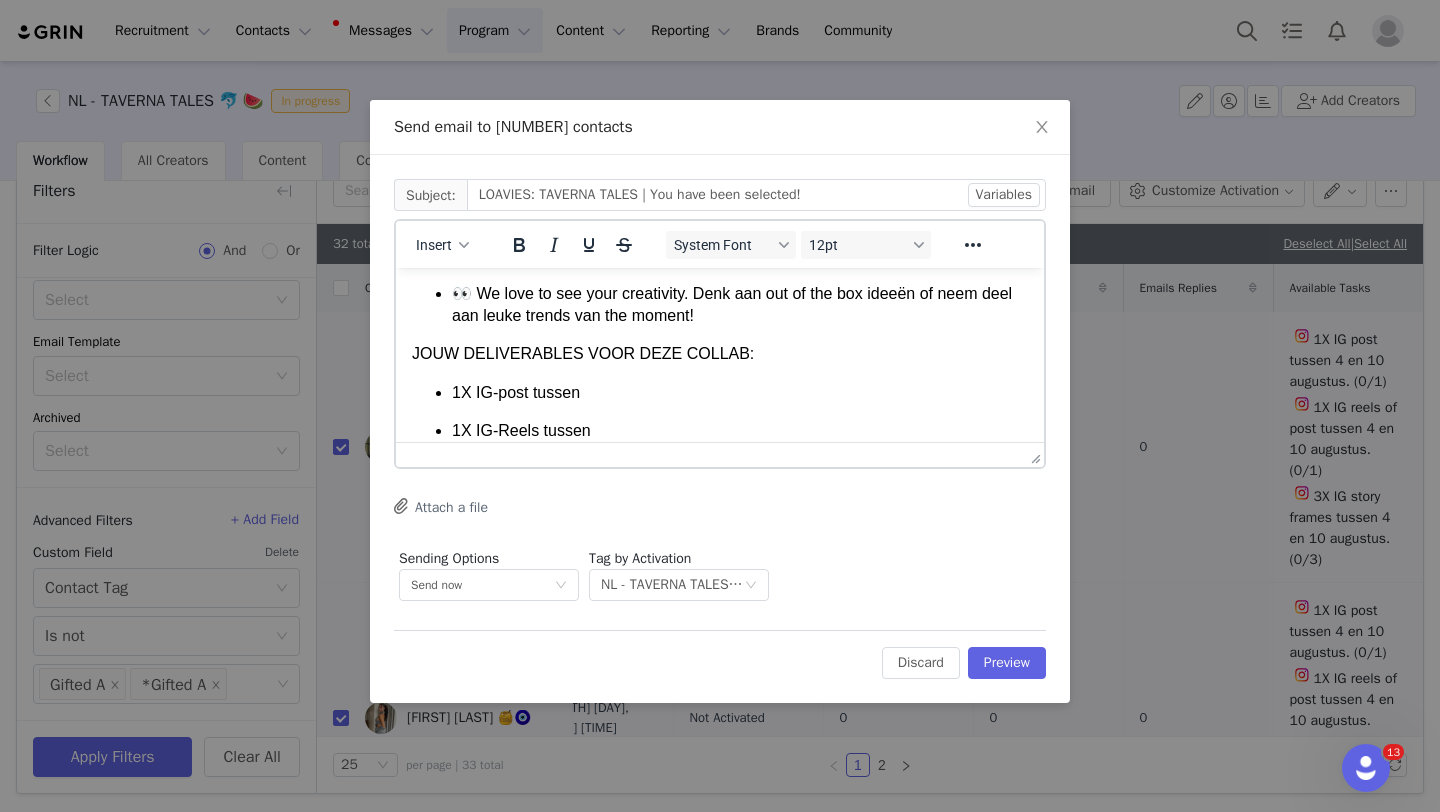 scroll, scrollTop: 385, scrollLeft: 0, axis: vertical 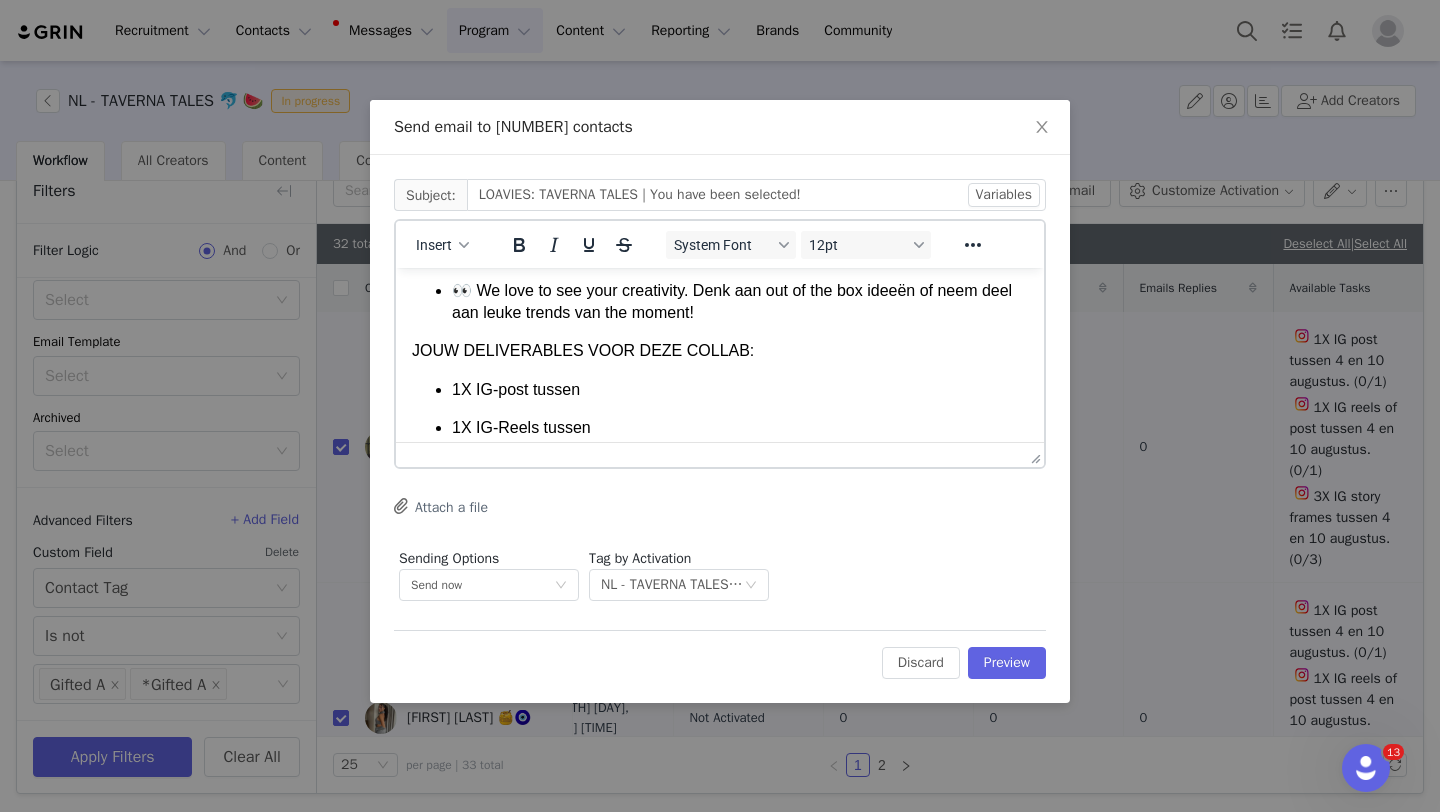 click on "1X IG-post tussen" at bounding box center (740, 390) 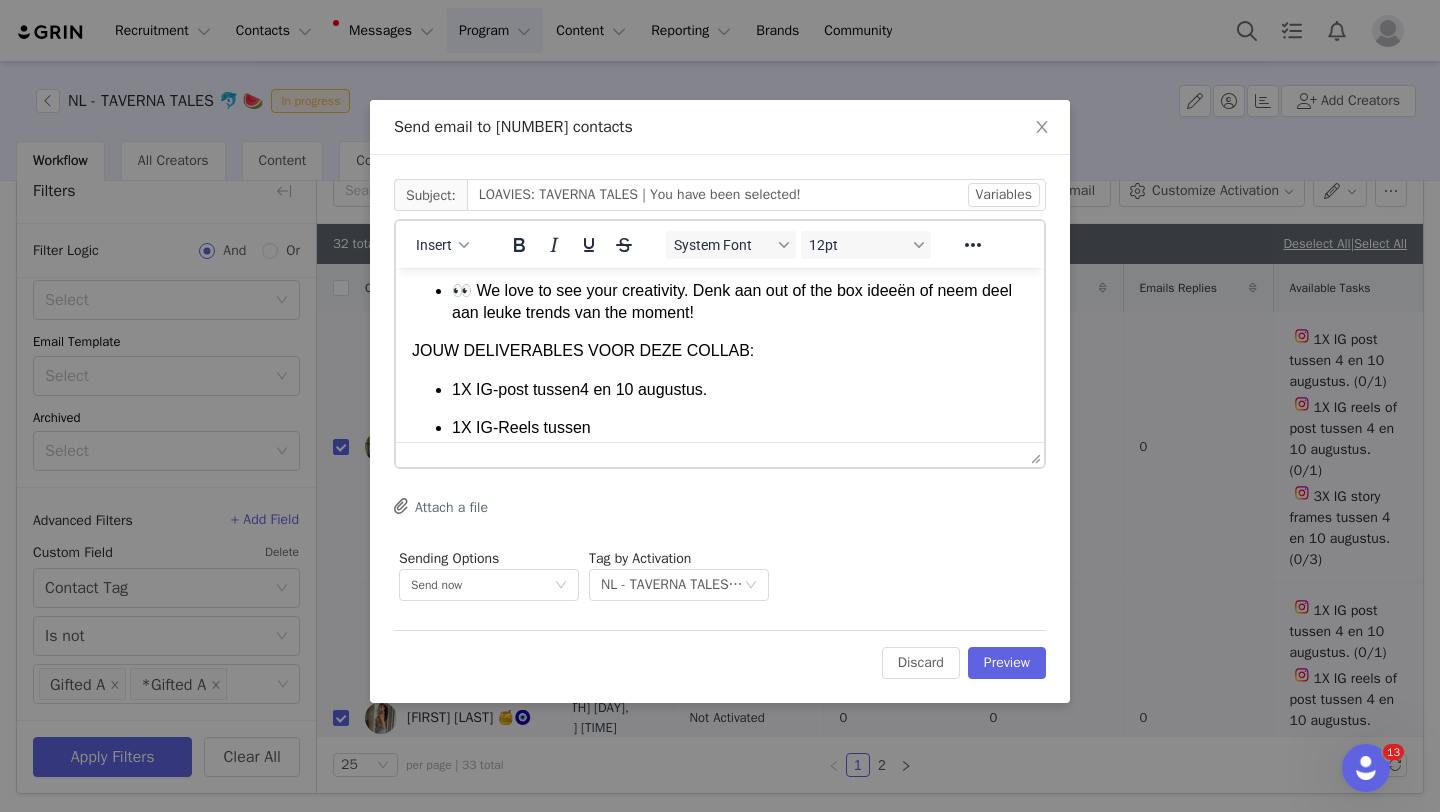 click on "1X IG-post tussen4 en 10 augustus." at bounding box center (740, 390) 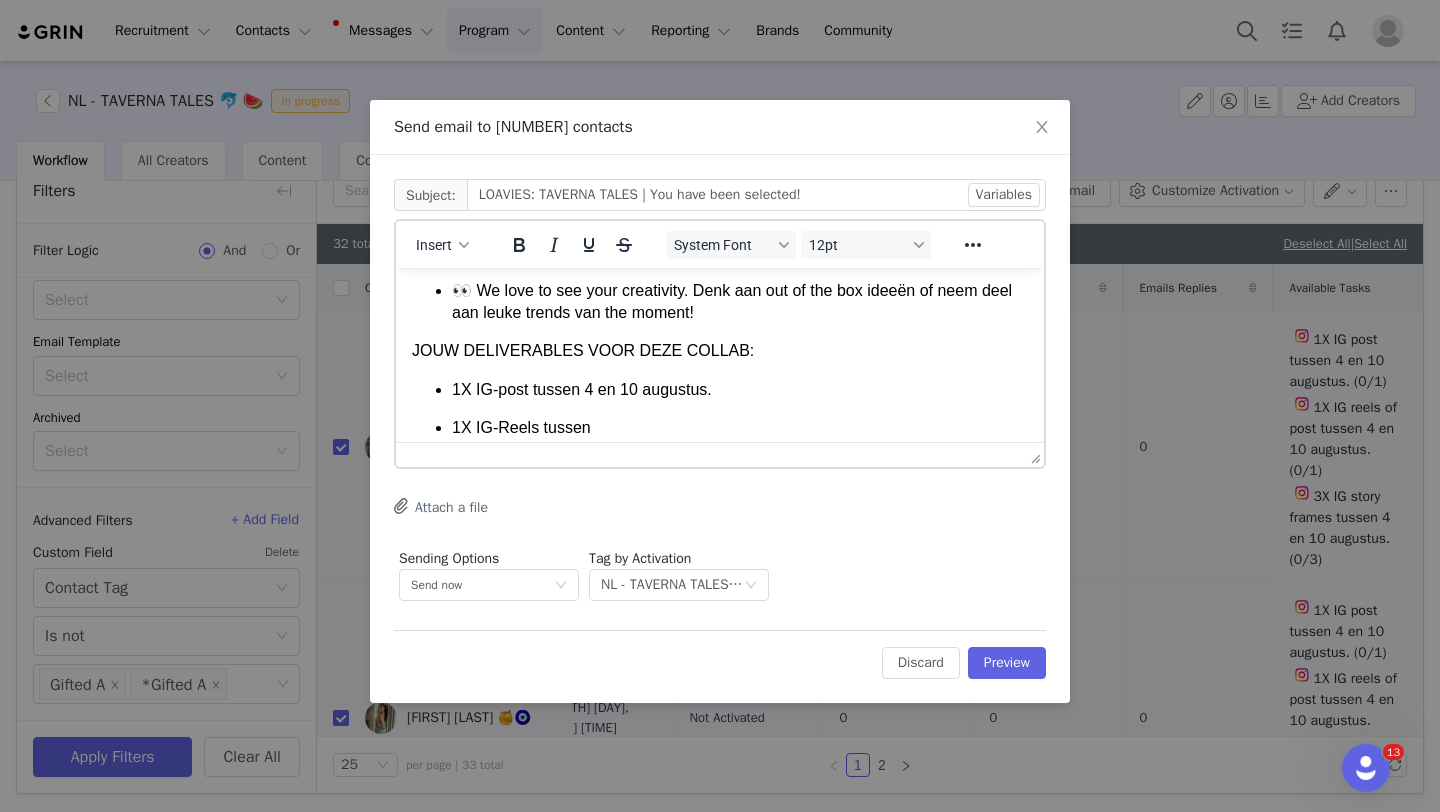 click on "1X IG-Reels tussen" at bounding box center [740, 428] 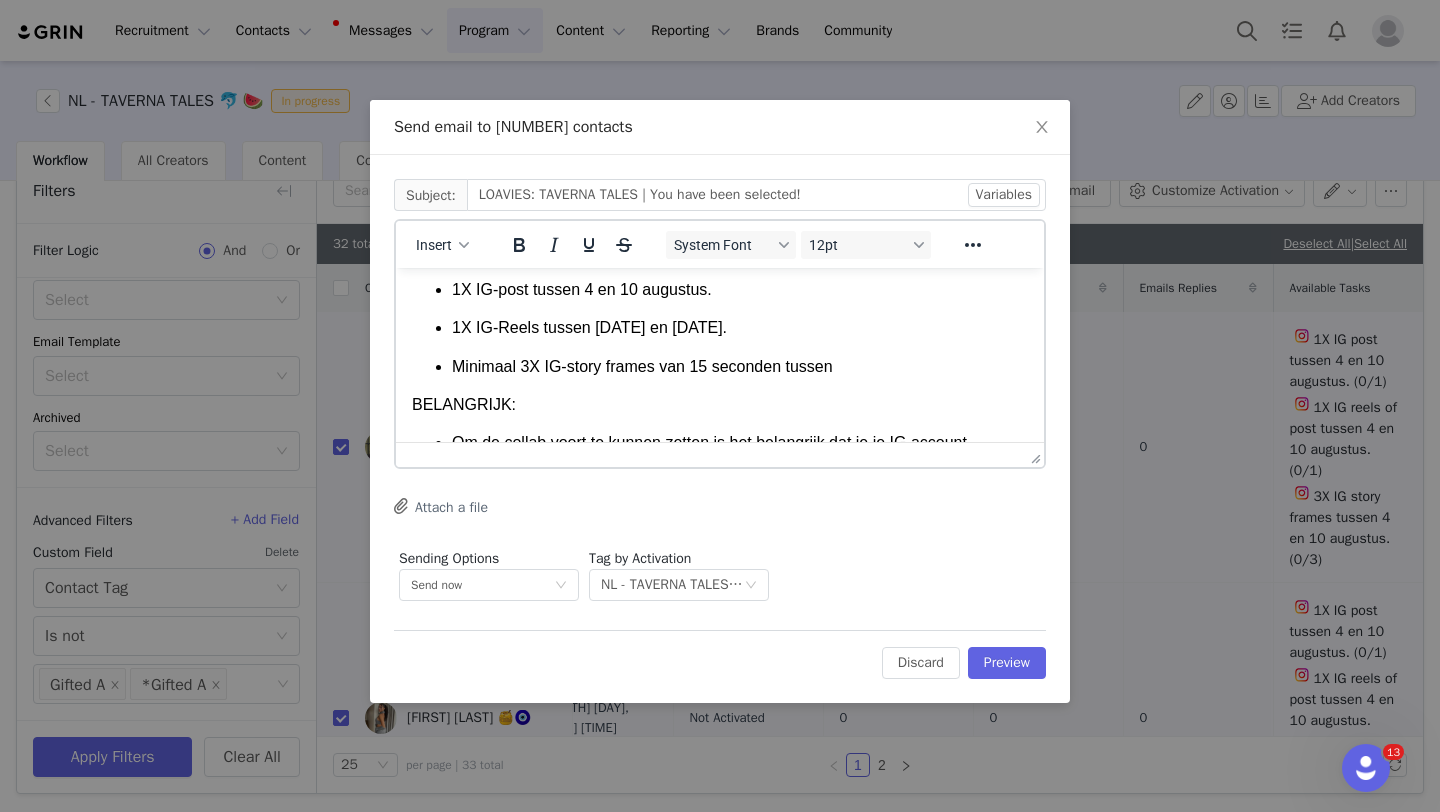 scroll, scrollTop: 490, scrollLeft: 0, axis: vertical 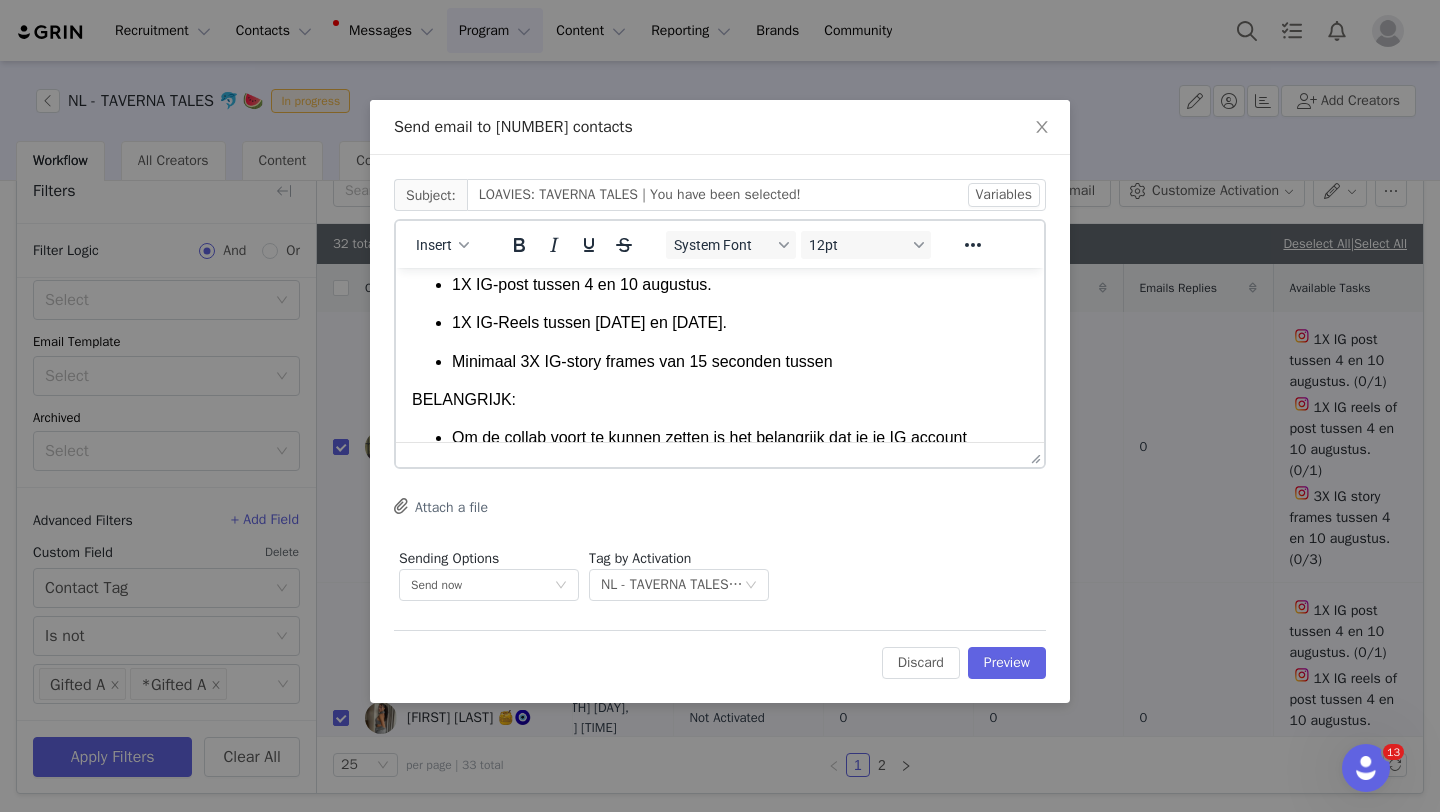 click on "Minimaal 3X IG-story frames van 15 seconden tussen" at bounding box center [740, 362] 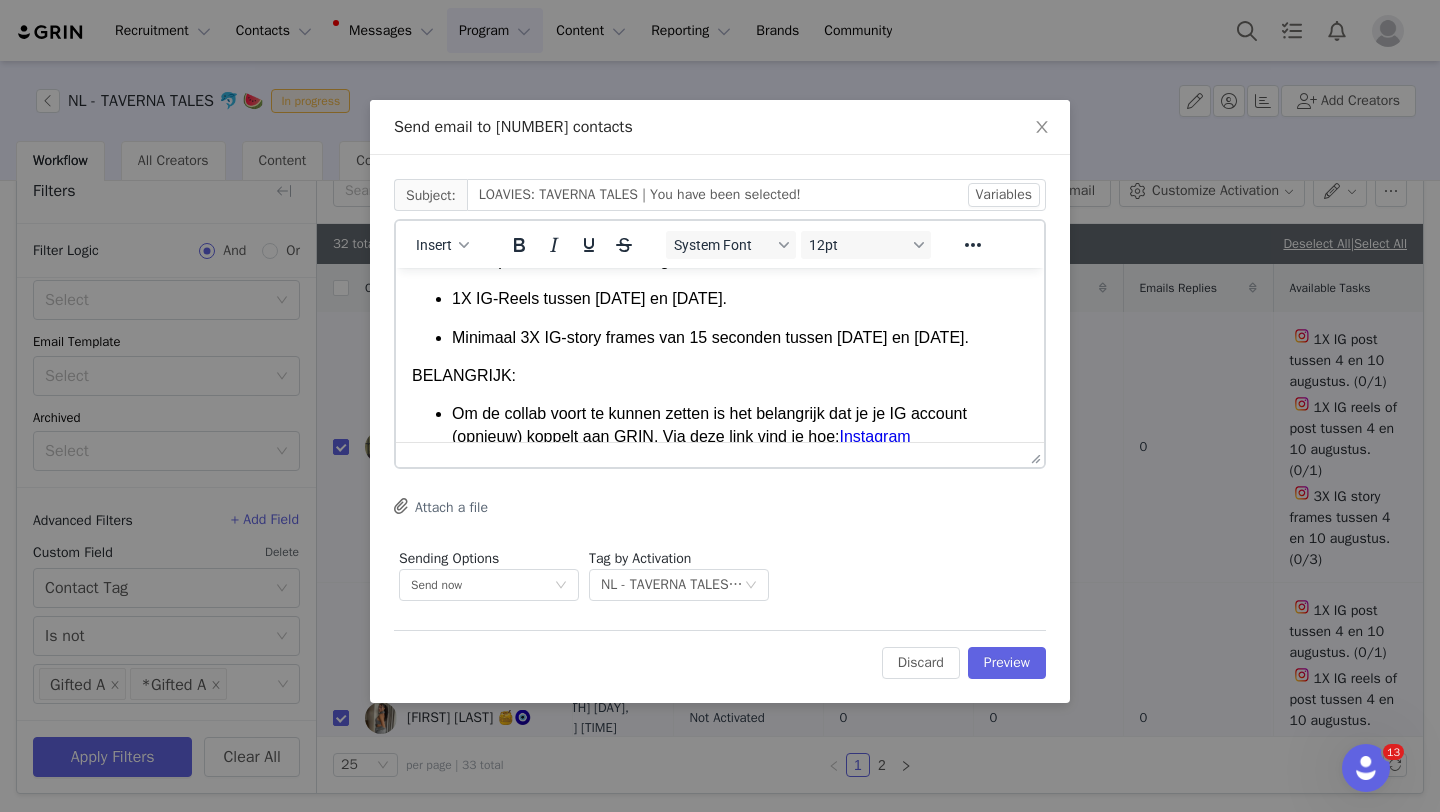 scroll, scrollTop: 499, scrollLeft: 0, axis: vertical 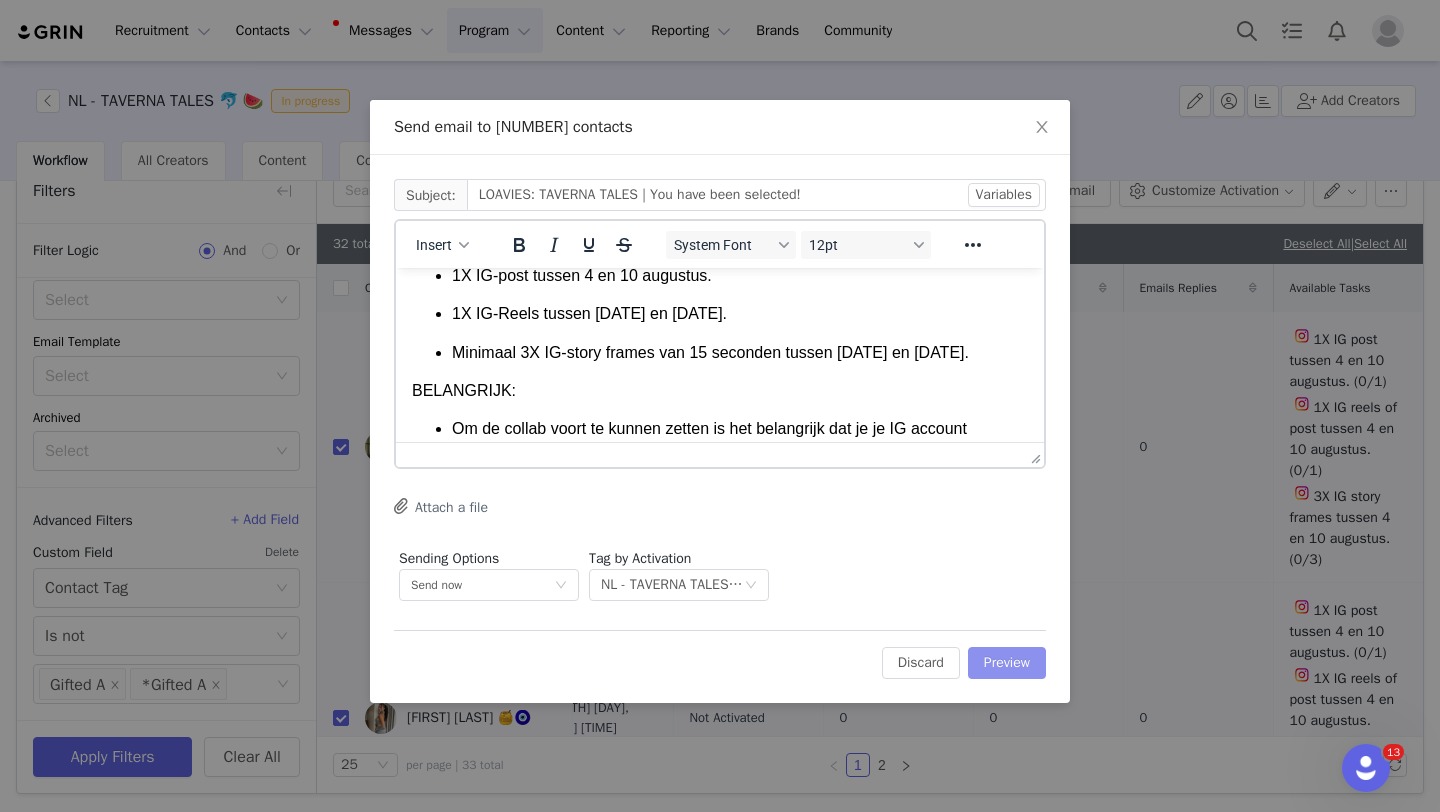 click on "Preview" at bounding box center [1007, 663] 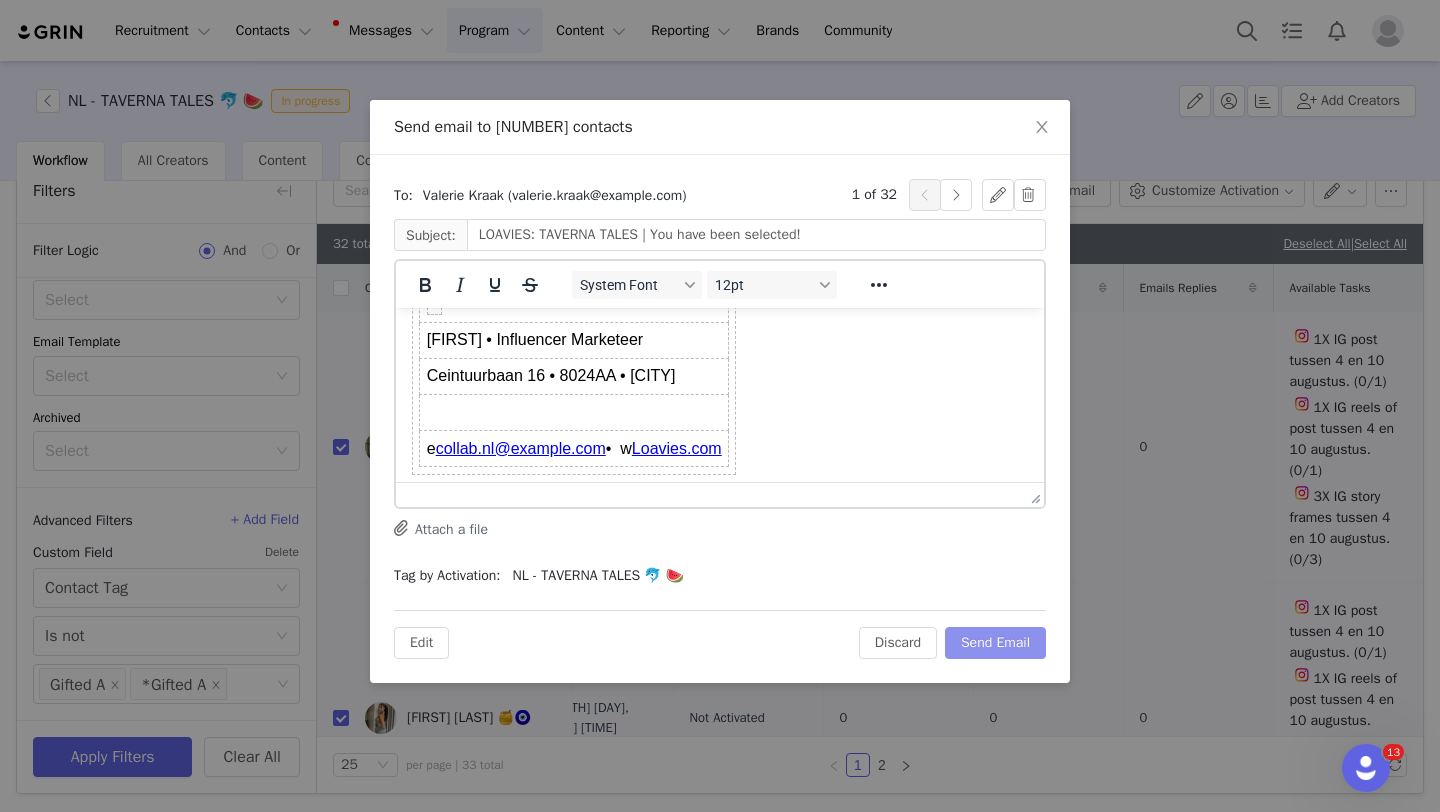 scroll, scrollTop: 975, scrollLeft: 0, axis: vertical 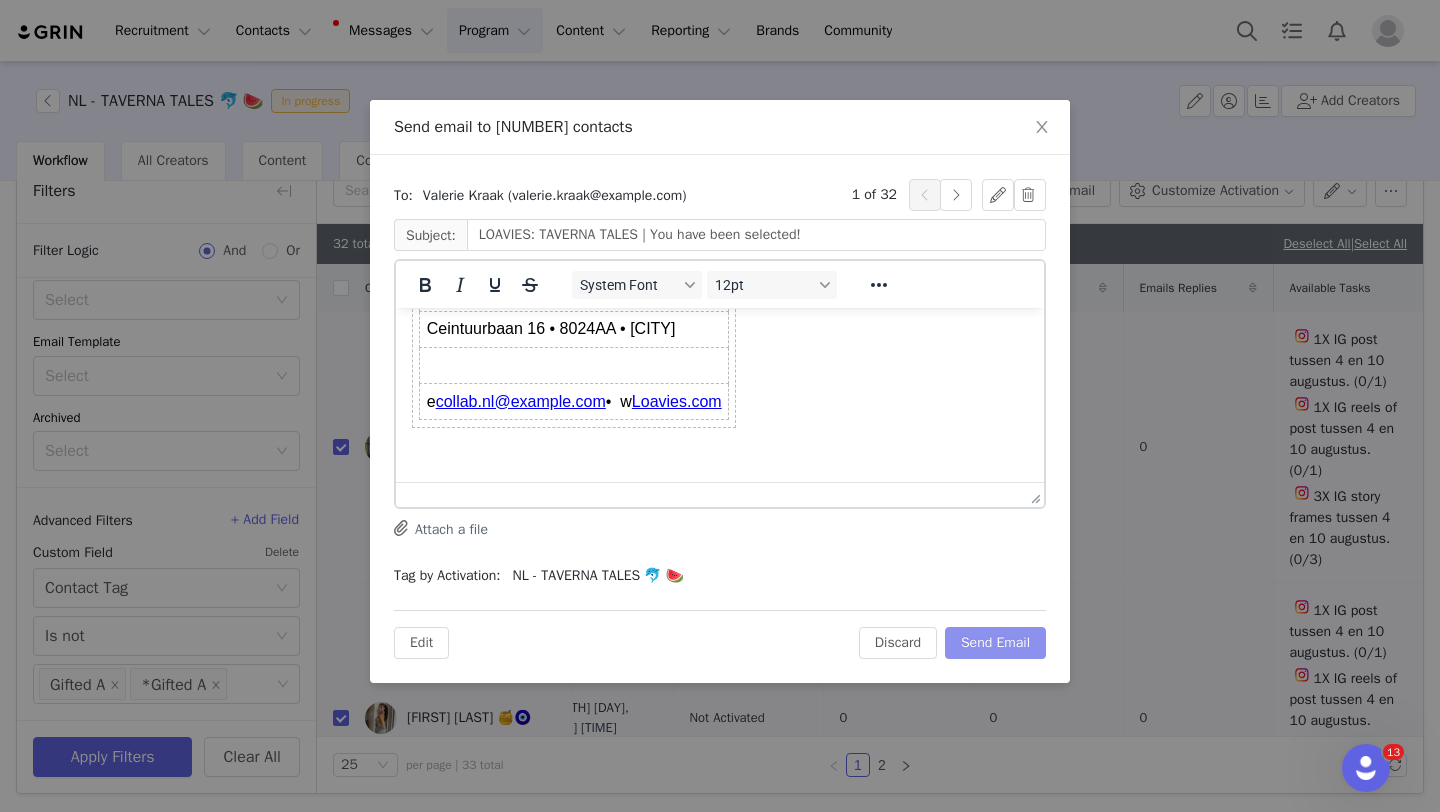 click on "Send Email" at bounding box center [995, 643] 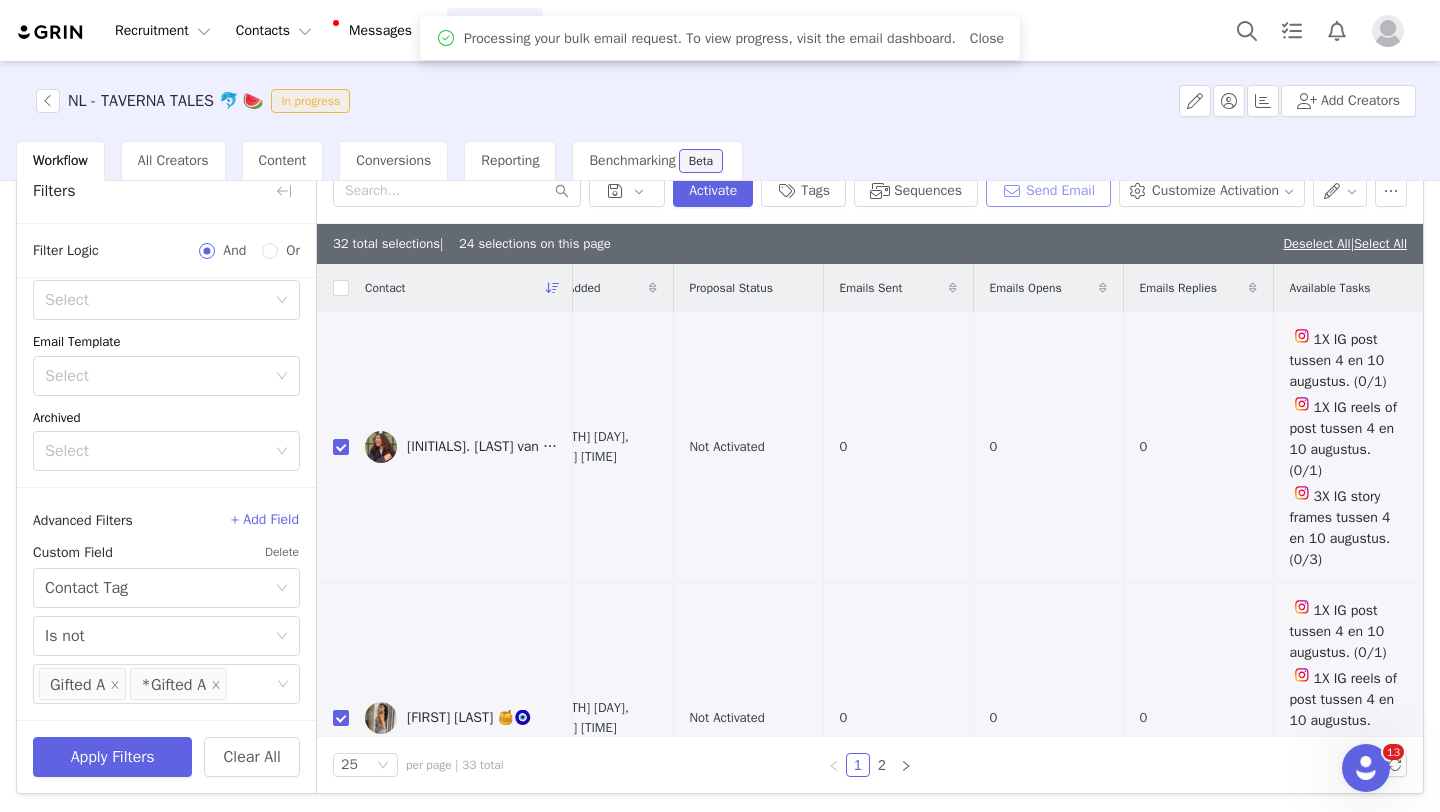 scroll, scrollTop: 88, scrollLeft: 0, axis: vertical 